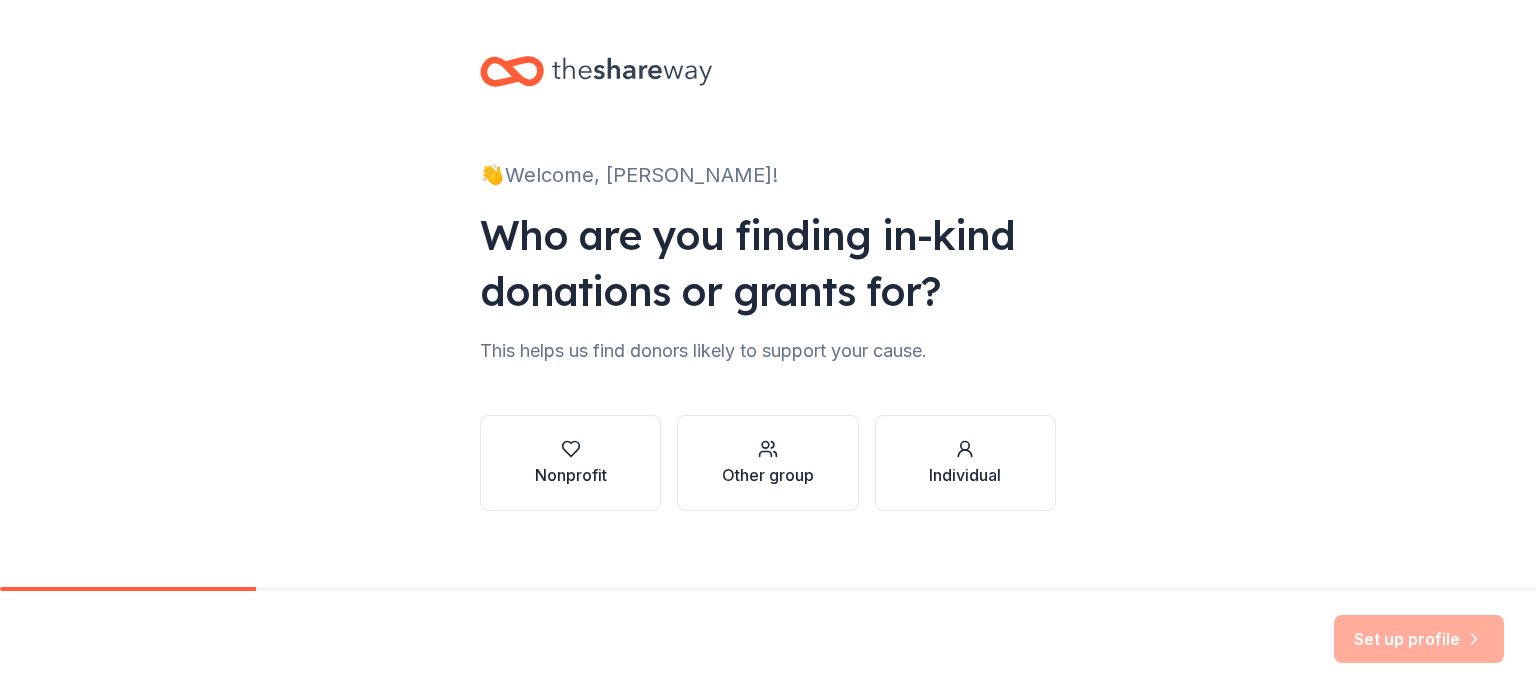 scroll, scrollTop: 0, scrollLeft: 0, axis: both 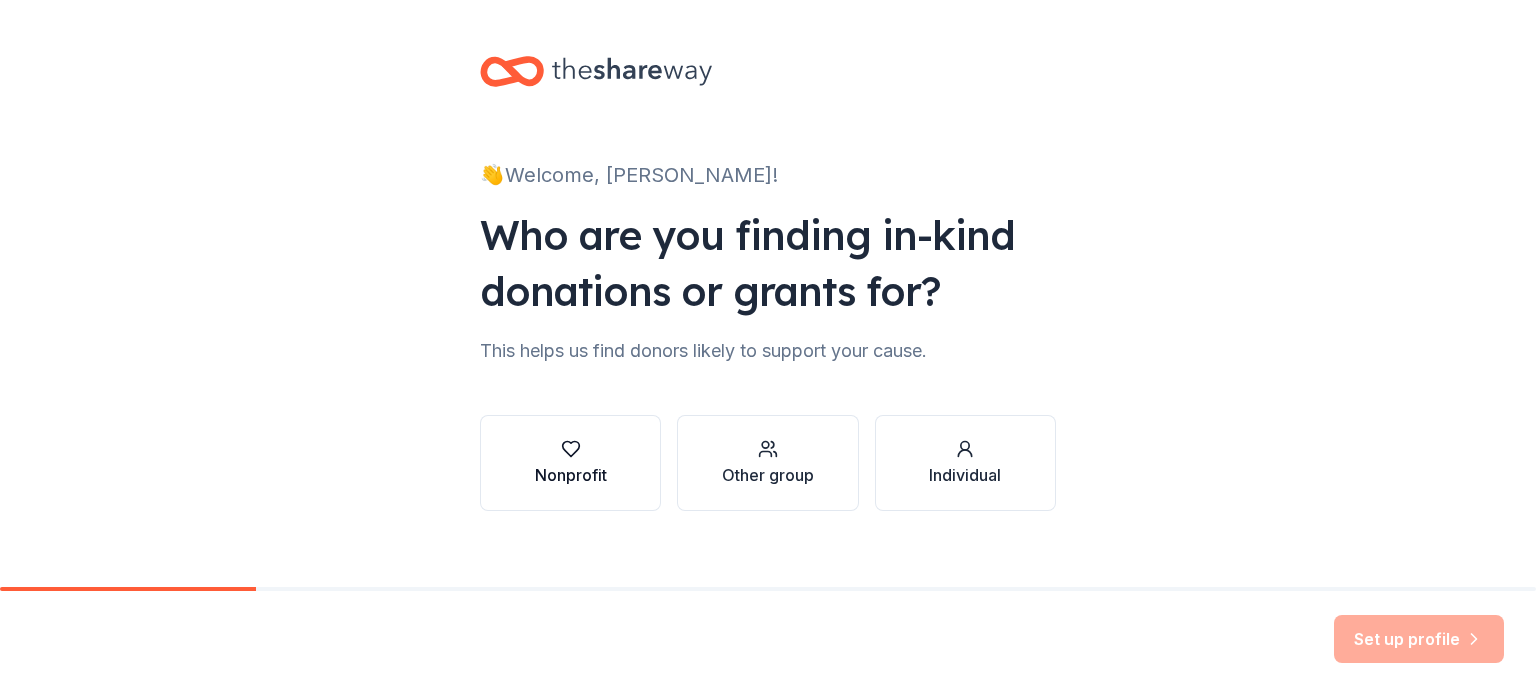 click on "Nonprofit" at bounding box center (570, 463) 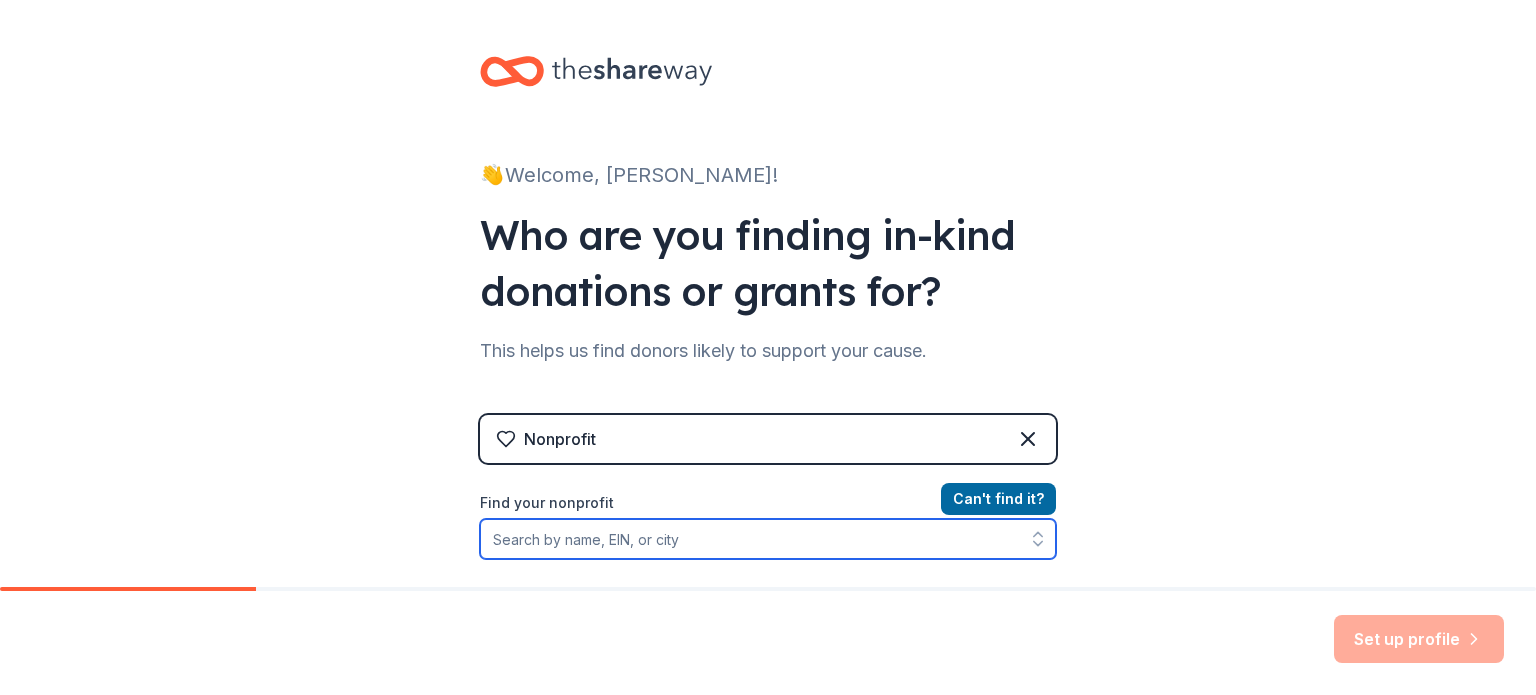 click on "Find your nonprofit" at bounding box center [768, 539] 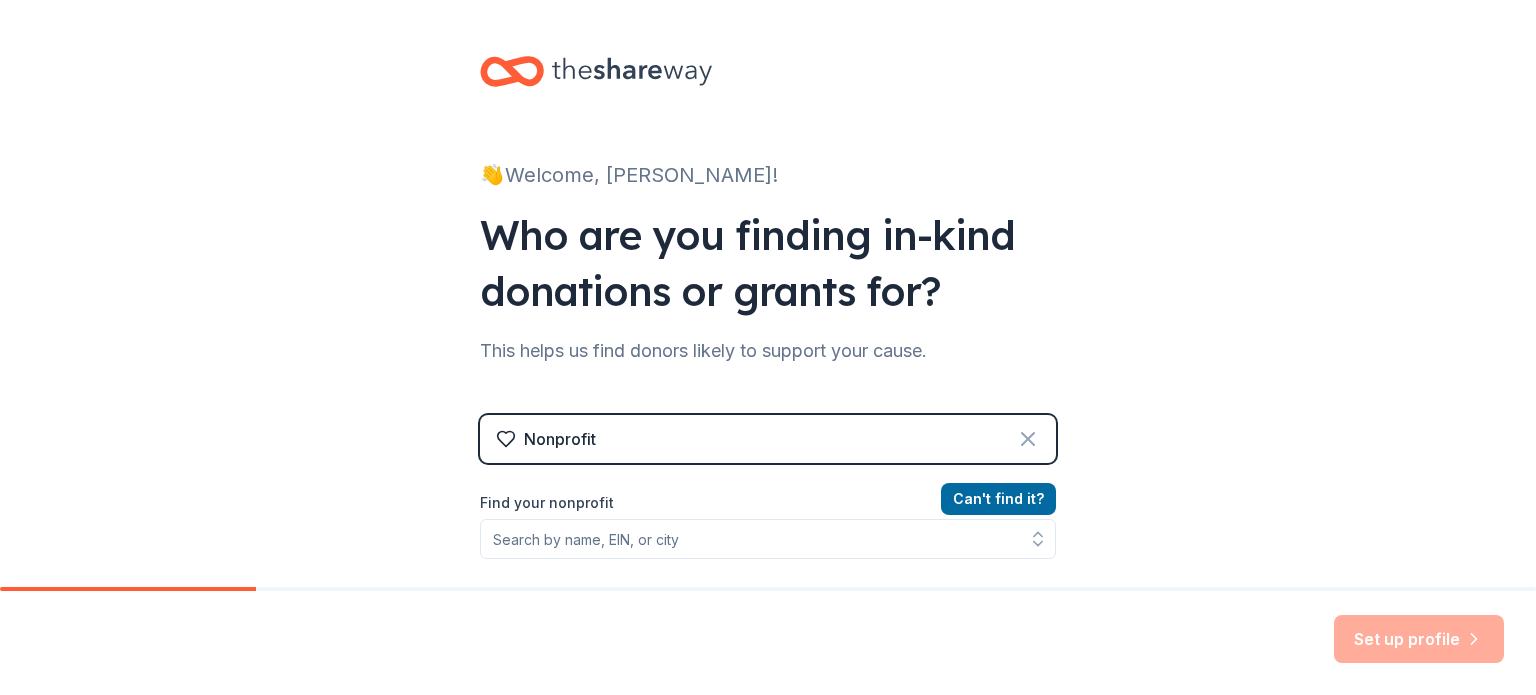 click 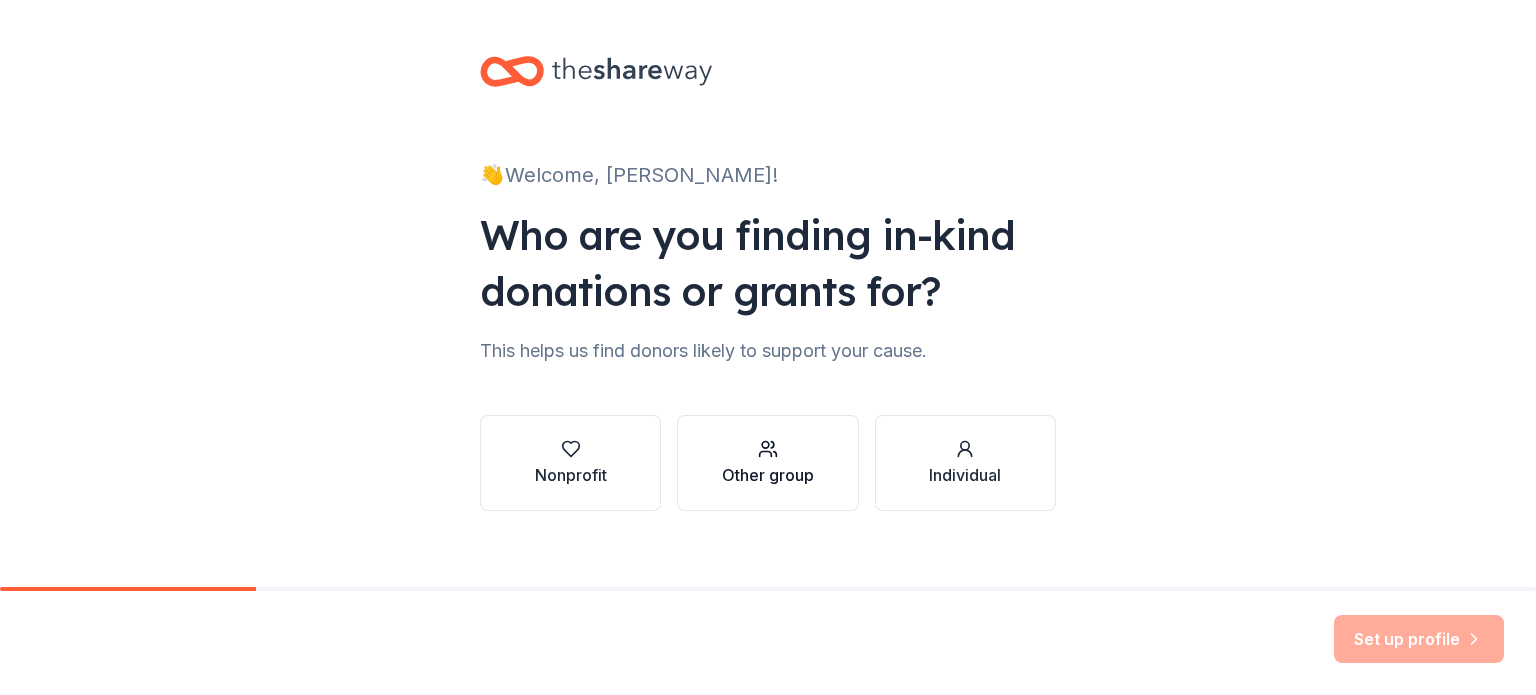 click at bounding box center [768, 449] 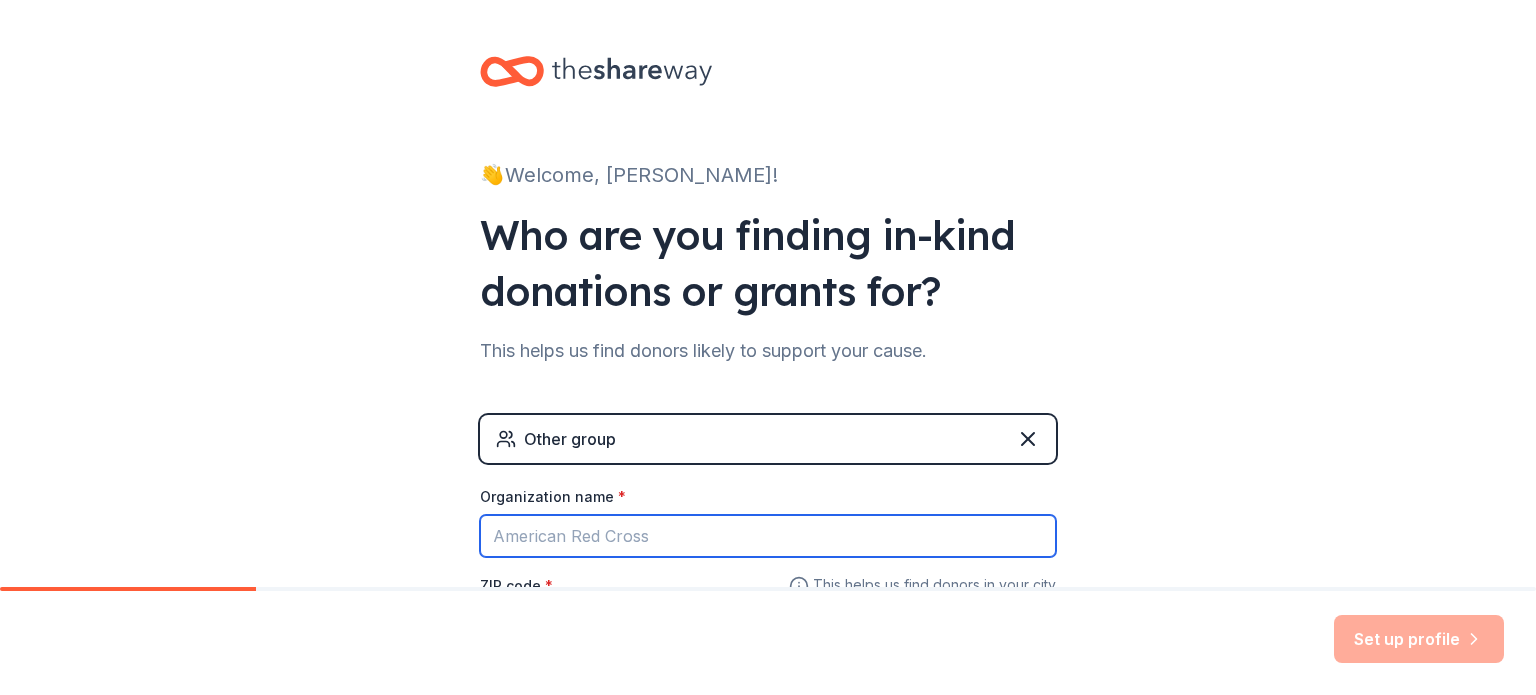 click on "Organization name *" at bounding box center (768, 536) 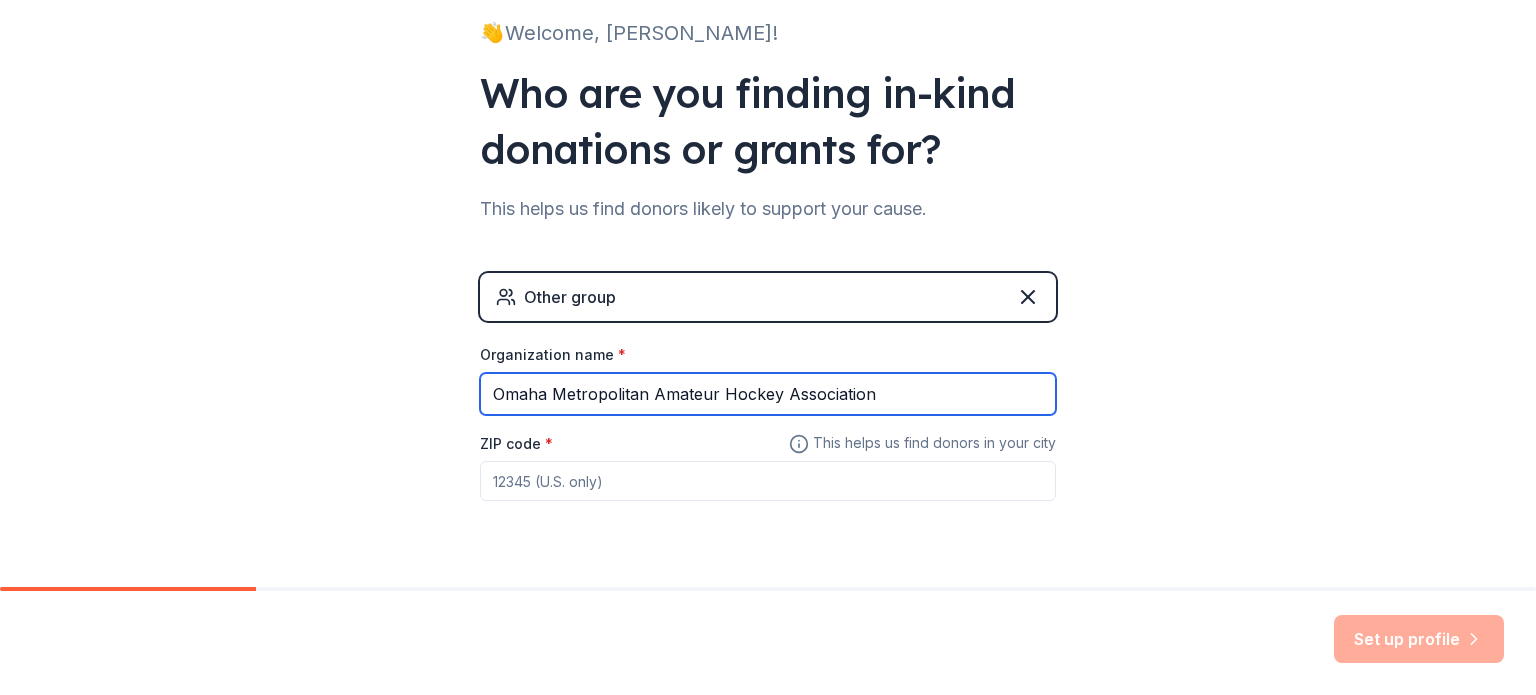 scroll, scrollTop: 144, scrollLeft: 0, axis: vertical 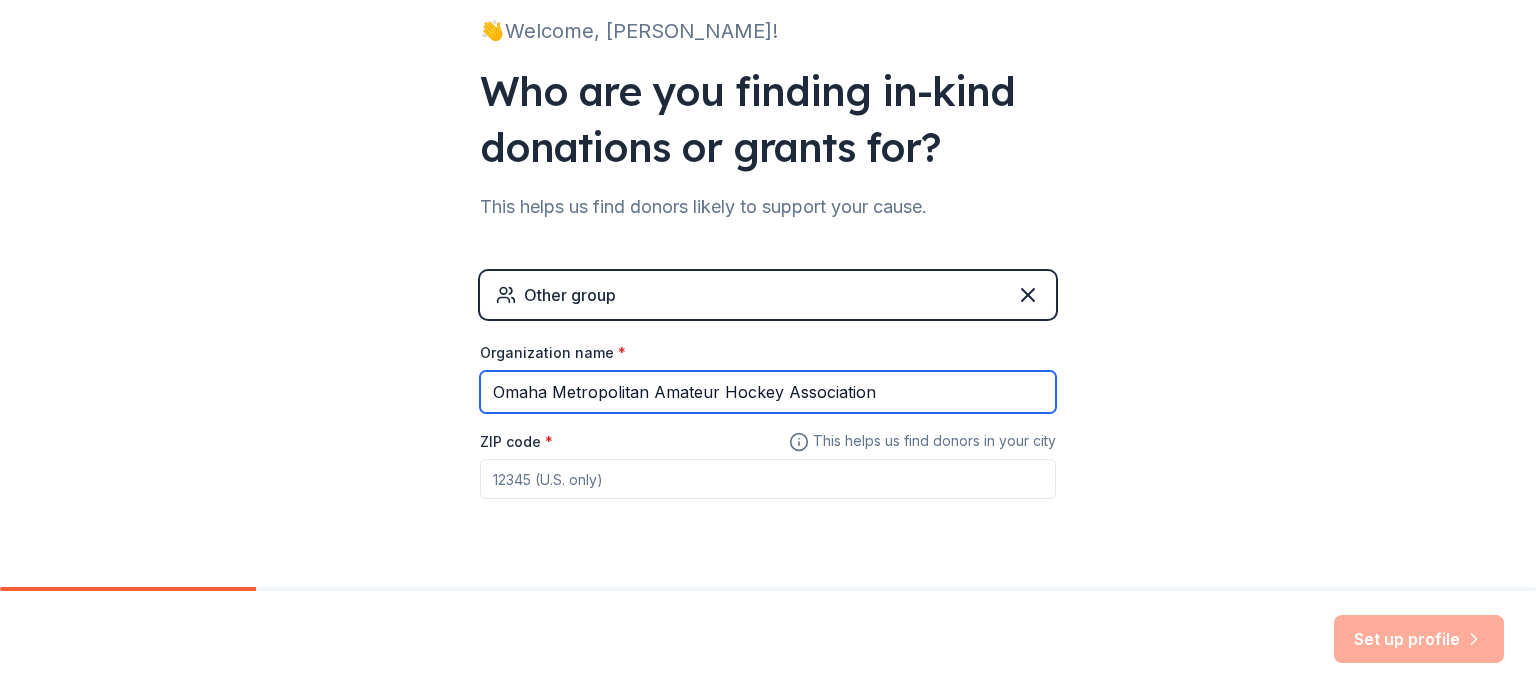type on "Omaha Metropolitan Amateur Hockey Association" 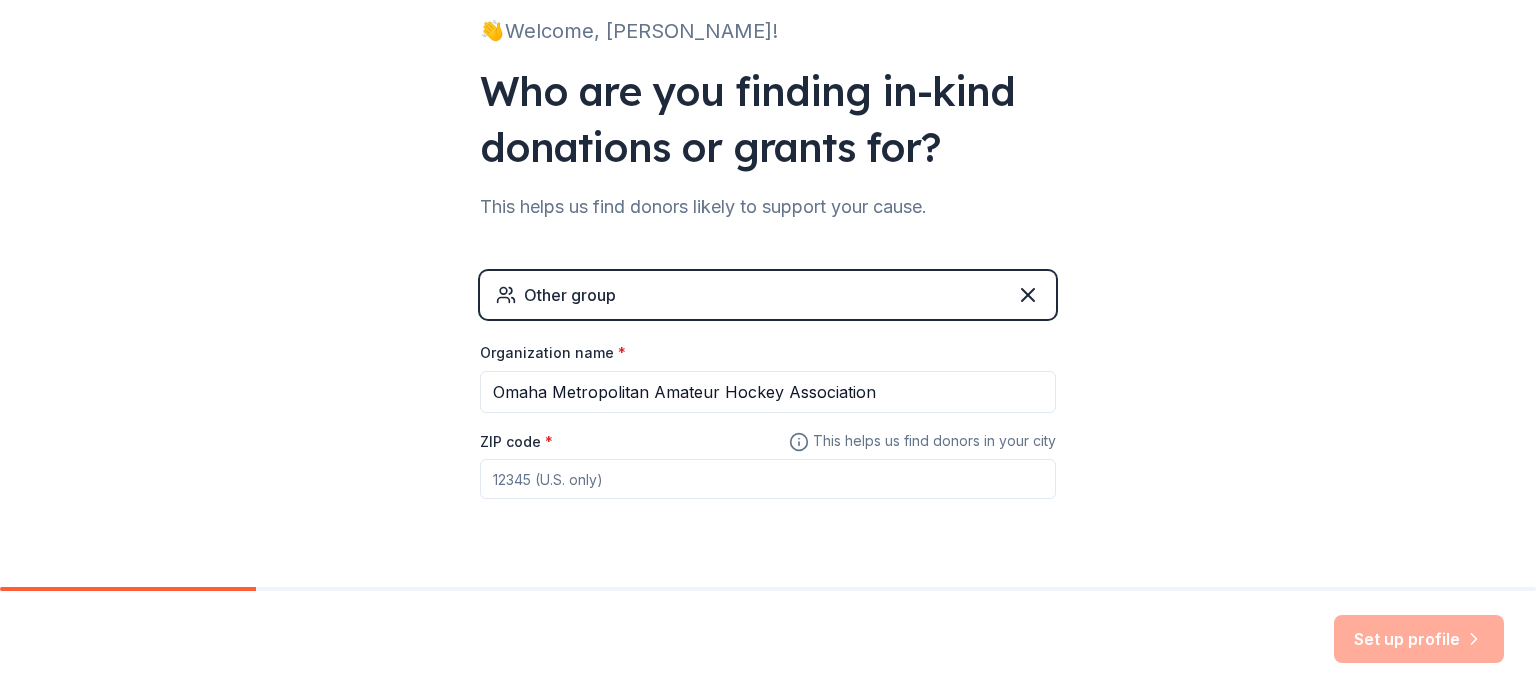 click on "ZIP code *" at bounding box center (768, 479) 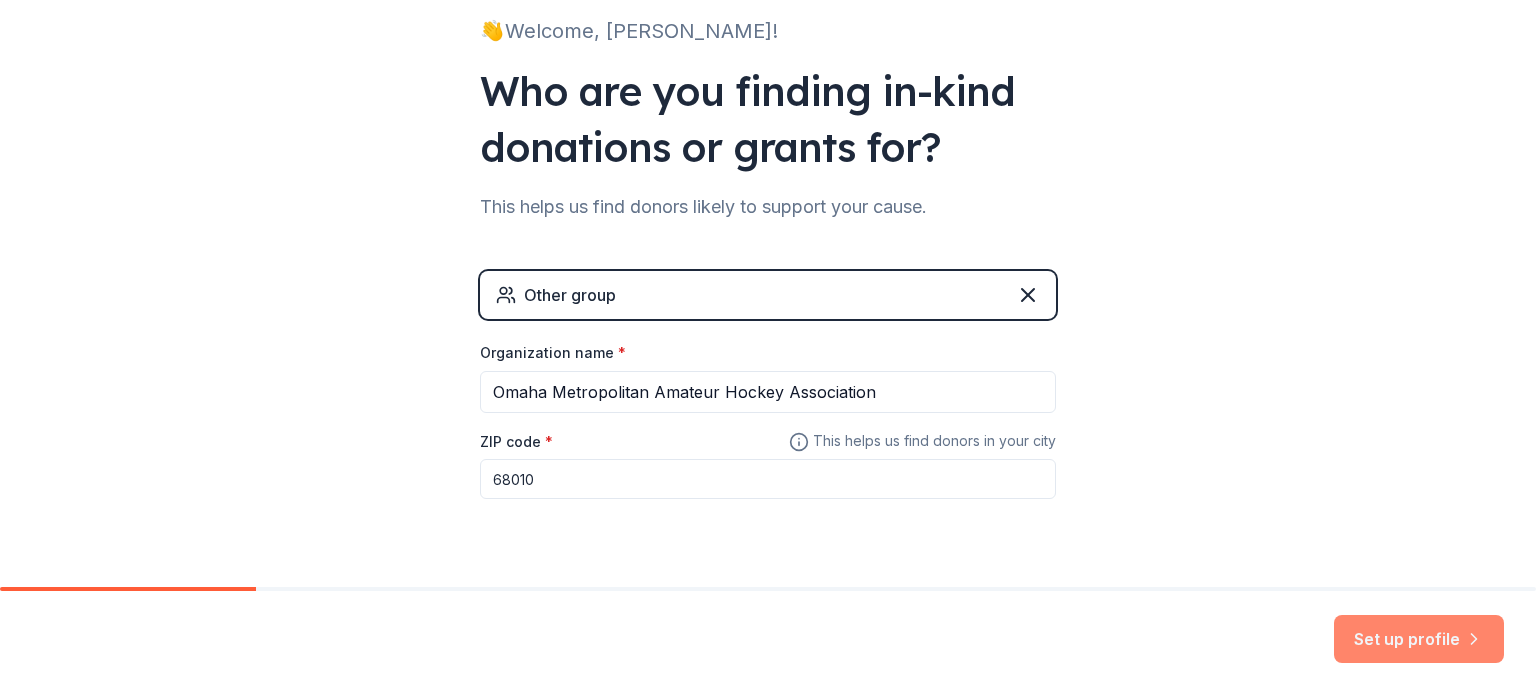 type on "68010" 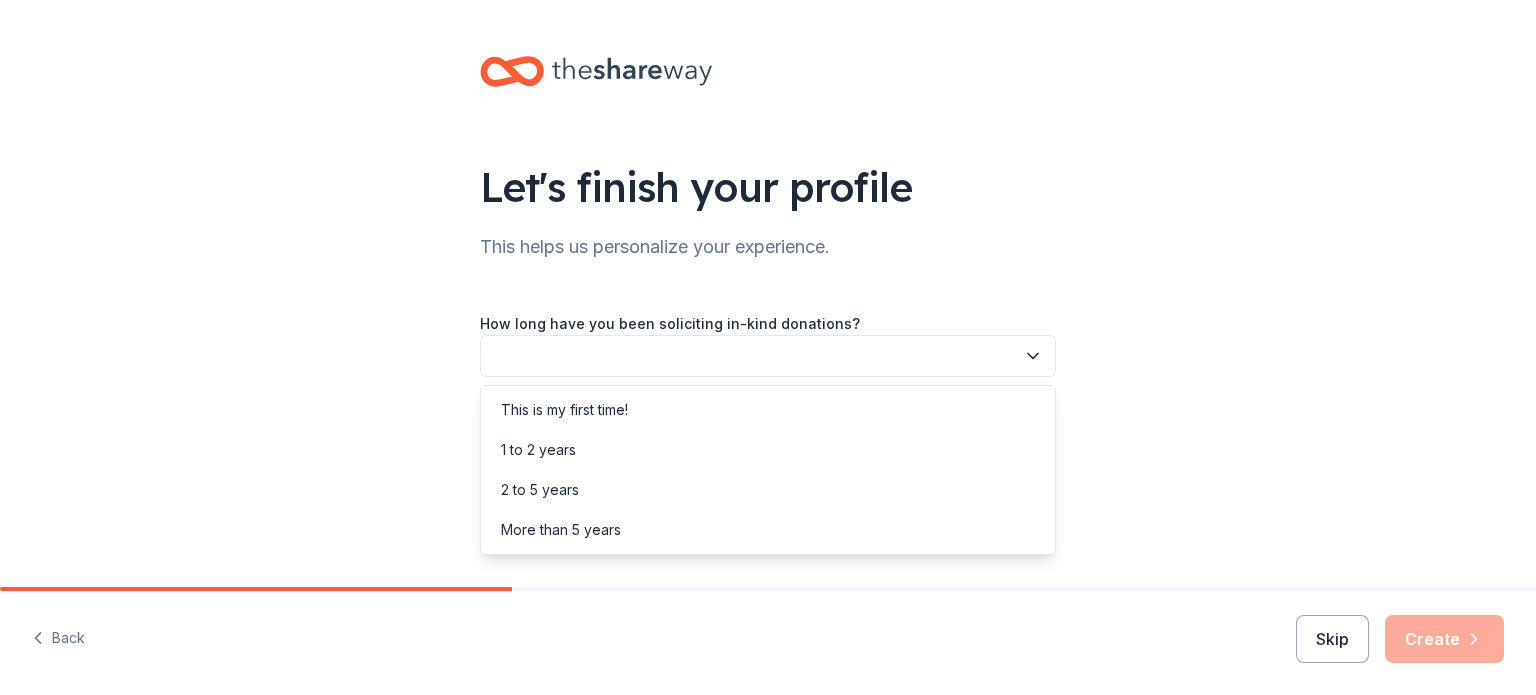 click at bounding box center [768, 356] 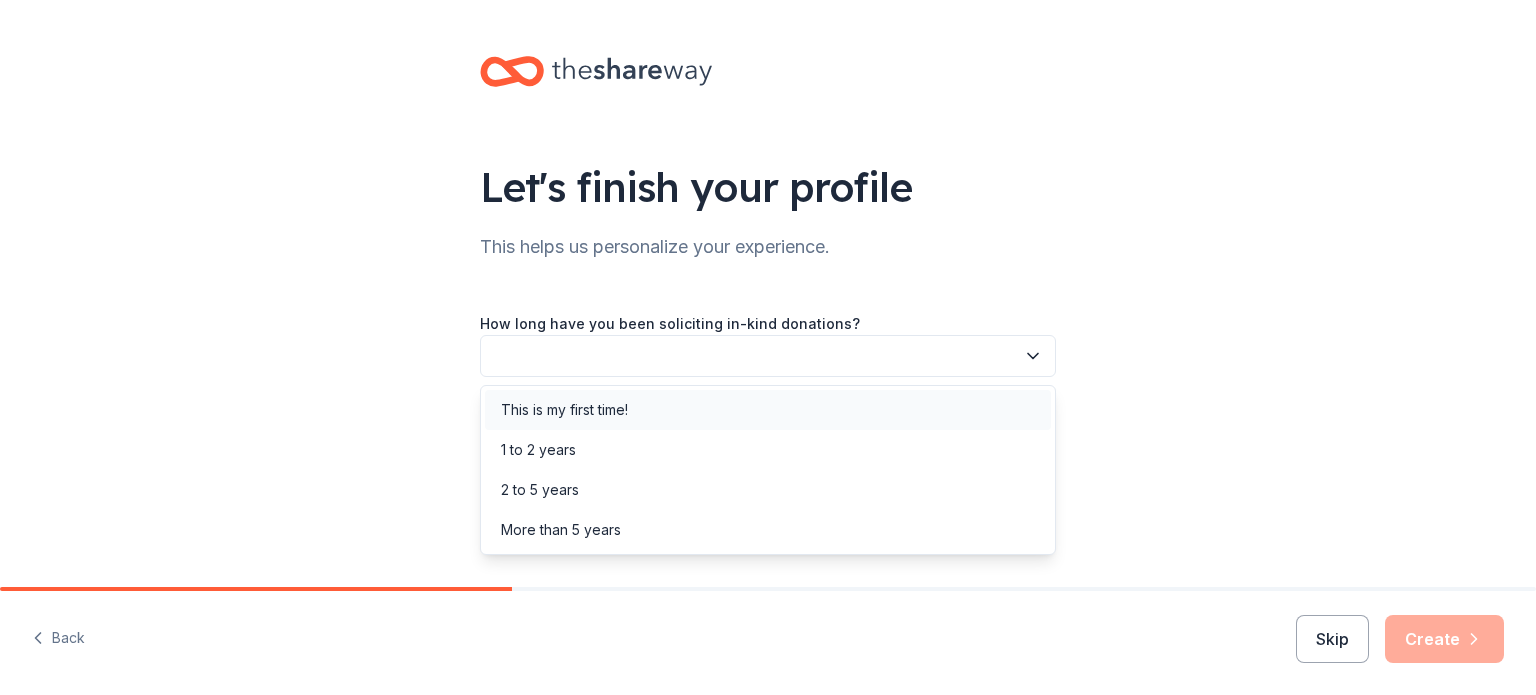 click on "This is my first time!" at bounding box center [768, 410] 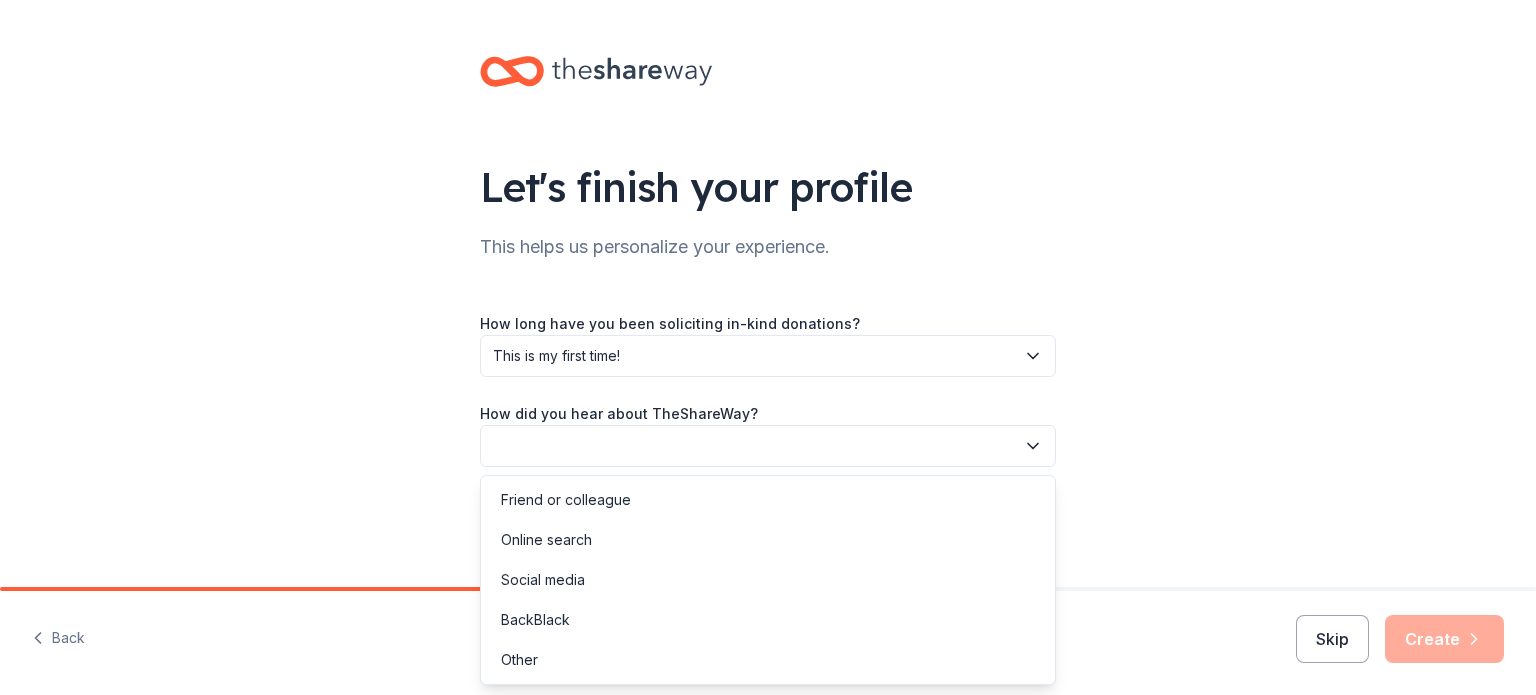 click at bounding box center (768, 446) 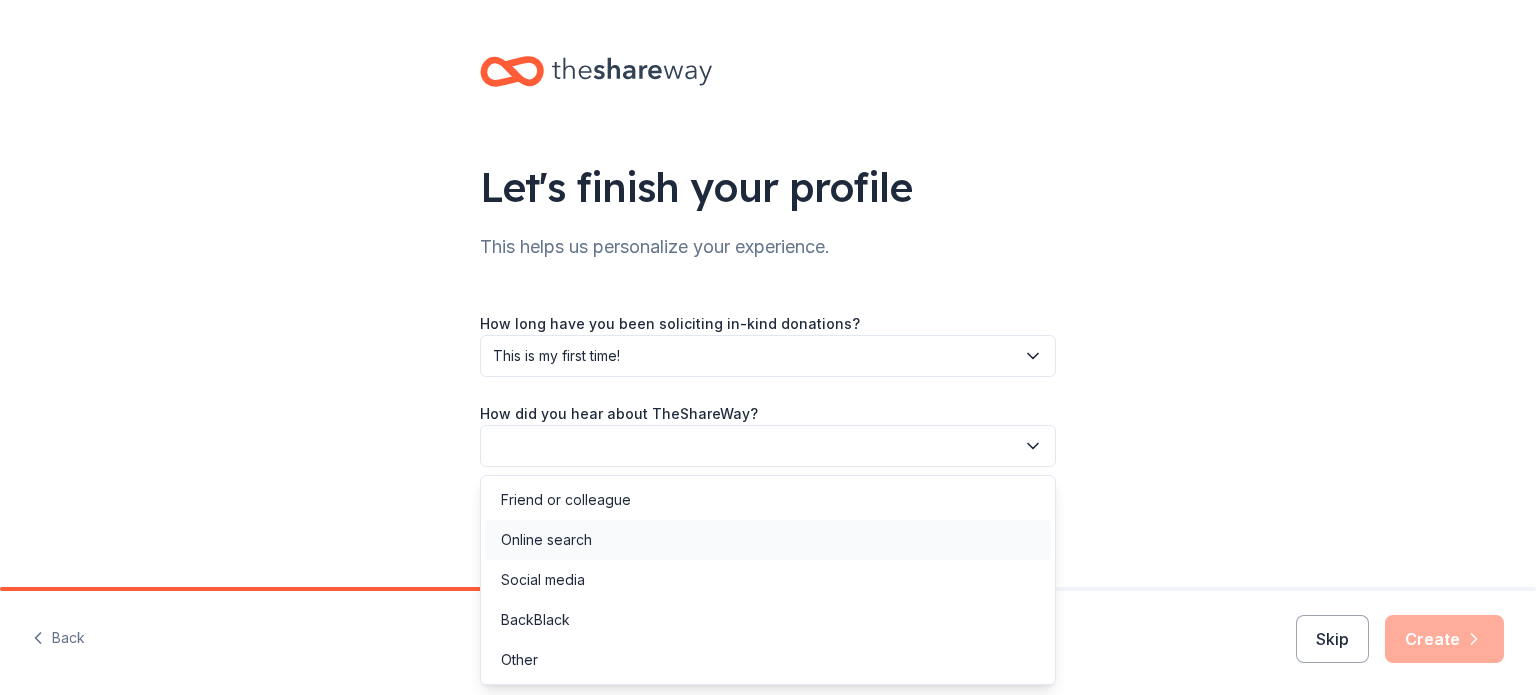 click on "Online search" at bounding box center (768, 540) 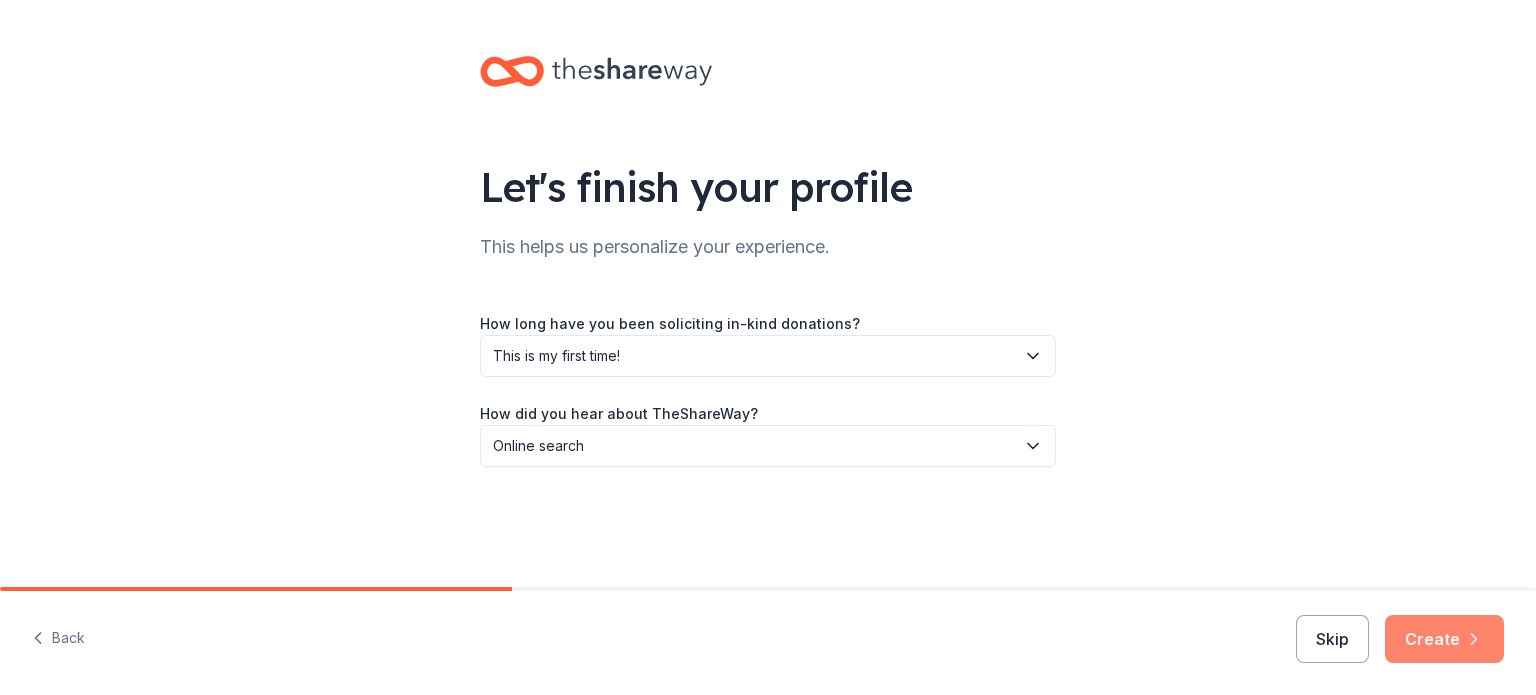 click on "Create" at bounding box center [1444, 639] 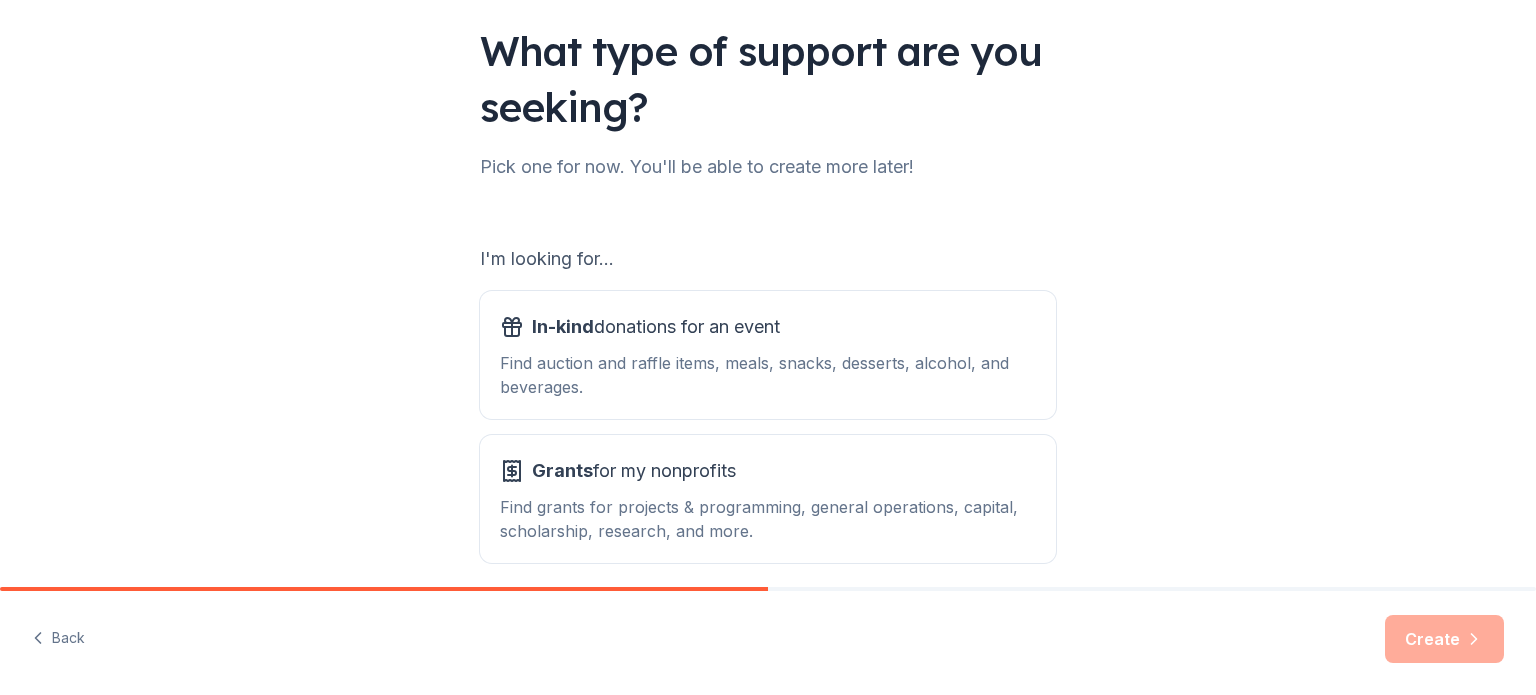 scroll, scrollTop: 199, scrollLeft: 0, axis: vertical 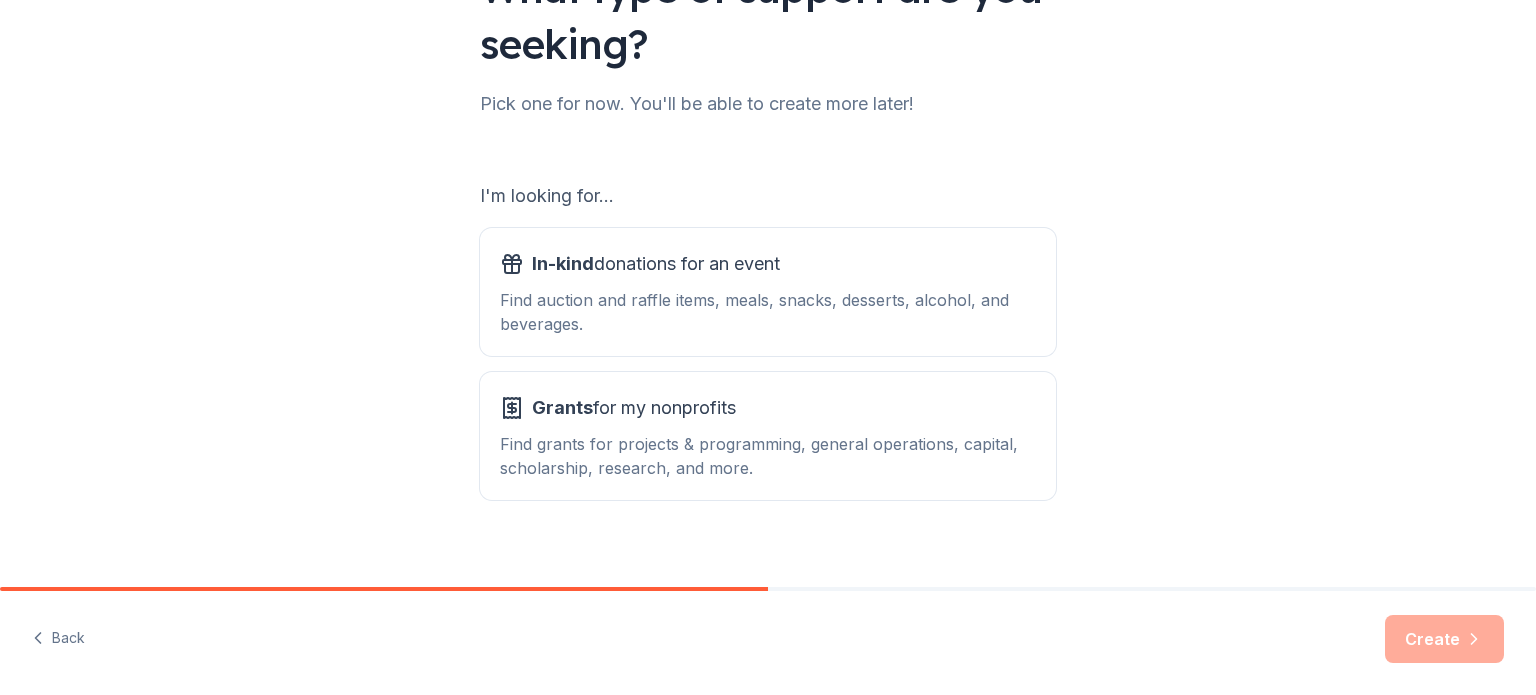 click on "In-kind  donations for an event Find auction and raffle items, meals, snacks, desserts, alcohol, and beverages." at bounding box center (768, 292) 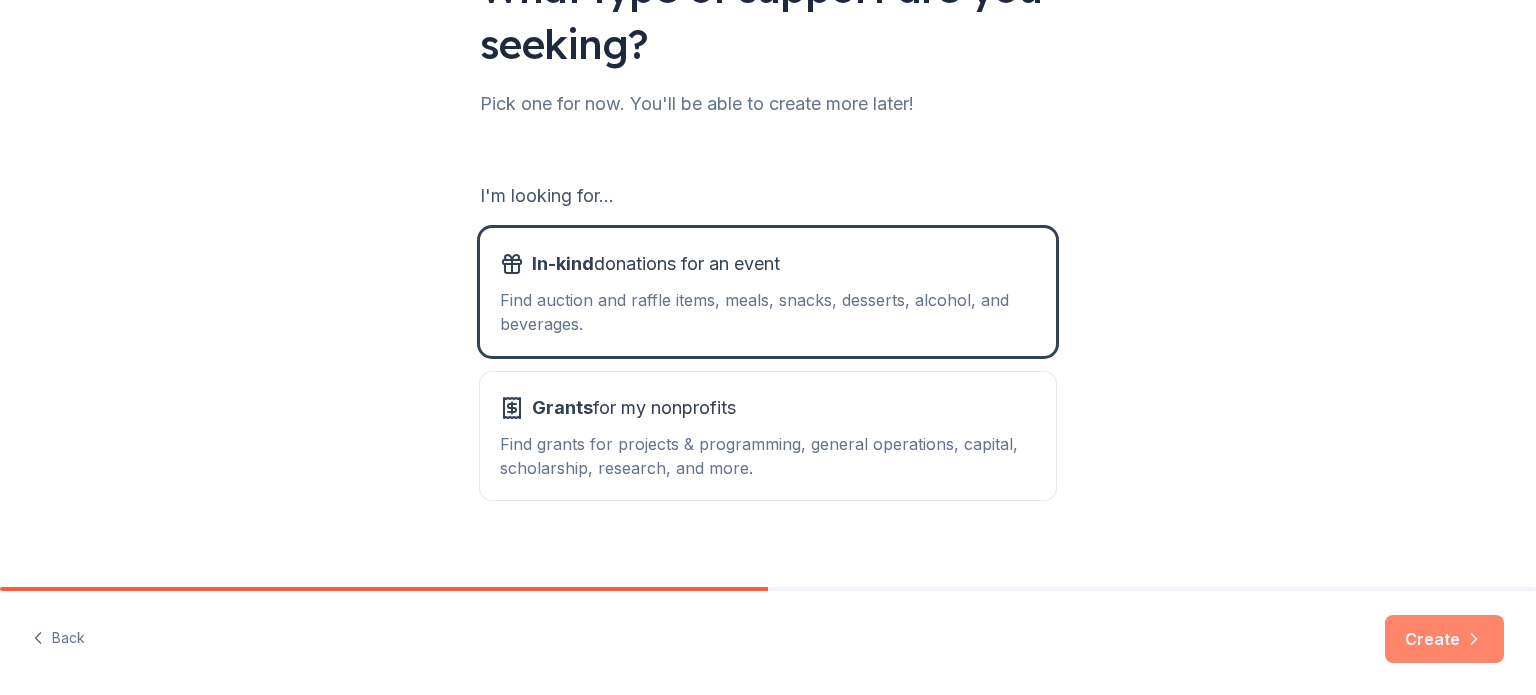 click on "Create" at bounding box center [1444, 639] 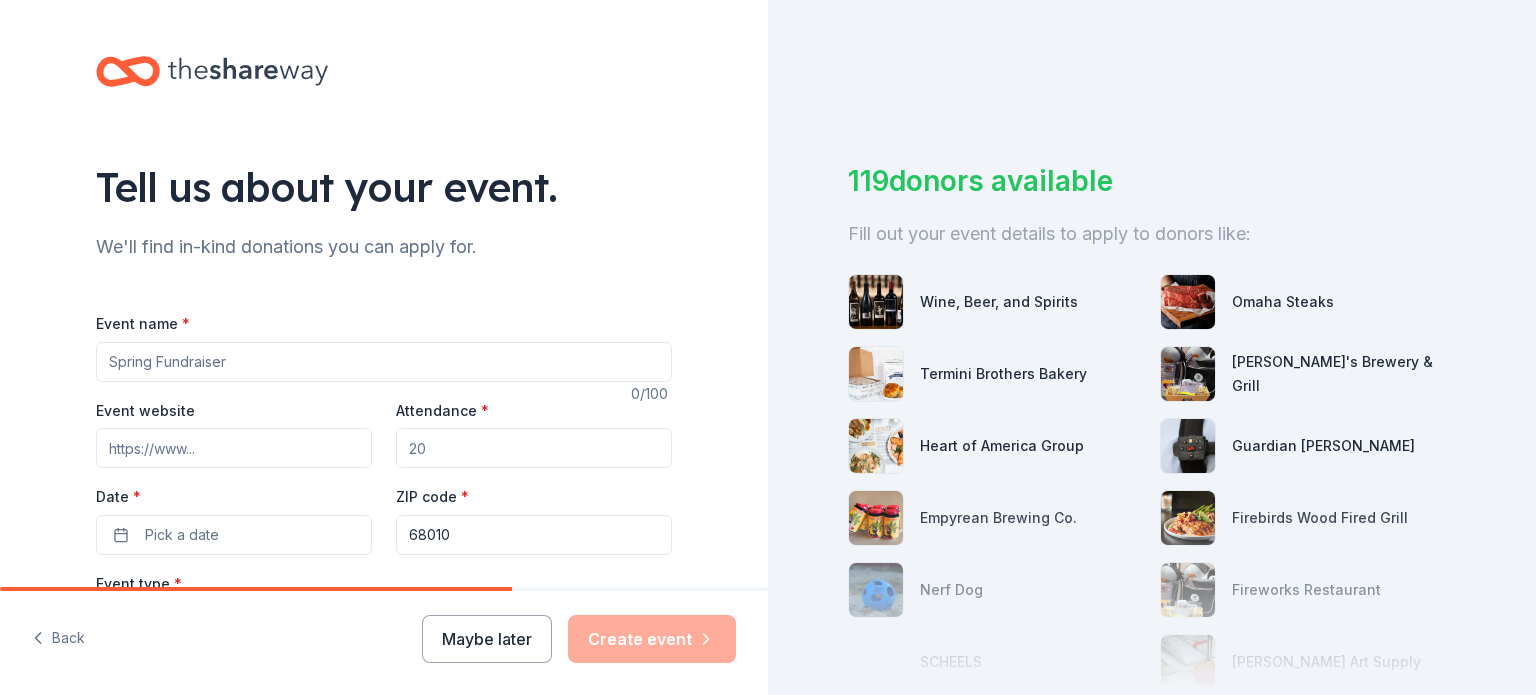 click on "Event name *" at bounding box center [384, 362] 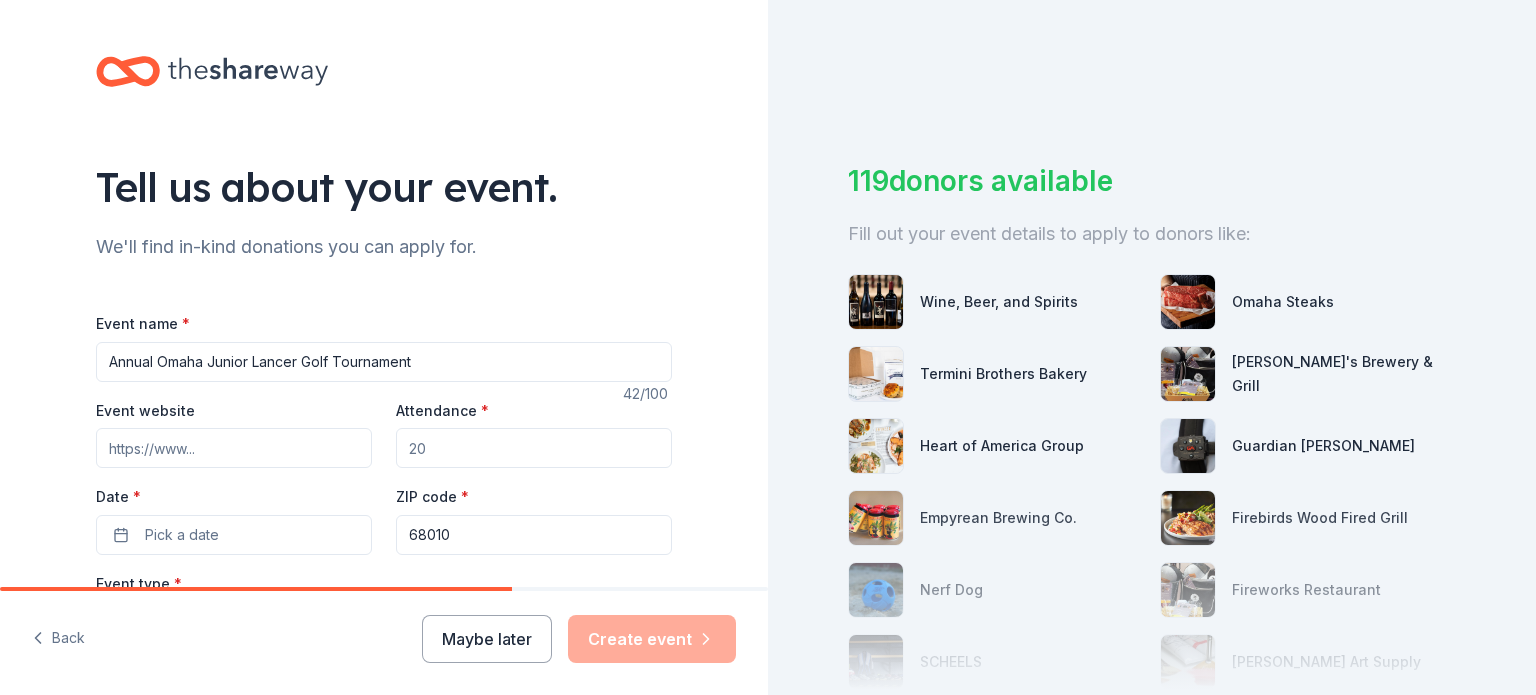 type on "Annual Omaha Junior Lancer Golf Tournament" 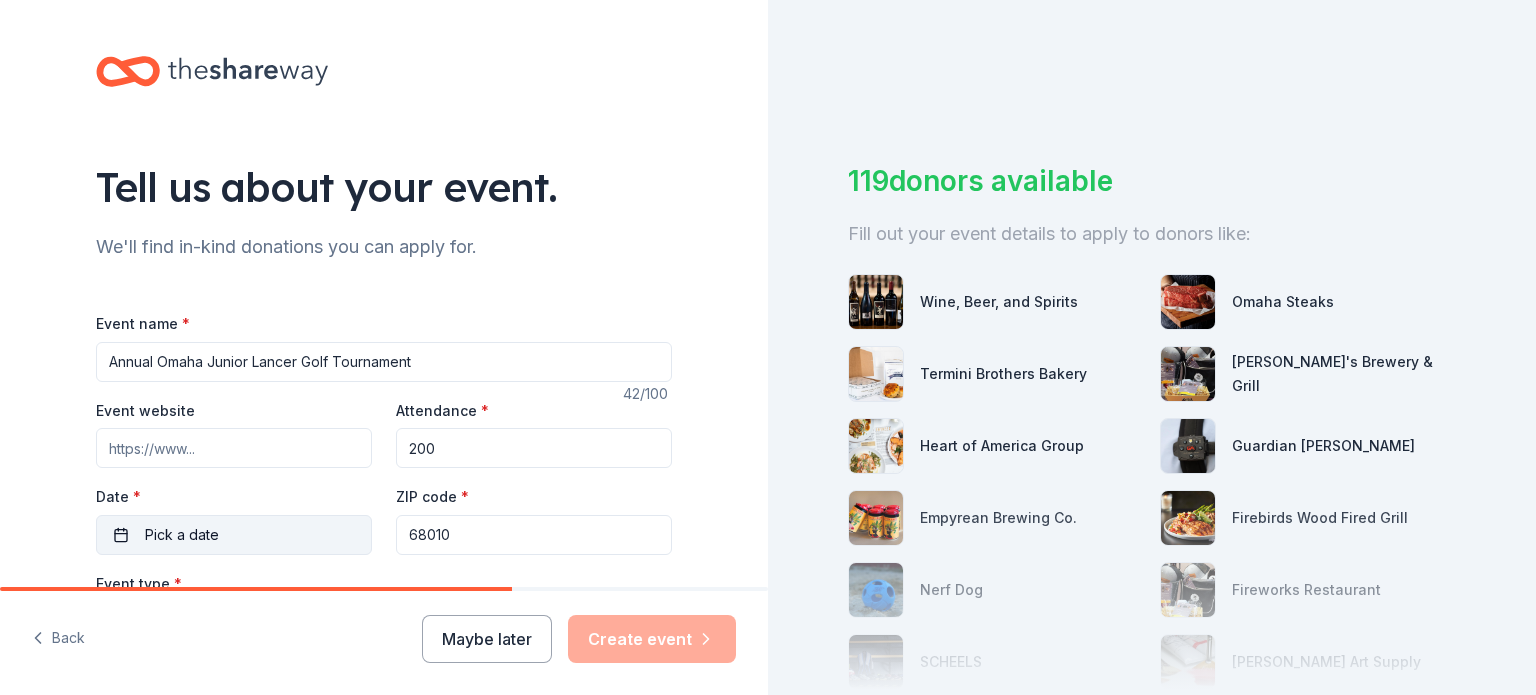type on "200" 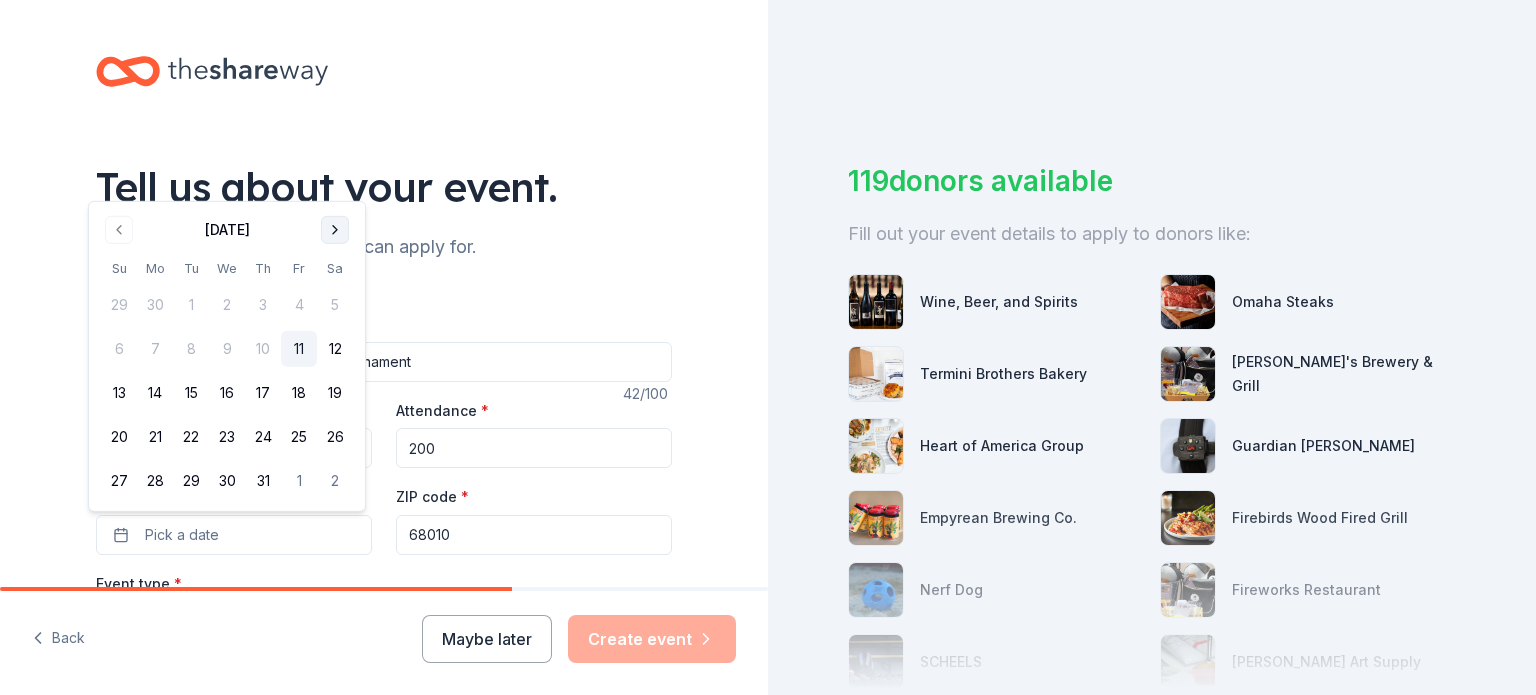 click at bounding box center (335, 230) 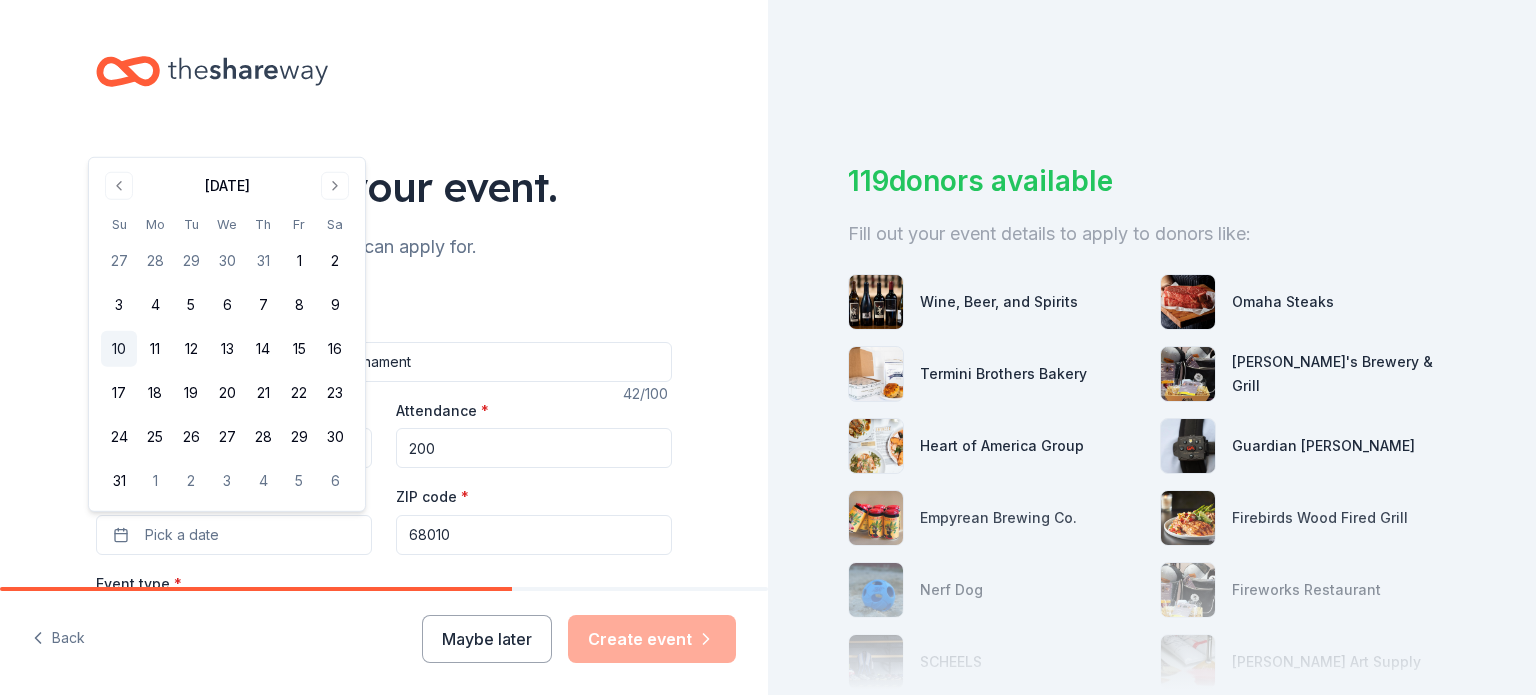 click on "10" at bounding box center (119, 349) 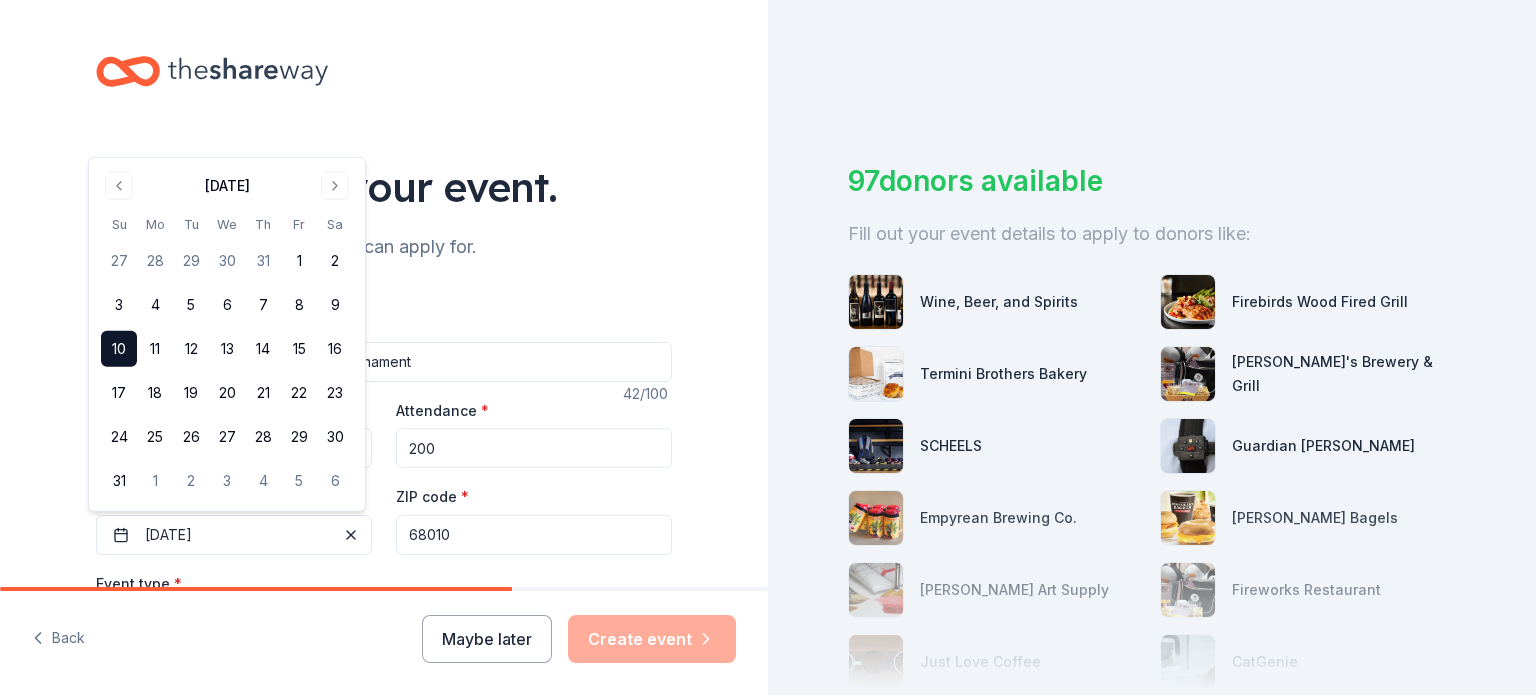 click on "68010" at bounding box center (534, 535) 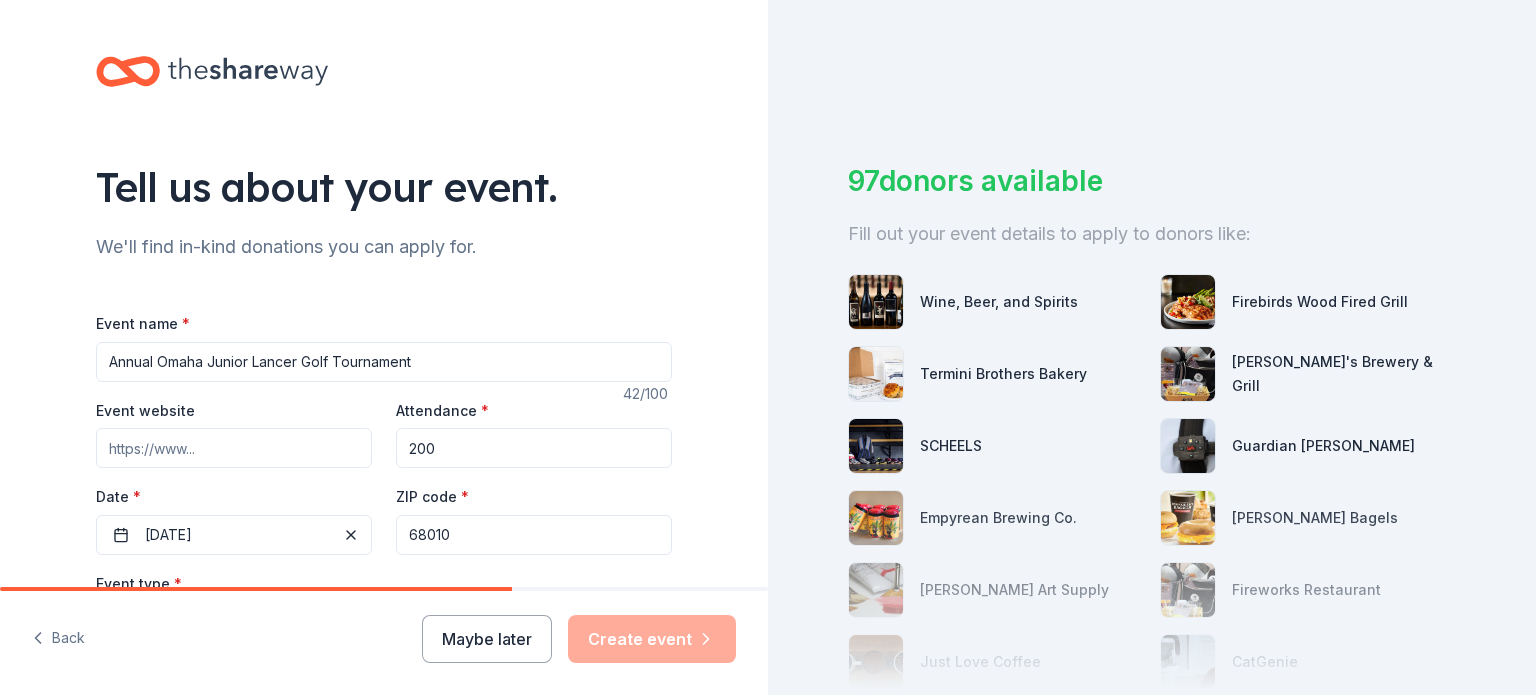 click on "68010" at bounding box center [534, 535] 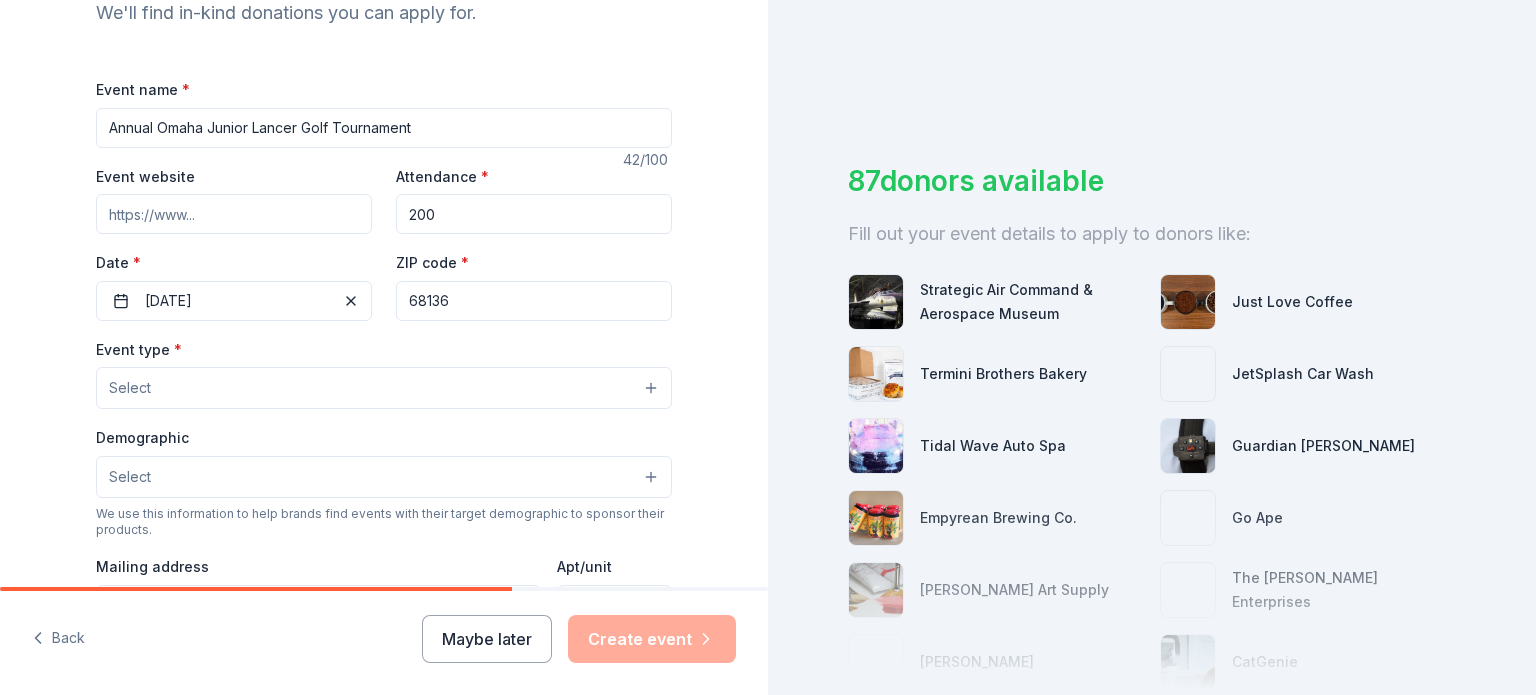 scroll, scrollTop: 244, scrollLeft: 0, axis: vertical 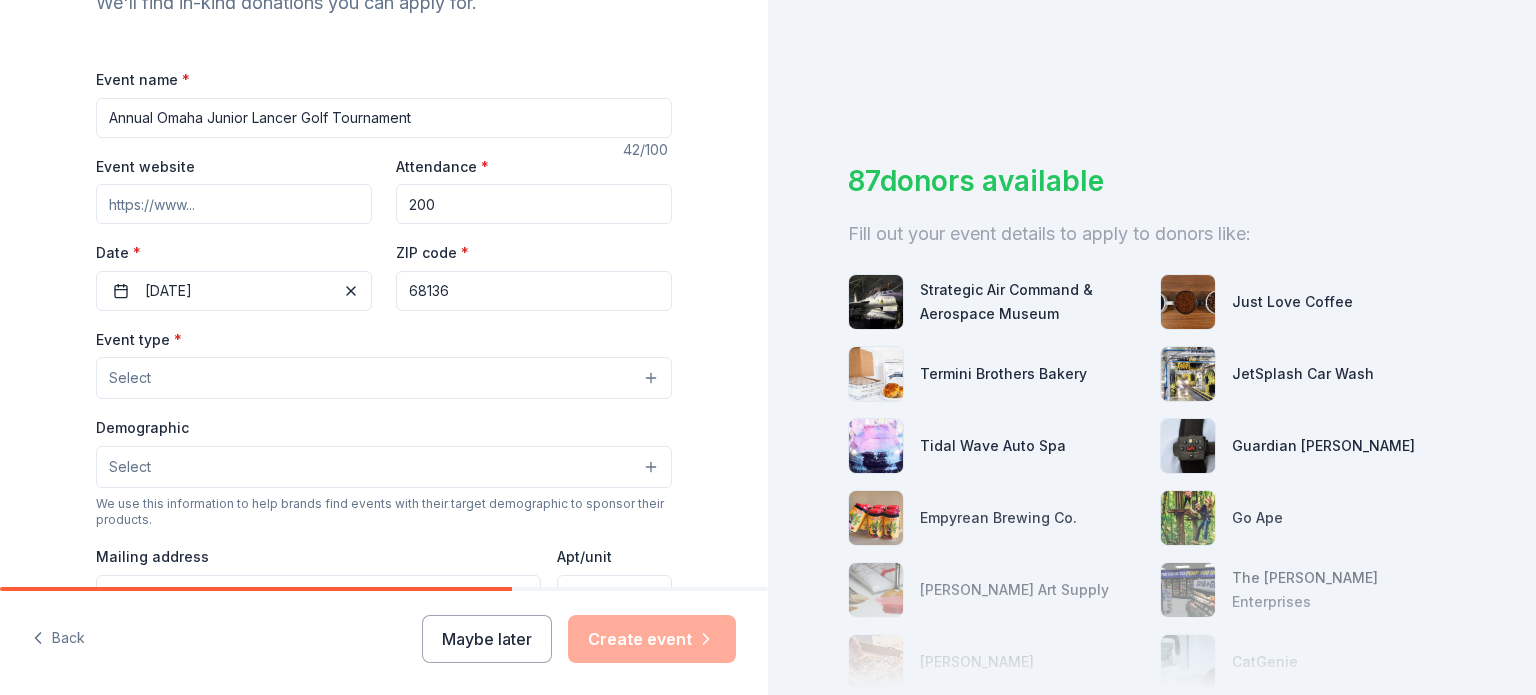 type on "68136" 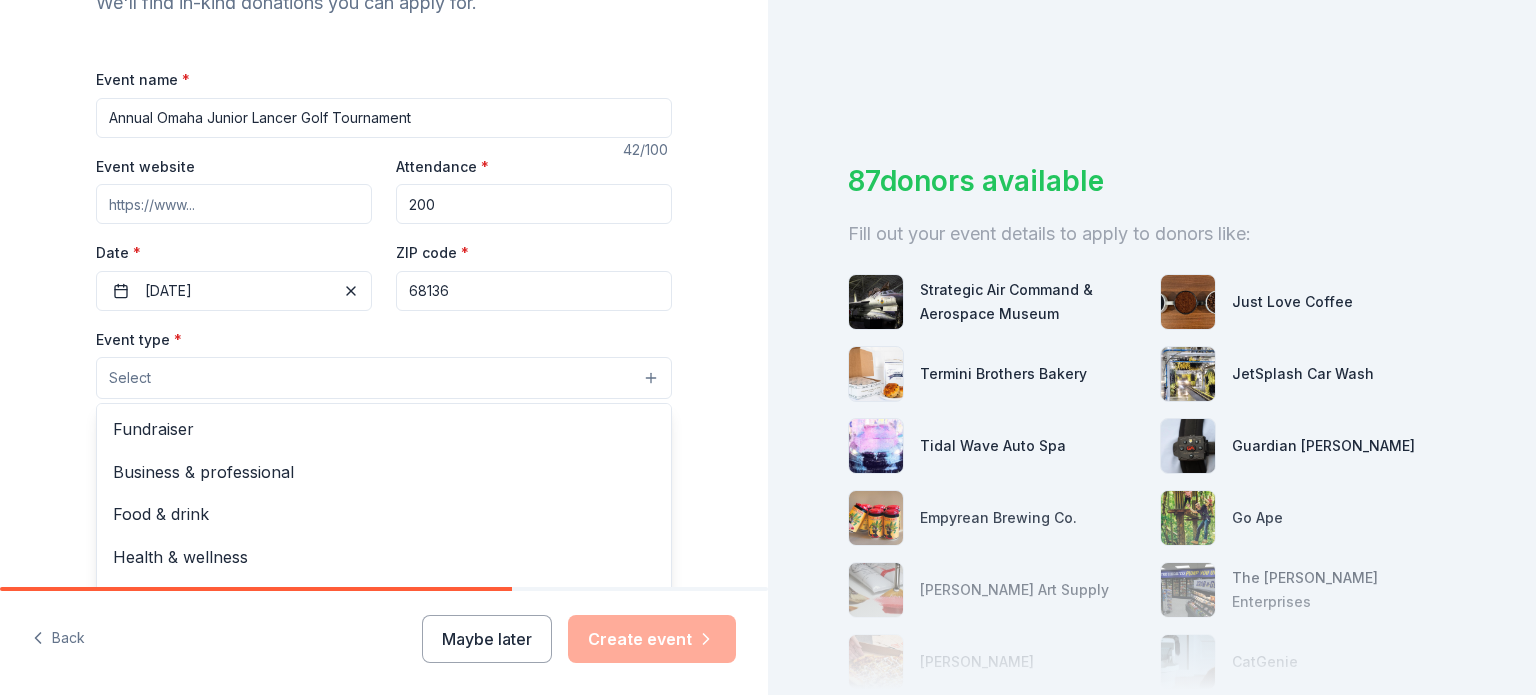 click on "Select" at bounding box center [384, 378] 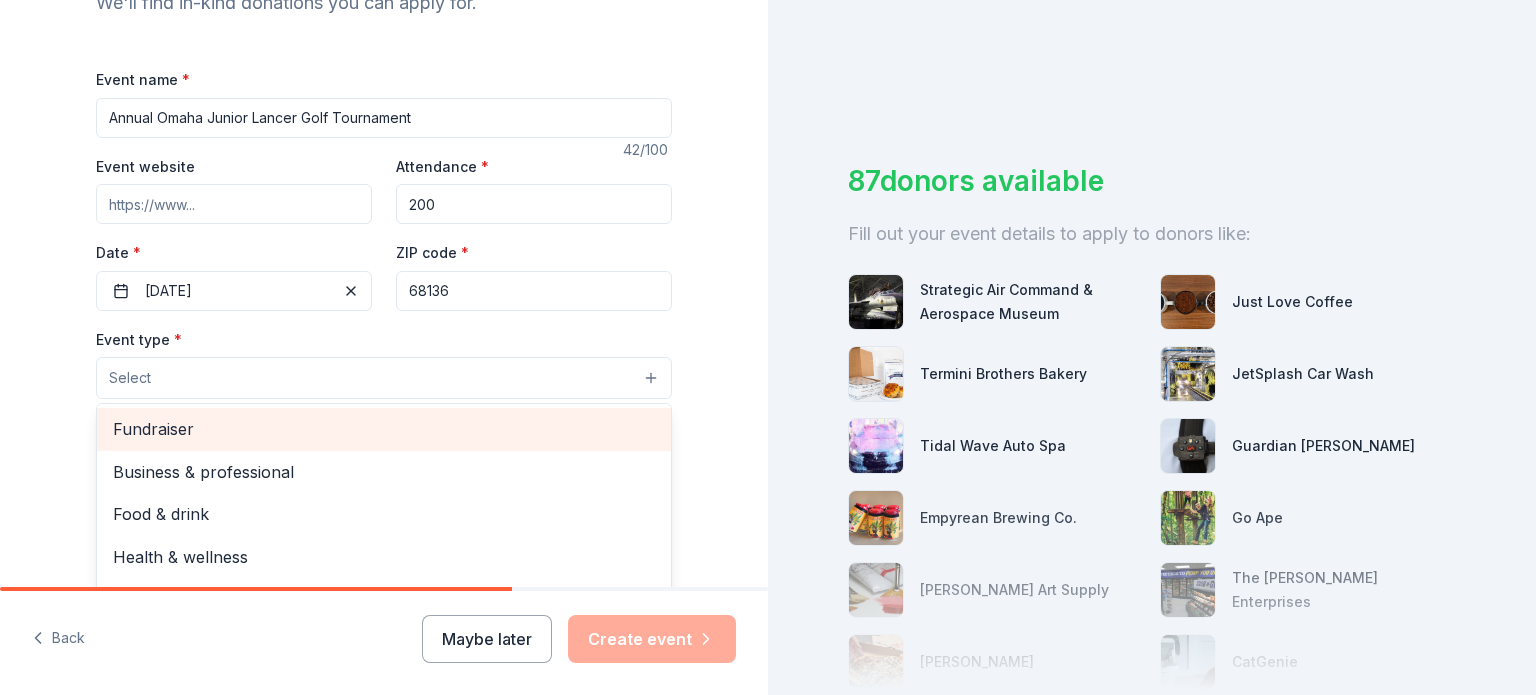 click on "Fundraiser" at bounding box center [384, 429] 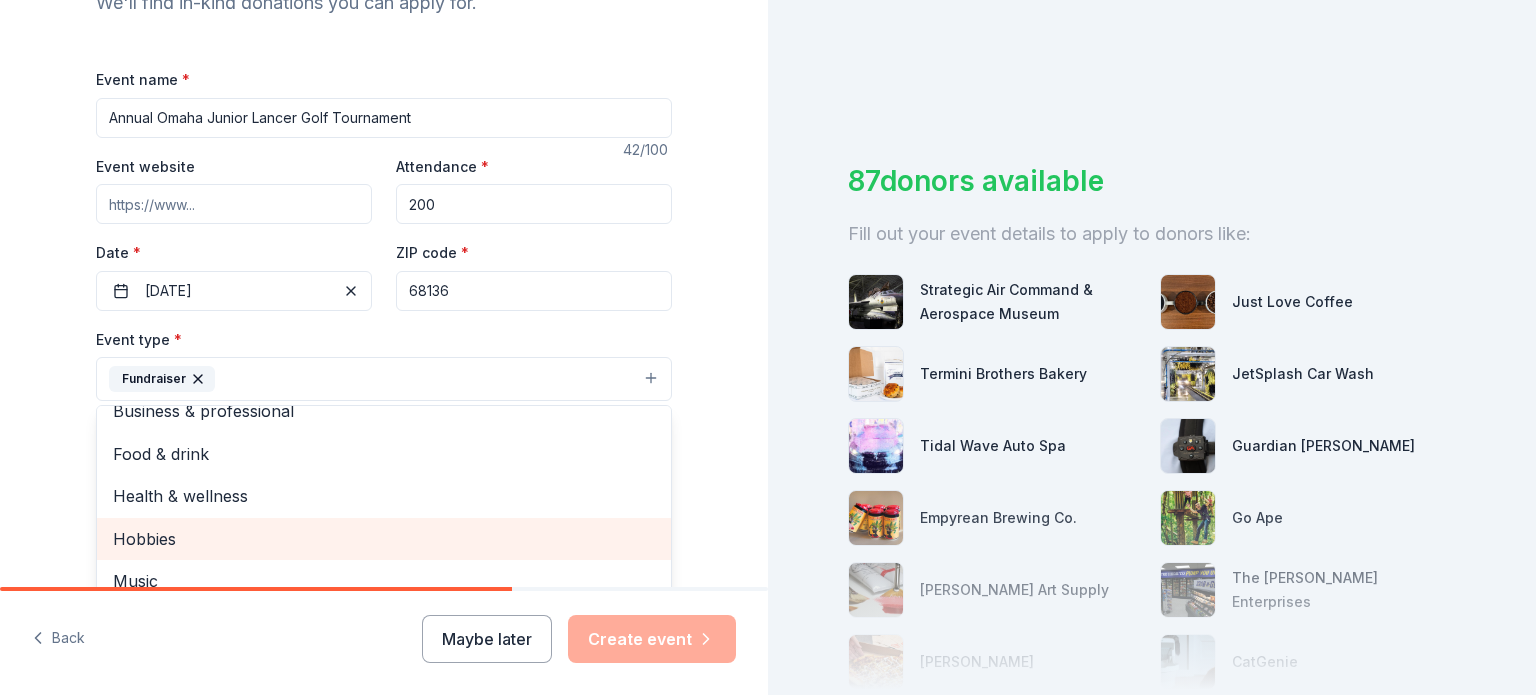 scroll, scrollTop: 24, scrollLeft: 0, axis: vertical 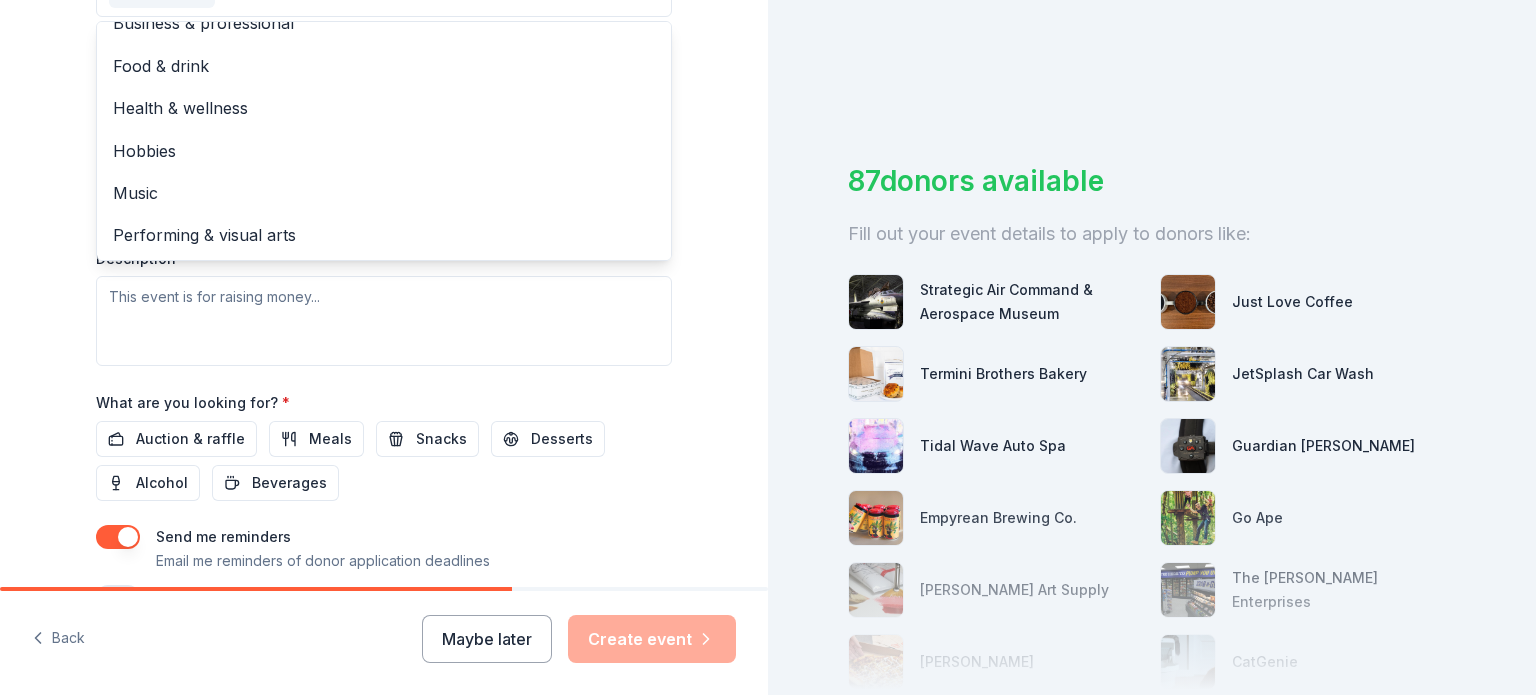 click on "Tell us about your event. We'll find in-kind donations you can apply for. Event name * Annual Omaha Junior Lancer Golf Tournament 42 /100 Event website Attendance * 200 Date * 08/10/2025 ZIP code * 68136 Event type * Fundraiser Business & professional Food & drink Health & wellness Hobbies Music Performing & visual arts Demographic Select We use this information to help brands find events with their target demographic to sponsor their products. Mailing address Apt/unit Description What are you looking for? * Auction & raffle Meals Snacks Desserts Alcohol Beverages Send me reminders Email me reminders of donor application deadlines Recurring event" at bounding box center [384, 38] 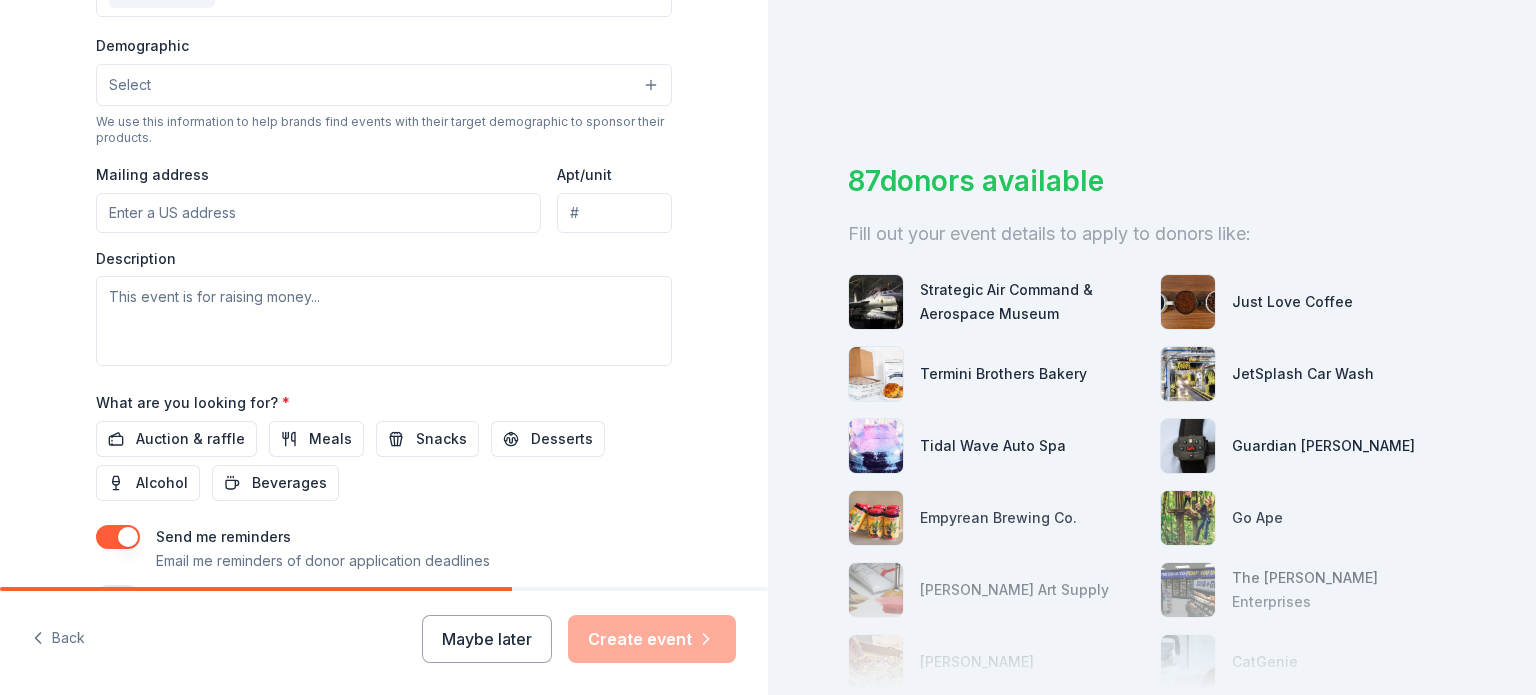 scroll, scrollTop: 602, scrollLeft: 0, axis: vertical 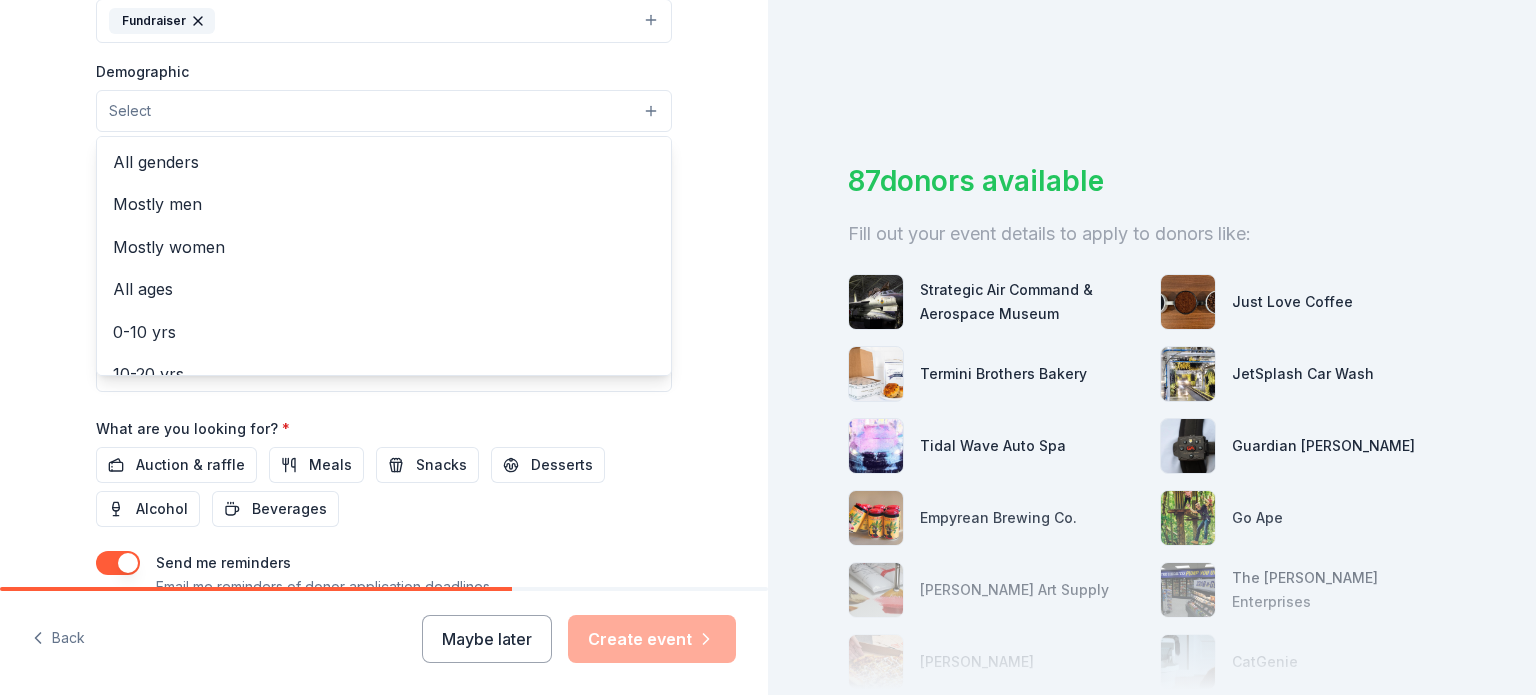 click on "Select" at bounding box center (384, 111) 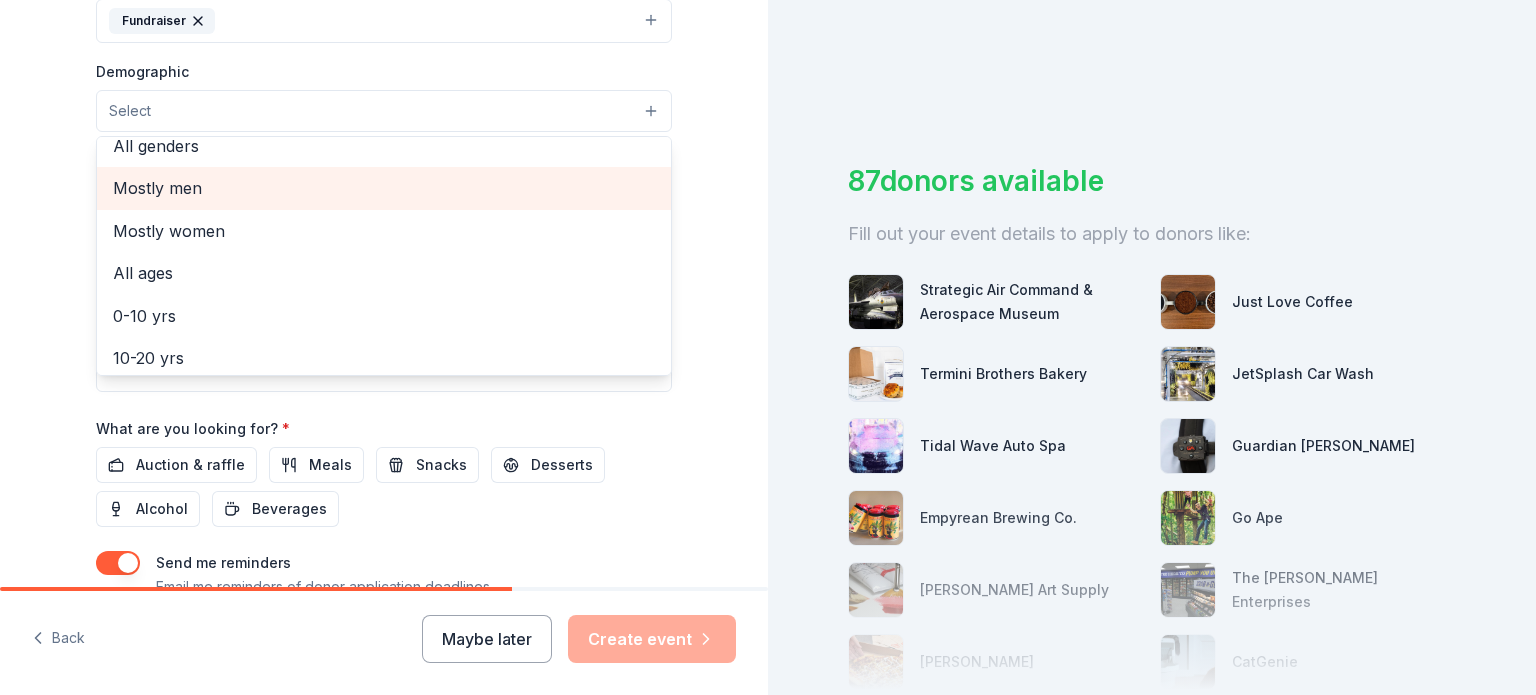 scroll, scrollTop: 0, scrollLeft: 0, axis: both 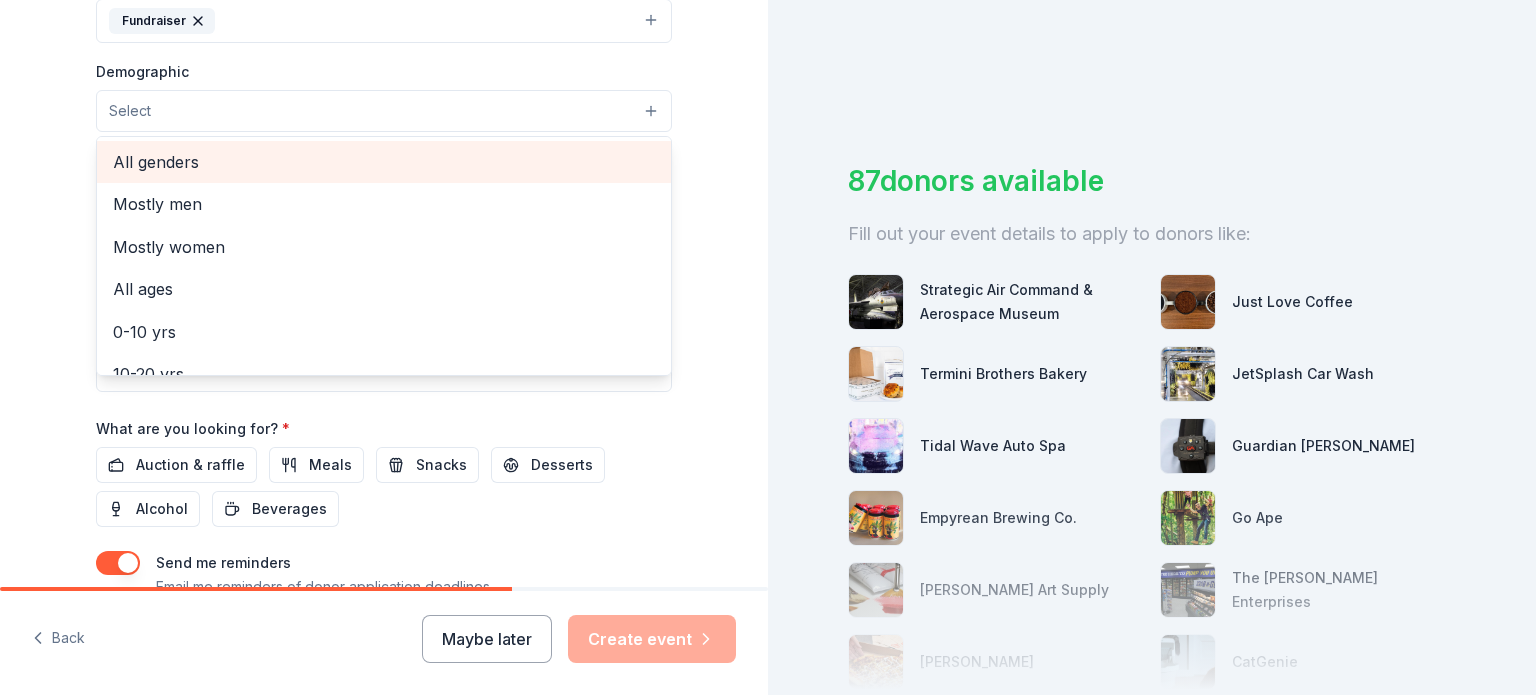click on "All genders" at bounding box center (384, 162) 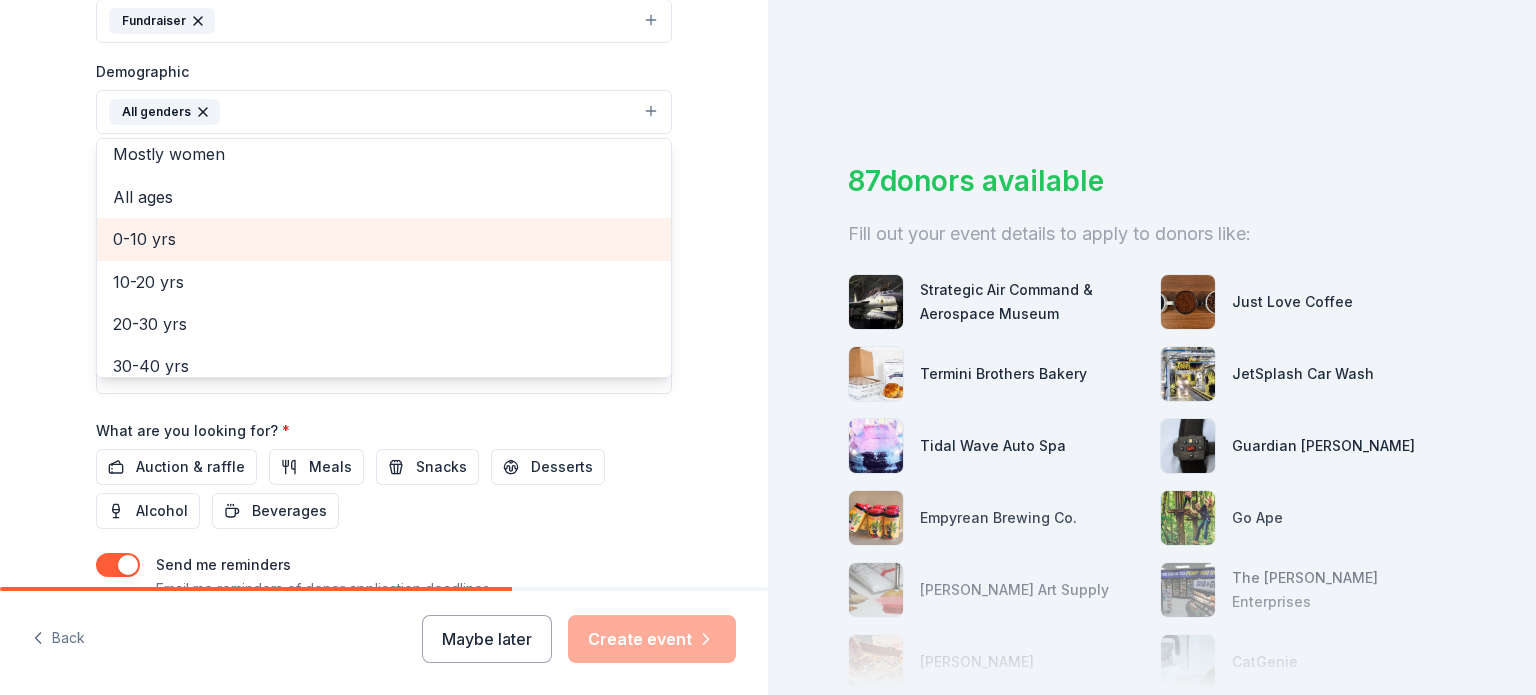 scroll, scrollTop: 58, scrollLeft: 0, axis: vertical 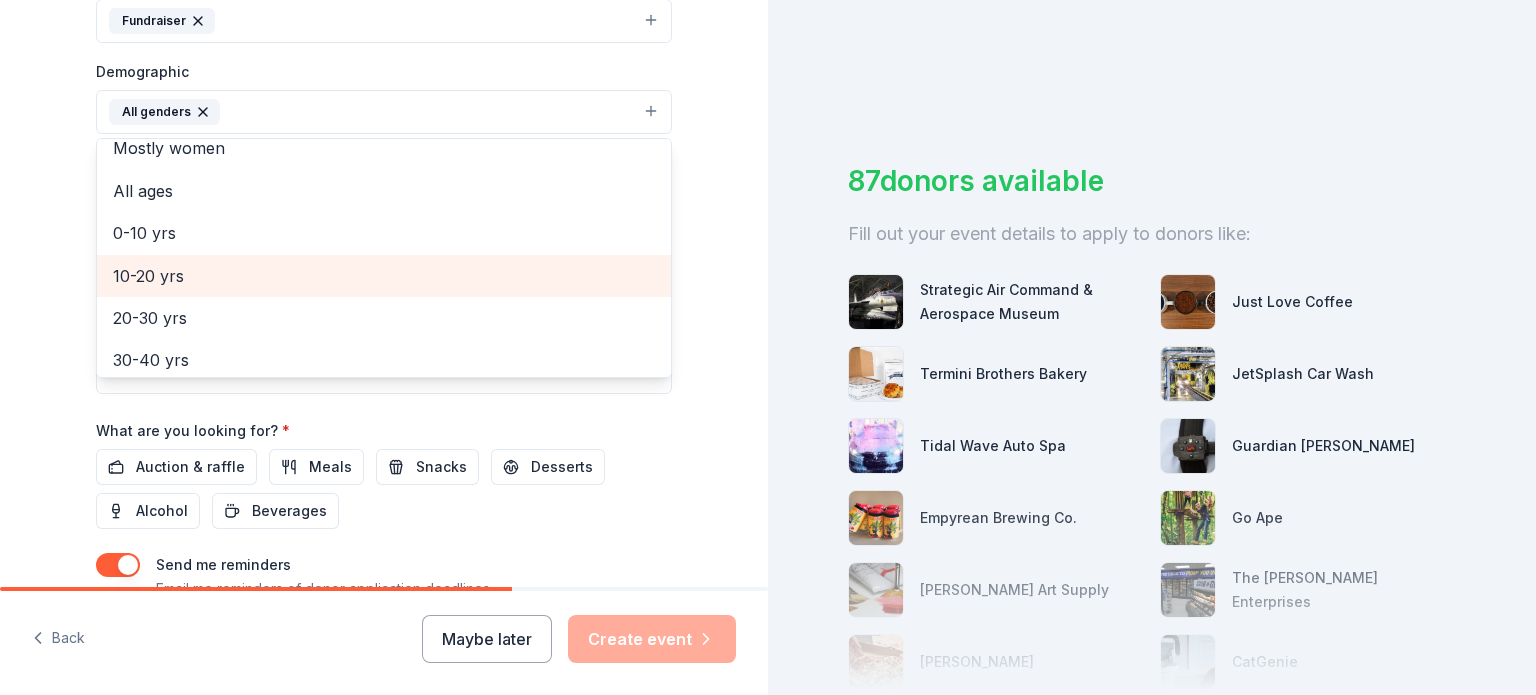 click on "10-20 yrs" at bounding box center [384, 276] 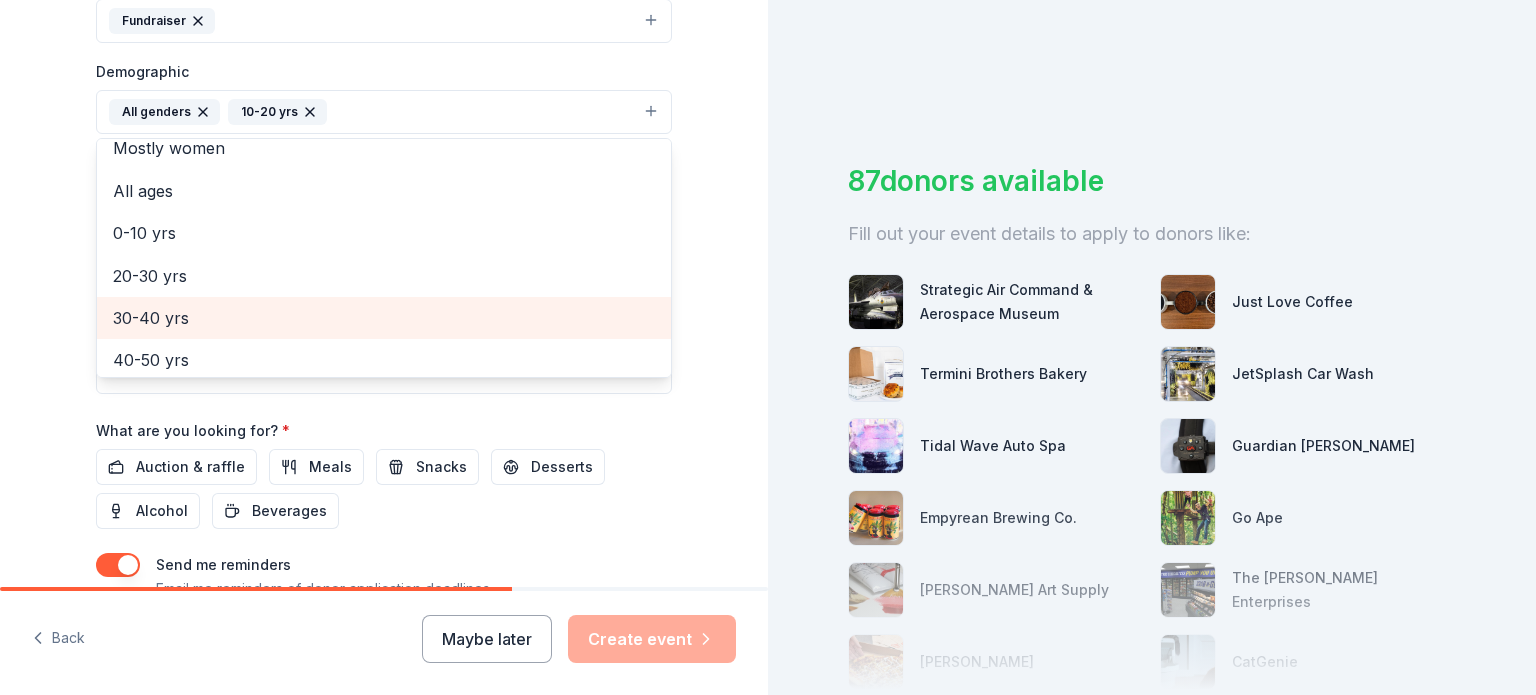 click on "30-40 yrs" at bounding box center [384, 318] 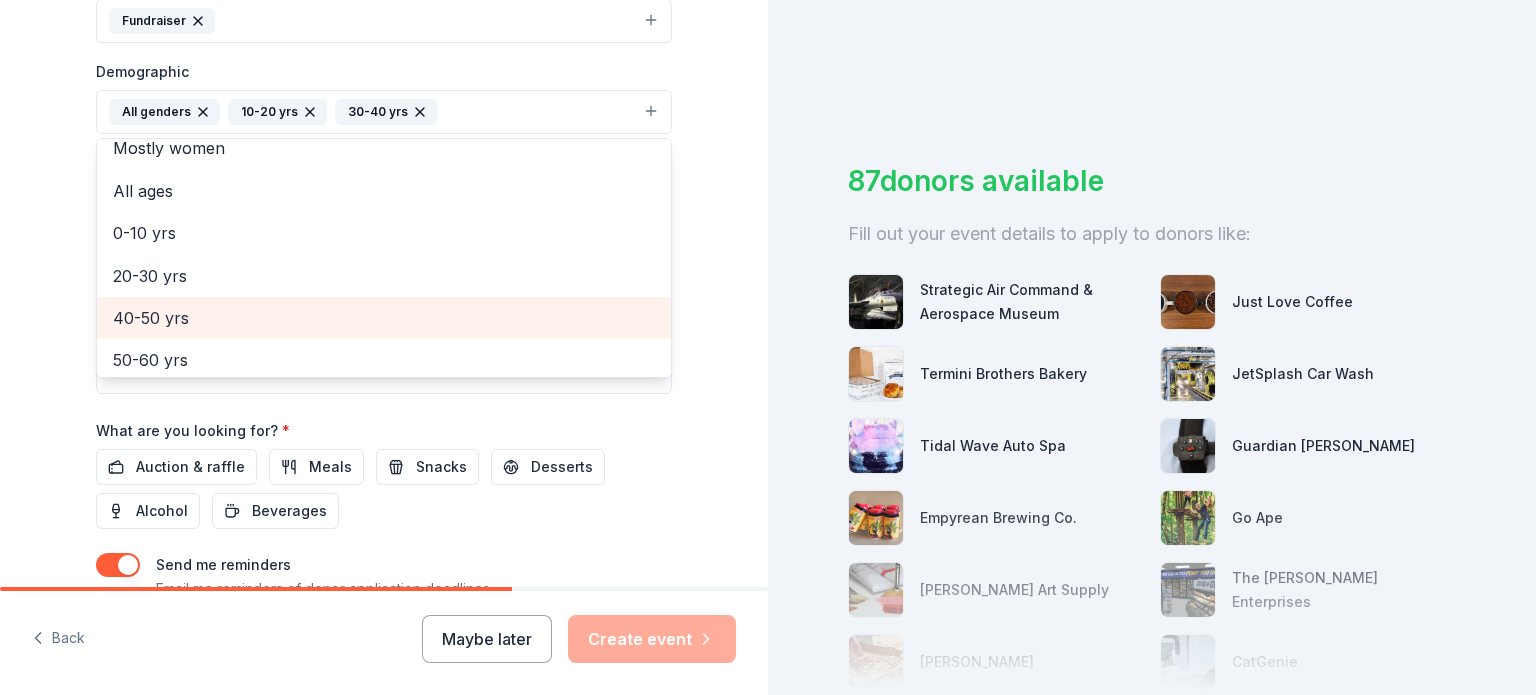 click on "40-50 yrs" at bounding box center (384, 318) 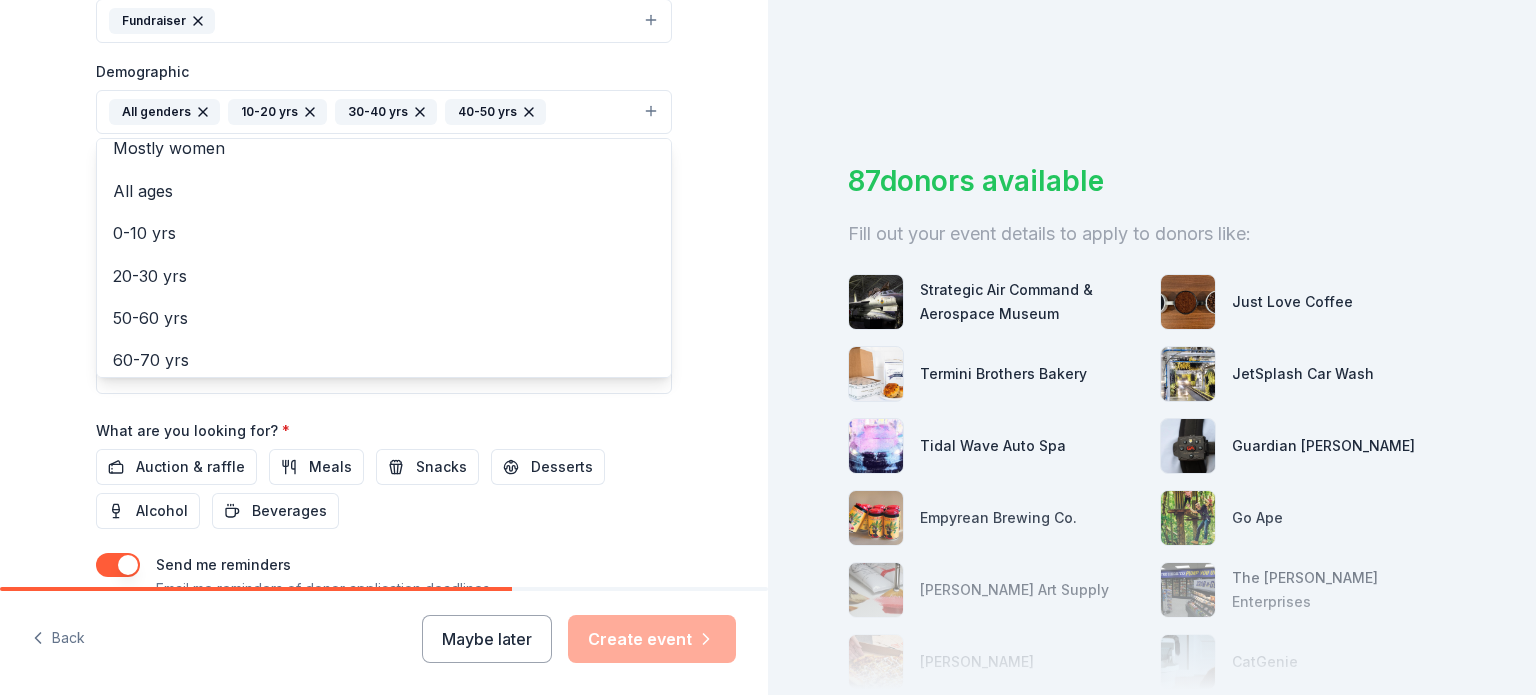 scroll, scrollTop: 670, scrollLeft: 0, axis: vertical 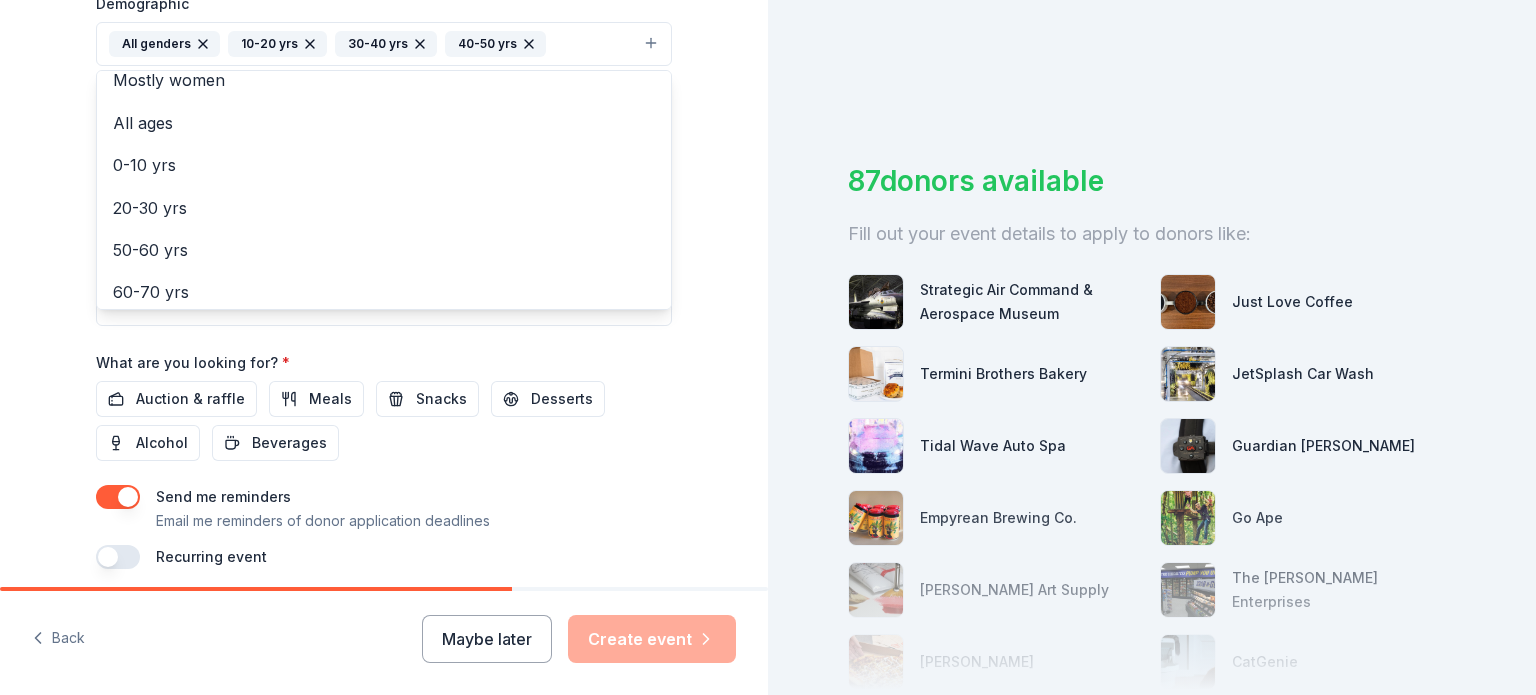 click on "Tell us about your event. We'll find in-kind donations you can apply for. Event name * Annual Omaha Junior Lancer Golf Tournament 42 /100 Event website Attendance * 200 Date * 08/10/2025 ZIP code * 68136 Event type * Fundraiser Demographic All genders 10-20 yrs 30-40 yrs 40-50 yrs Mostly men Mostly women All ages 0-10 yrs 20-30 yrs 50-60 yrs 60-70 yrs 70-80 yrs 80+ yrs We use this information to help brands find events with their target demographic to sponsor their products. Mailing address Apt/unit Description What are you looking for? * Auction & raffle Meals Snacks Desserts Alcohol Beverages Send me reminders Email me reminders of donor application deadlines Recurring event" at bounding box center (384, -3) 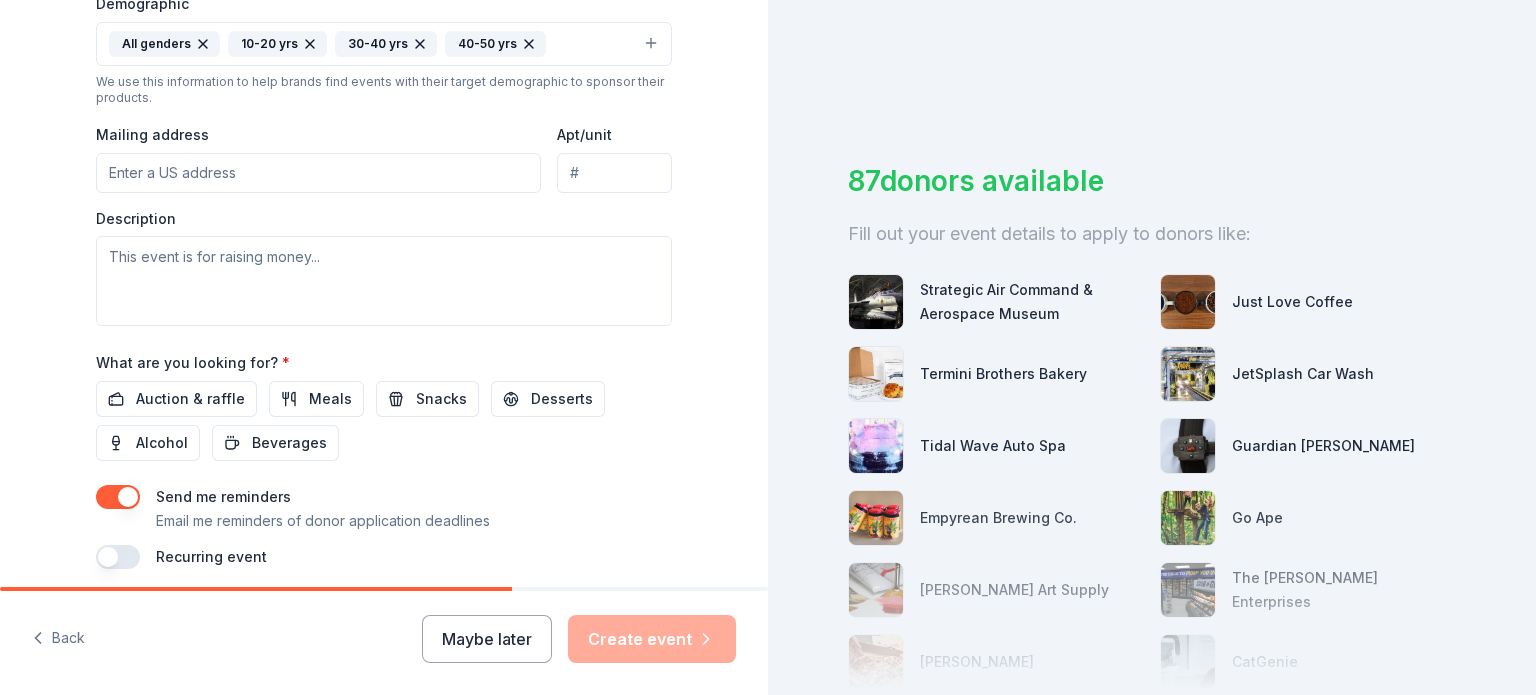 click on "Mailing address" at bounding box center [318, 173] 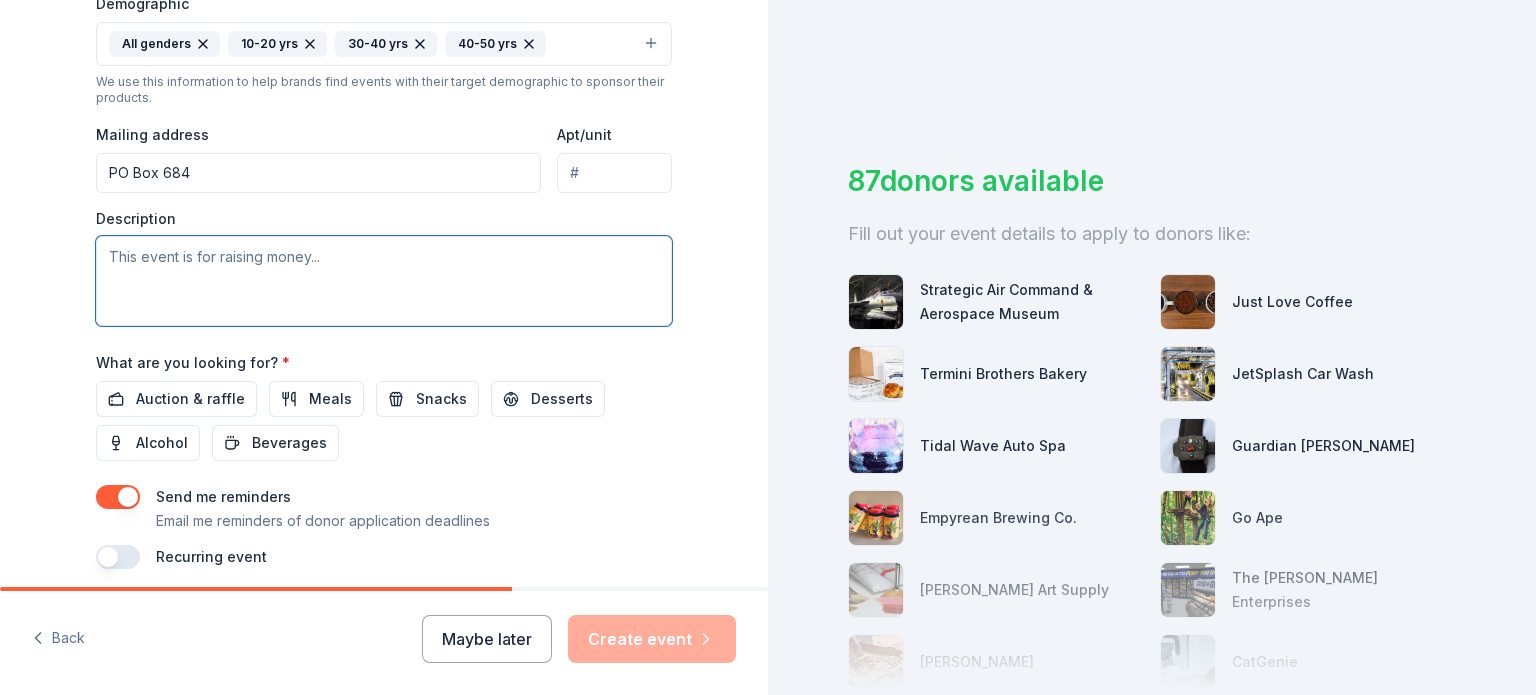 click at bounding box center [384, 281] 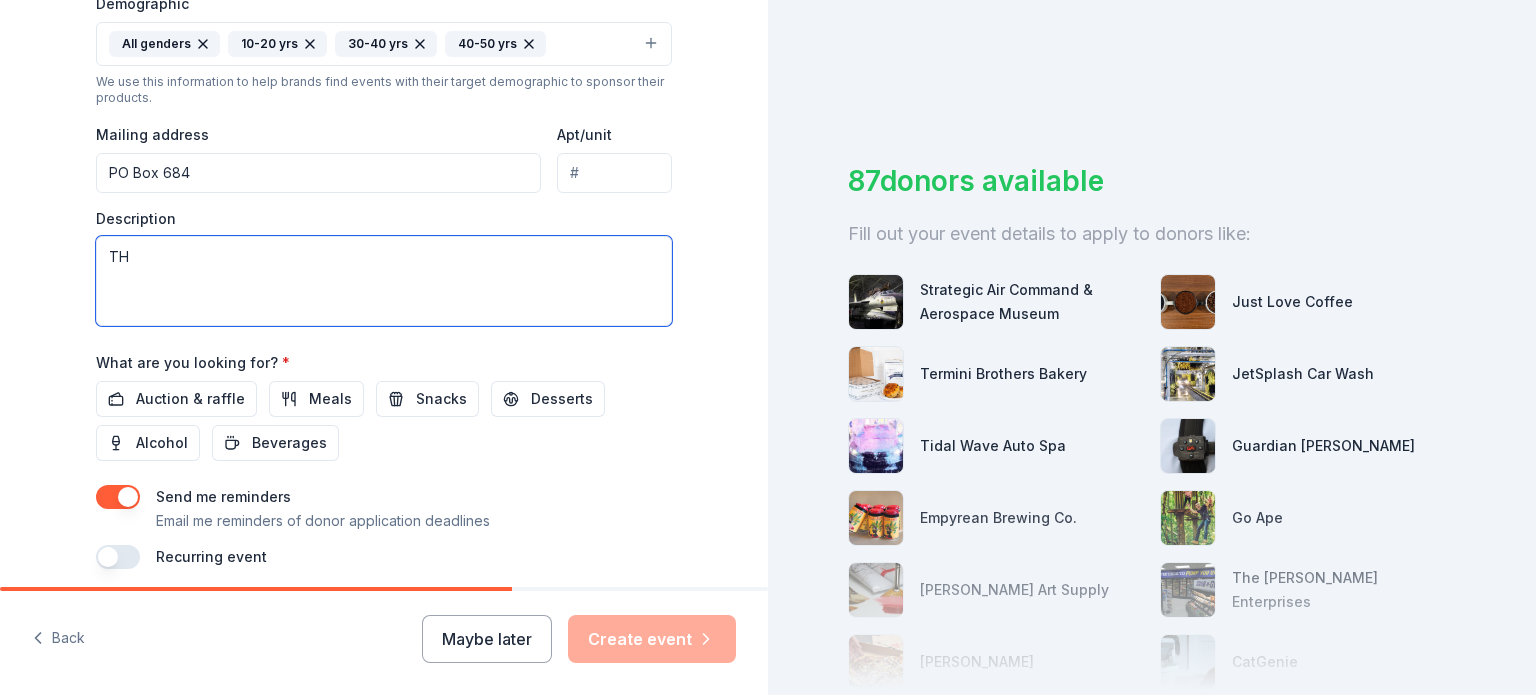 type on "T" 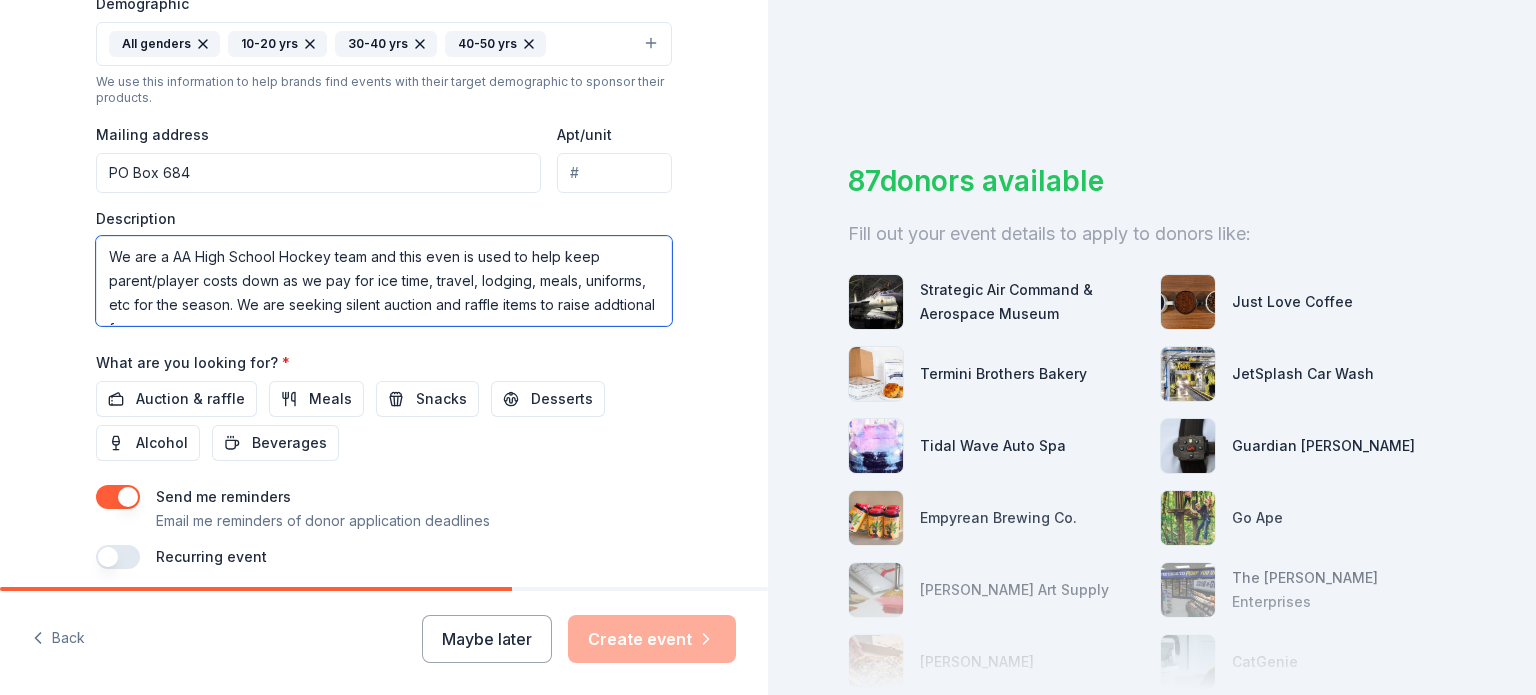 scroll, scrollTop: 12, scrollLeft: 0, axis: vertical 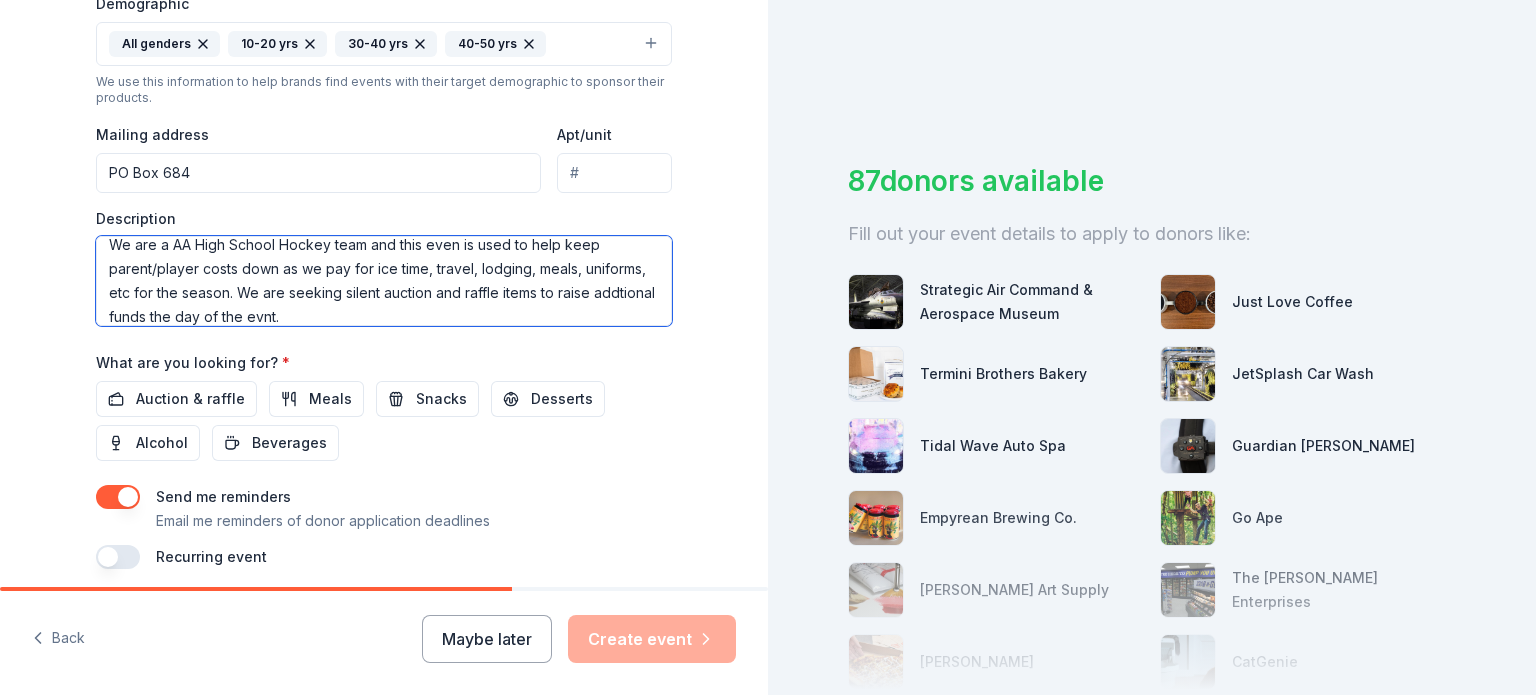 click on "We are a AA High School Hockey team and this even is used to help keep parent/player costs down as we pay for ice time, travel, lodging, meals, uniforms, etc for the season. We are seeking silent auction and raffle items to raise addtional funds the day of the evnt." at bounding box center (384, 281) 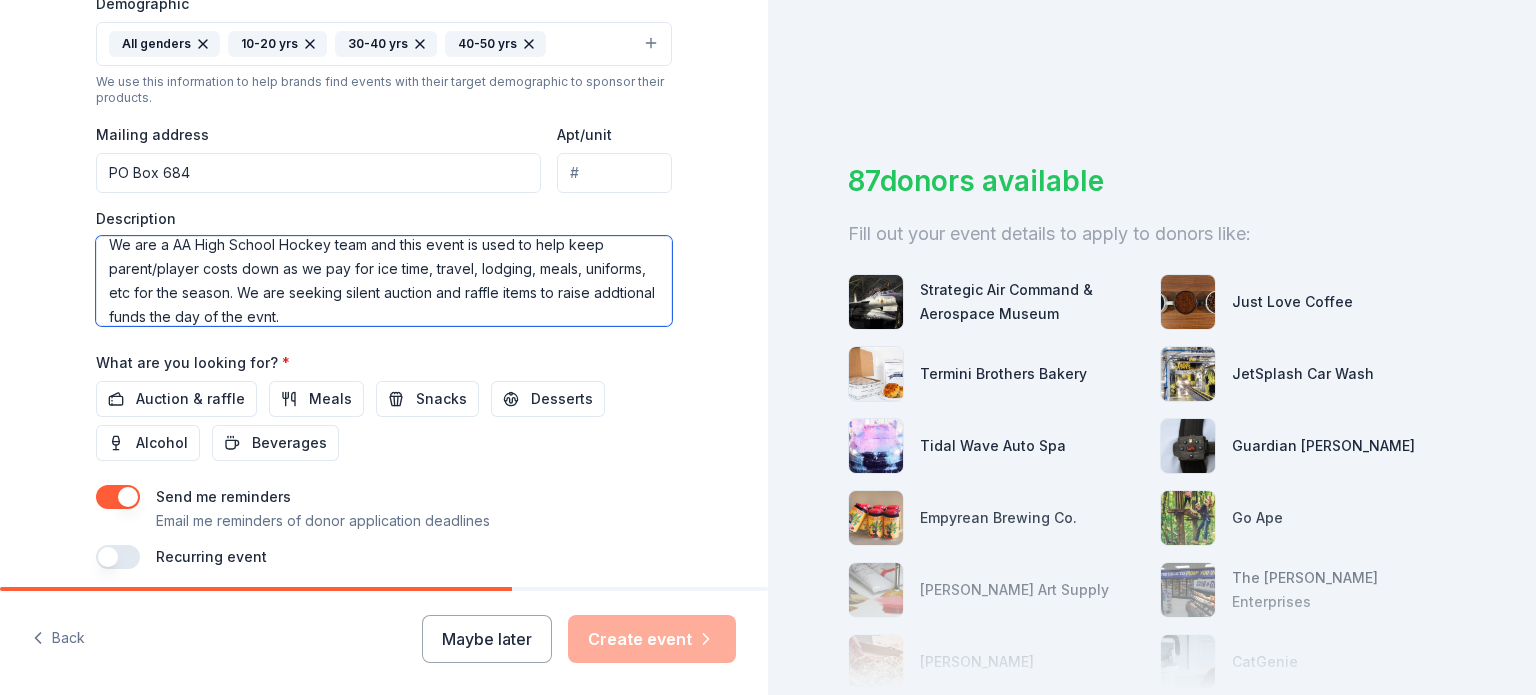 scroll, scrollTop: 11, scrollLeft: 0, axis: vertical 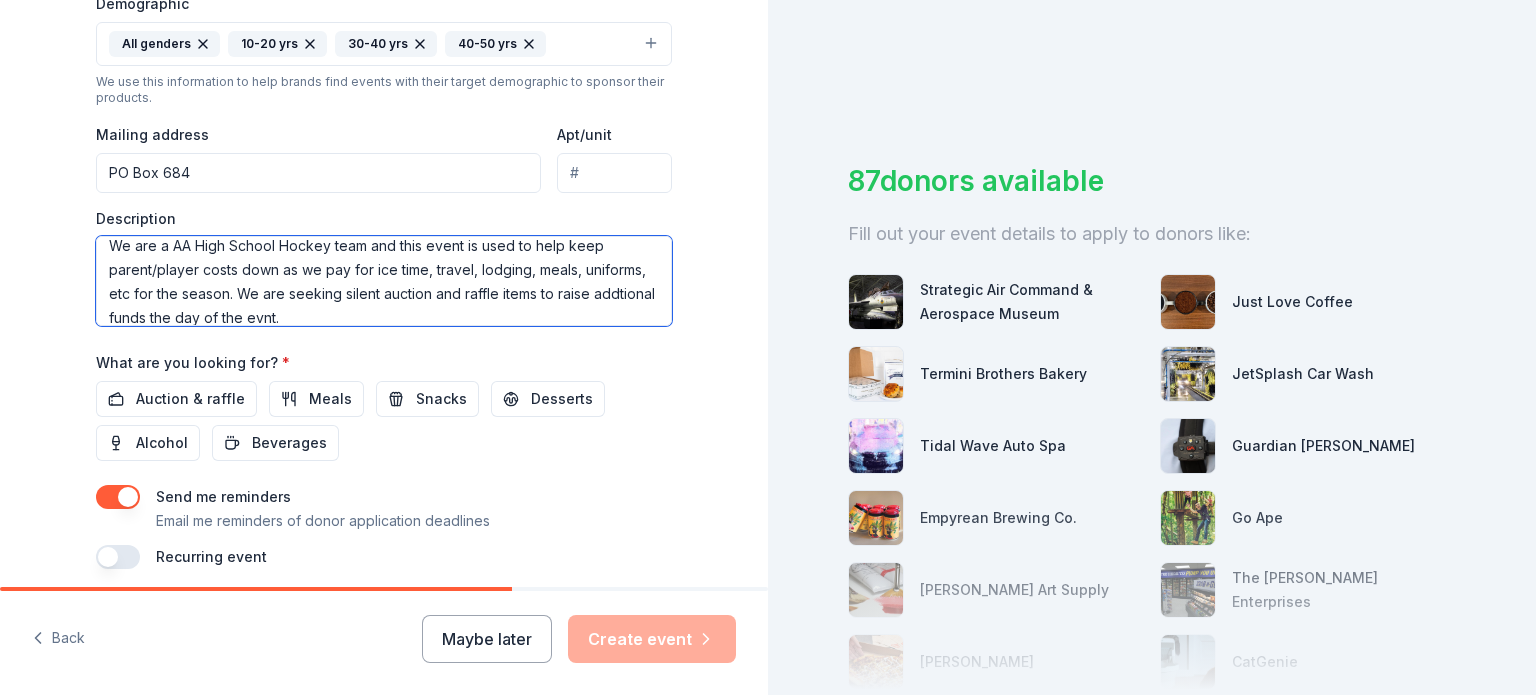 click on "We are a AA High School Hockey team and this event is used to help keep parent/player costs down as we pay for ice time, travel, lodging, meals, uniforms, etc for the season. We are seeking silent auction and raffle items to raise addtional funds the day of the evnt." at bounding box center [384, 281] 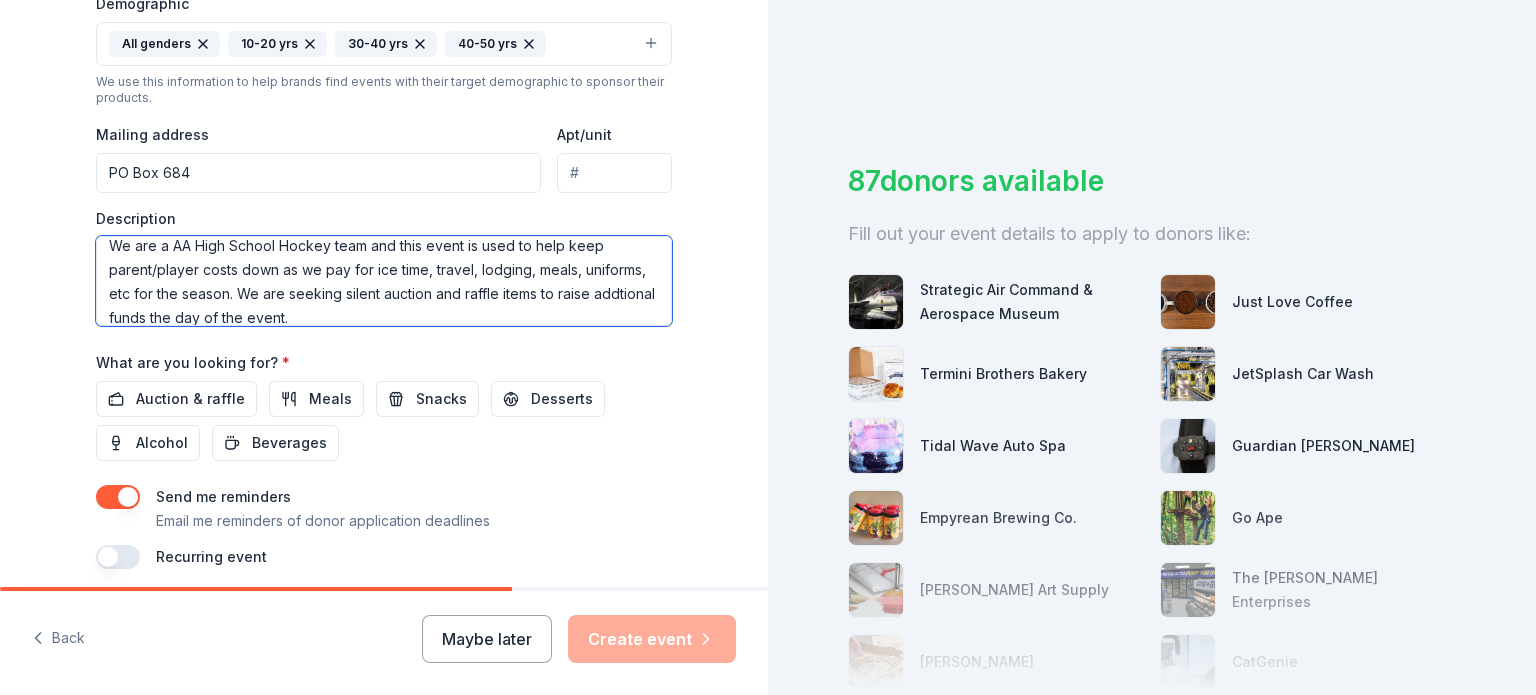 scroll, scrollTop: 12, scrollLeft: 0, axis: vertical 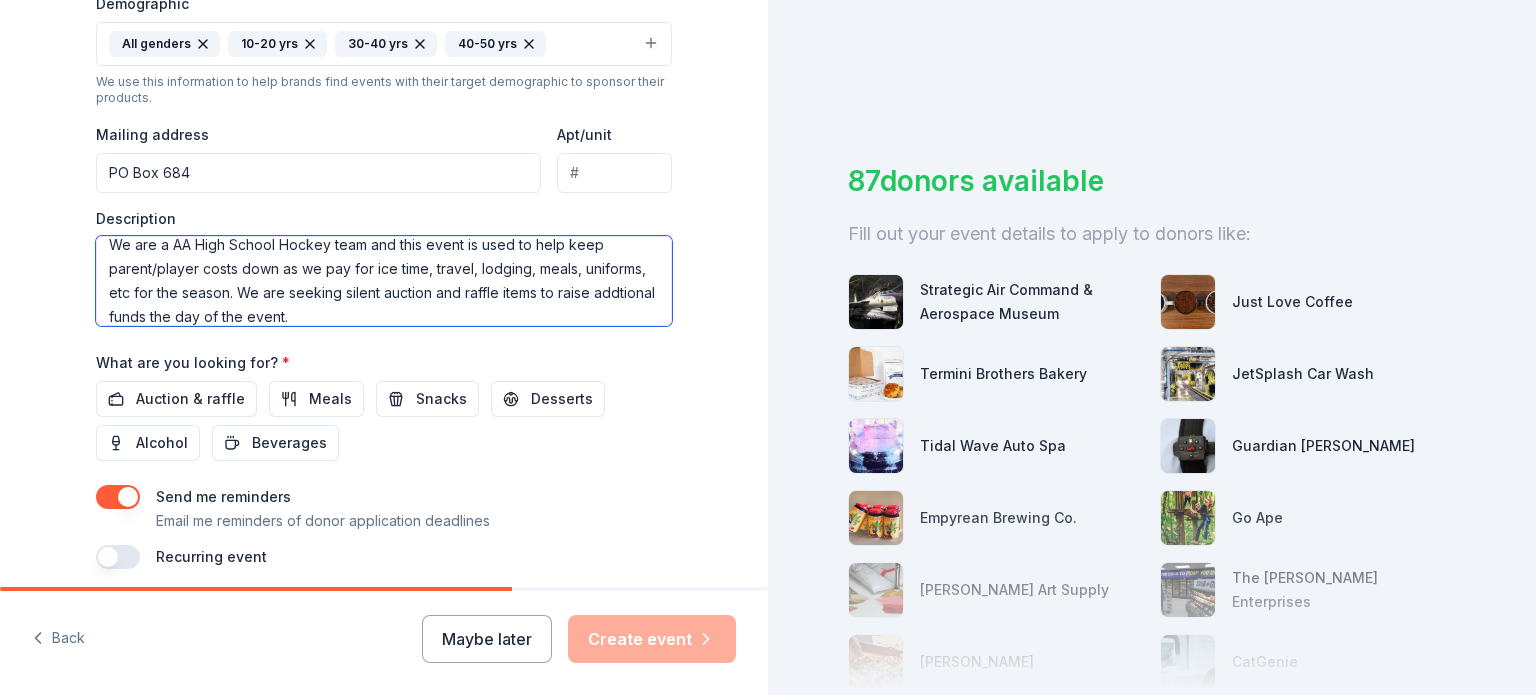 click on "We are a AA High School Hockey team and this event is used to help keep parent/player costs down as we pay for ice time, travel, lodging, meals, uniforms, etc for the season. We are seeking silent auction and raffle items to raise addtional funds the day of the event." at bounding box center (384, 281) 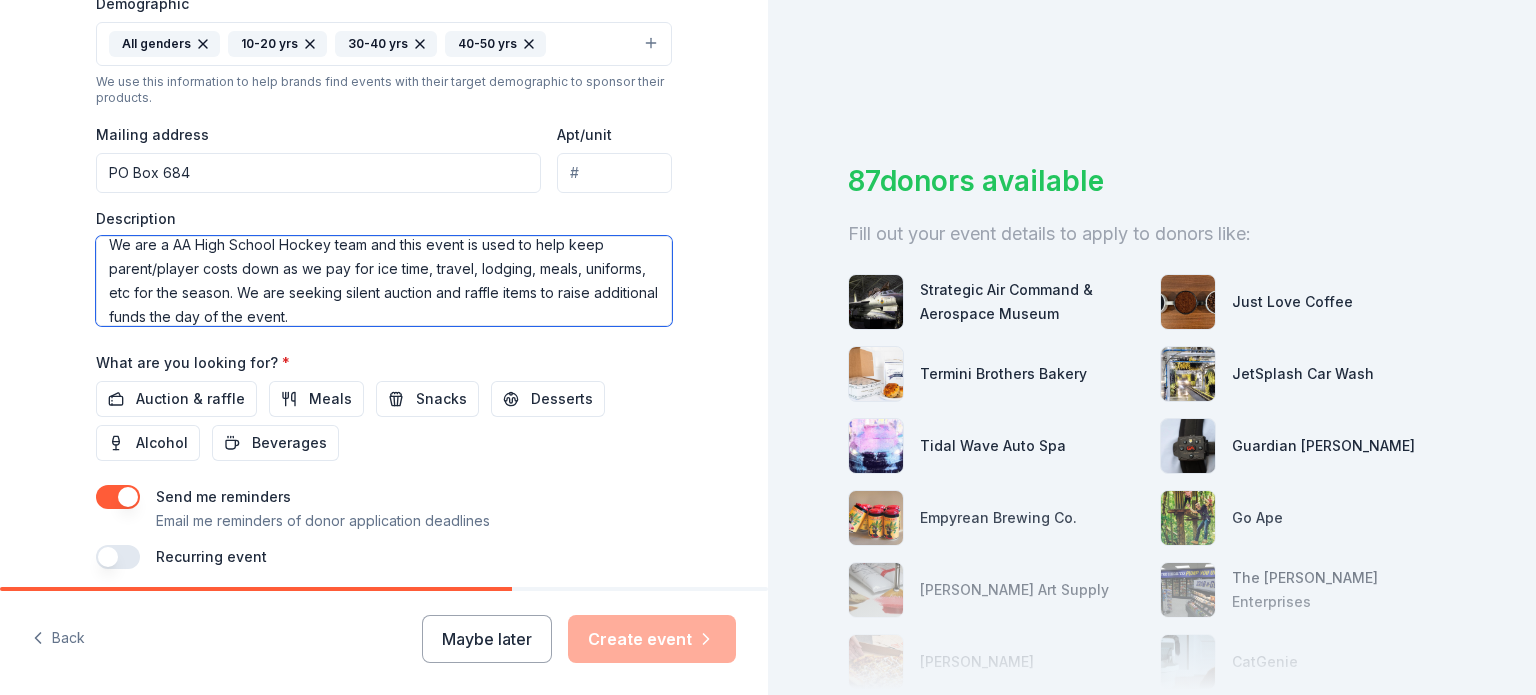 click on "We are a AA High School Hockey team and this event is used to help keep parent/player costs down as we pay for ice time, travel, lodging, meals, uniforms, etc for the season. We are seeking silent auction and raffle items to raise additional funds the day of the event." at bounding box center [384, 281] 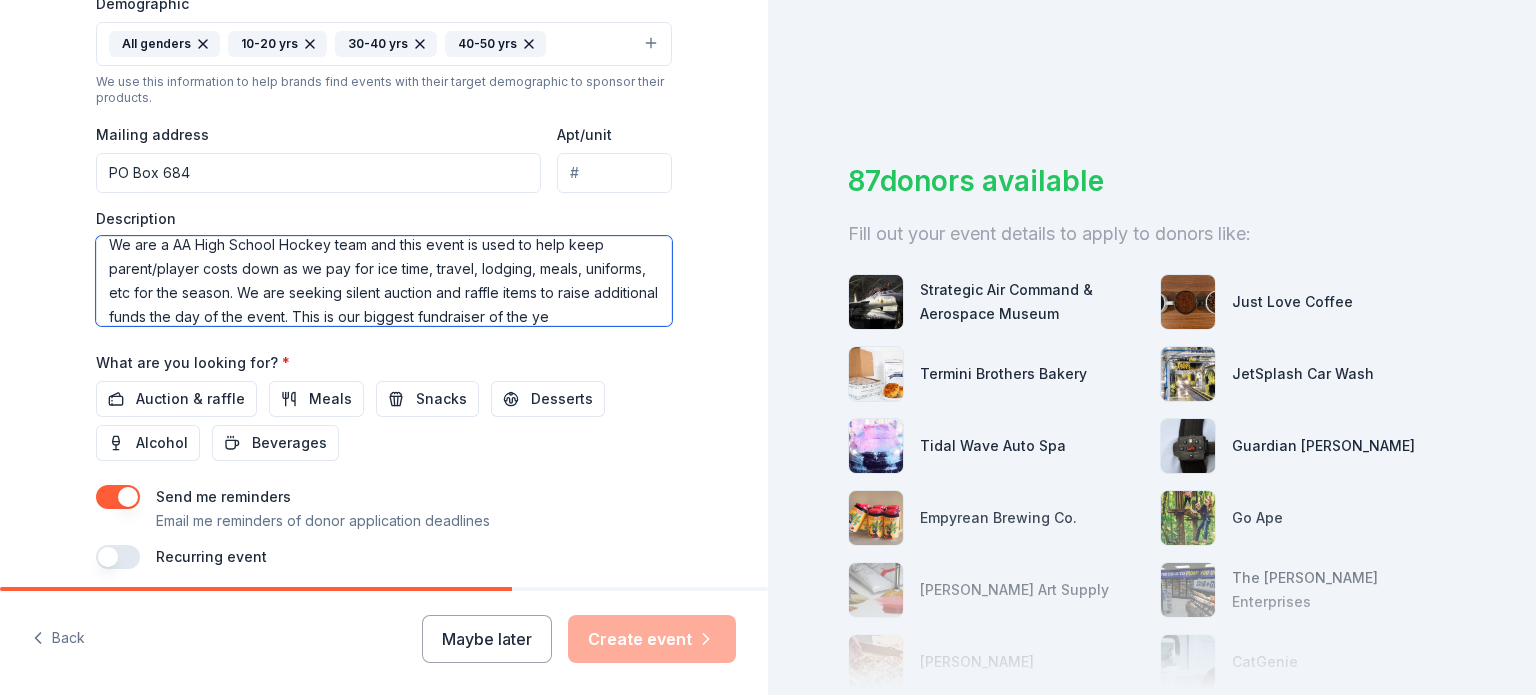 scroll, scrollTop: 36, scrollLeft: 0, axis: vertical 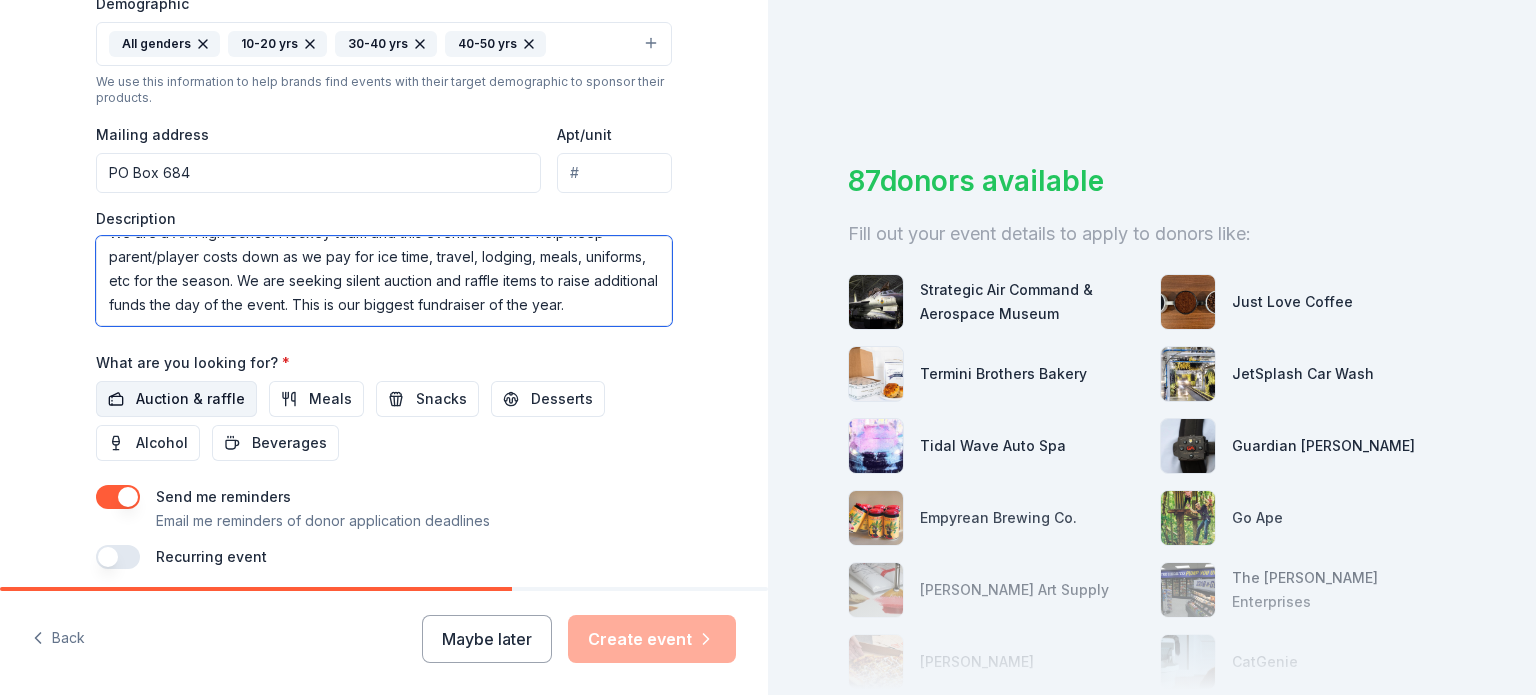 type on "We are a AA High School Hockey team and this event is used to help keep parent/player costs down as we pay for ice time, travel, lodging, meals, uniforms, etc for the season. We are seeking silent auction and raffle items to raise additional funds the day of the event. This is our biggest fundraiser of the year." 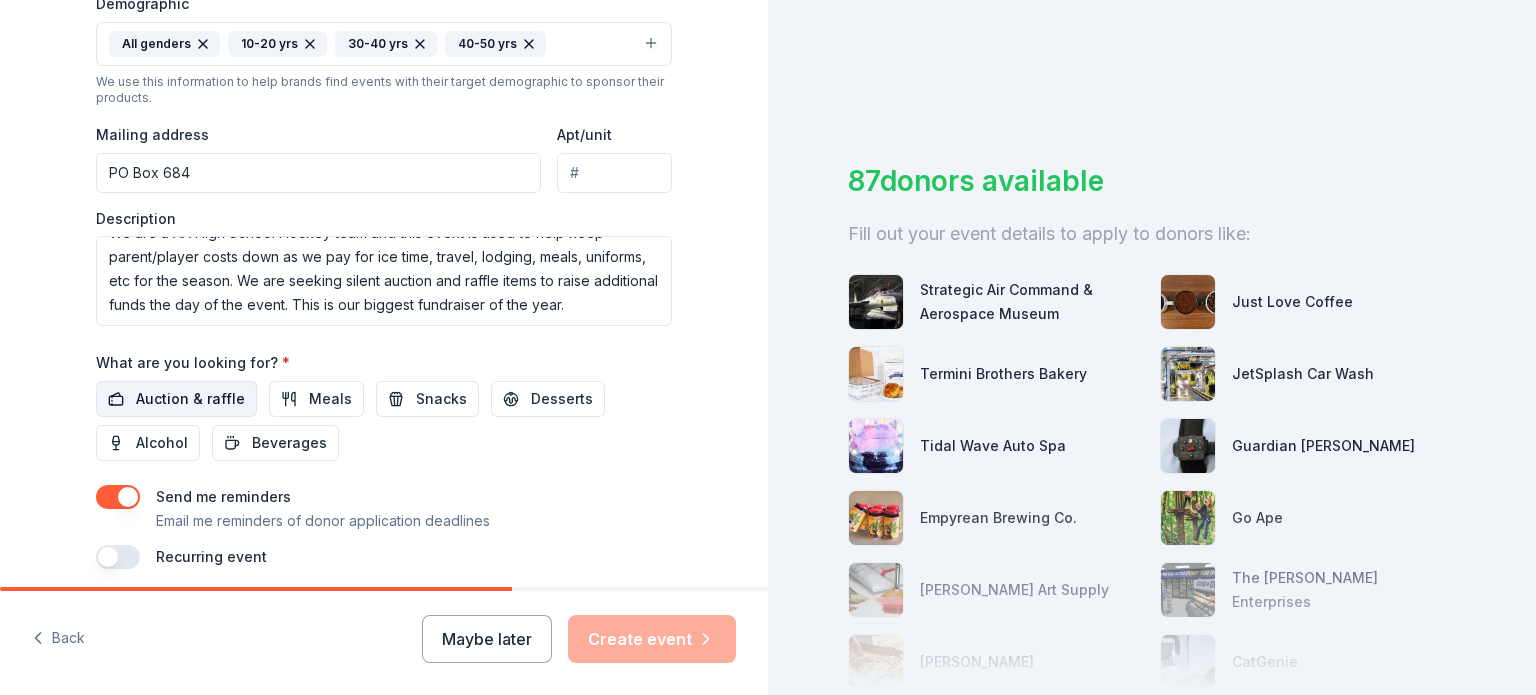 click on "Auction & raffle" at bounding box center (190, 399) 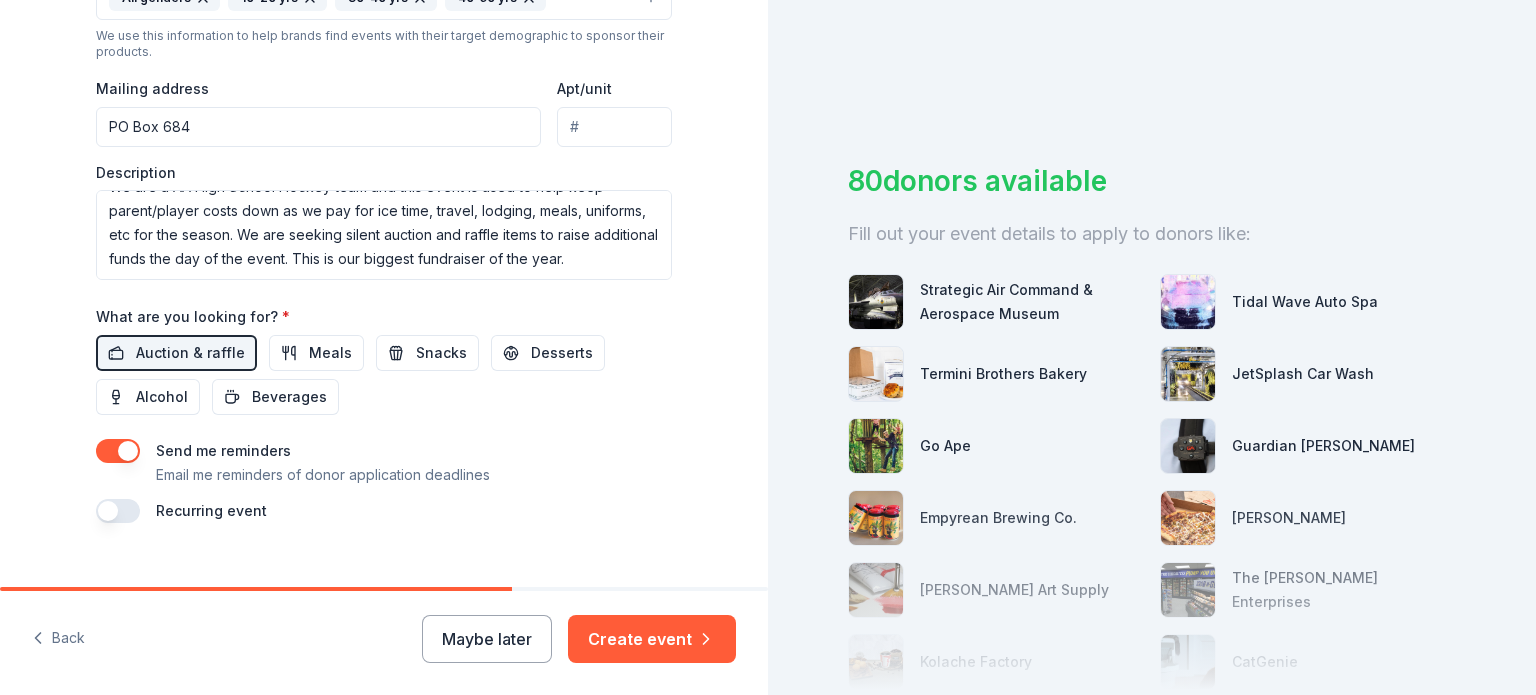 scroll, scrollTop: 724, scrollLeft: 0, axis: vertical 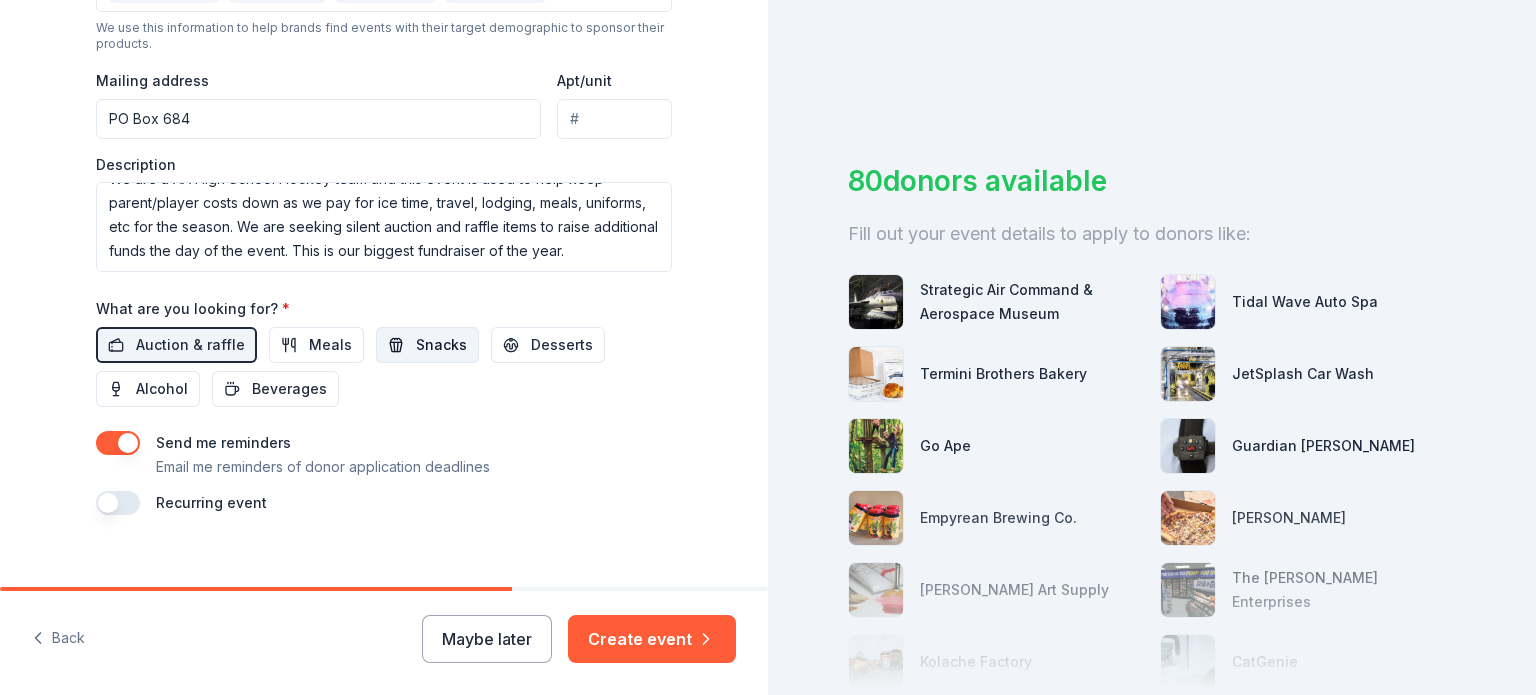 click on "Snacks" at bounding box center [441, 345] 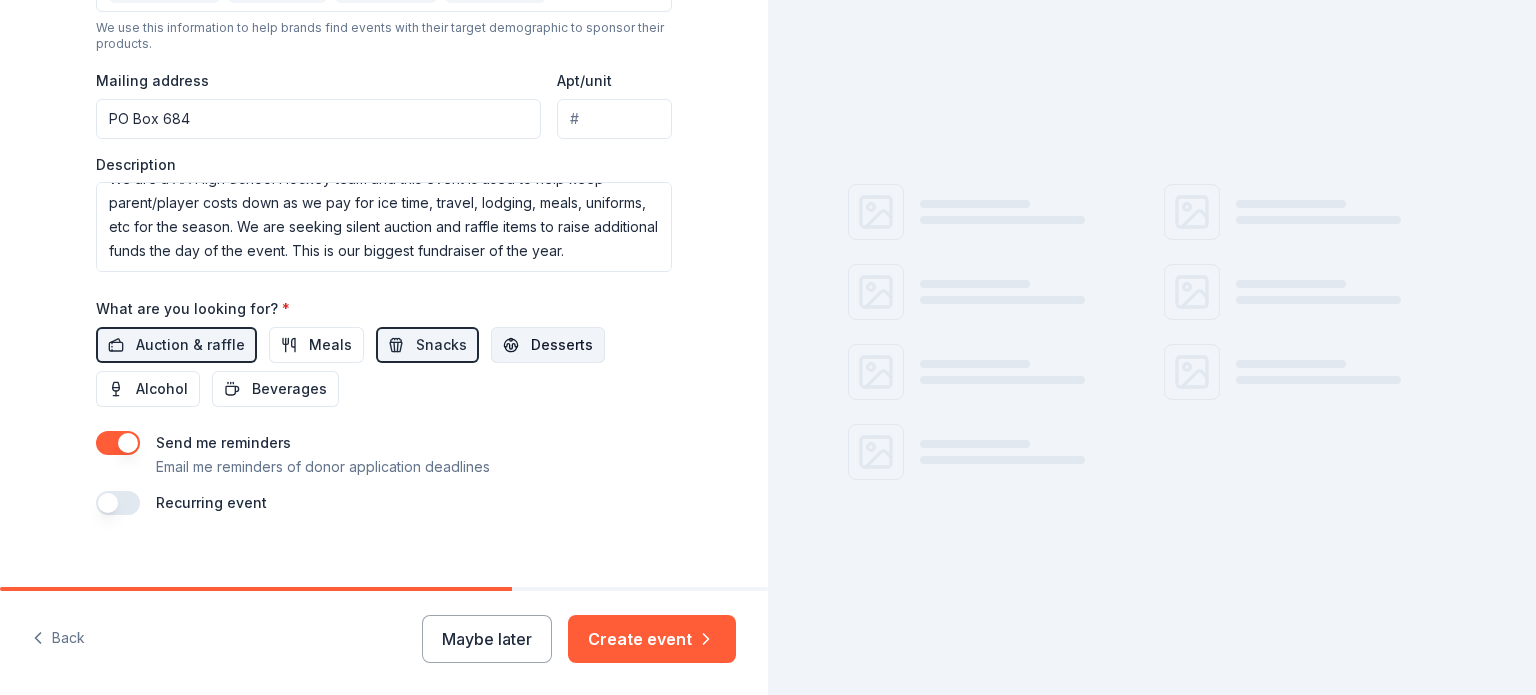 click on "Desserts" at bounding box center [562, 345] 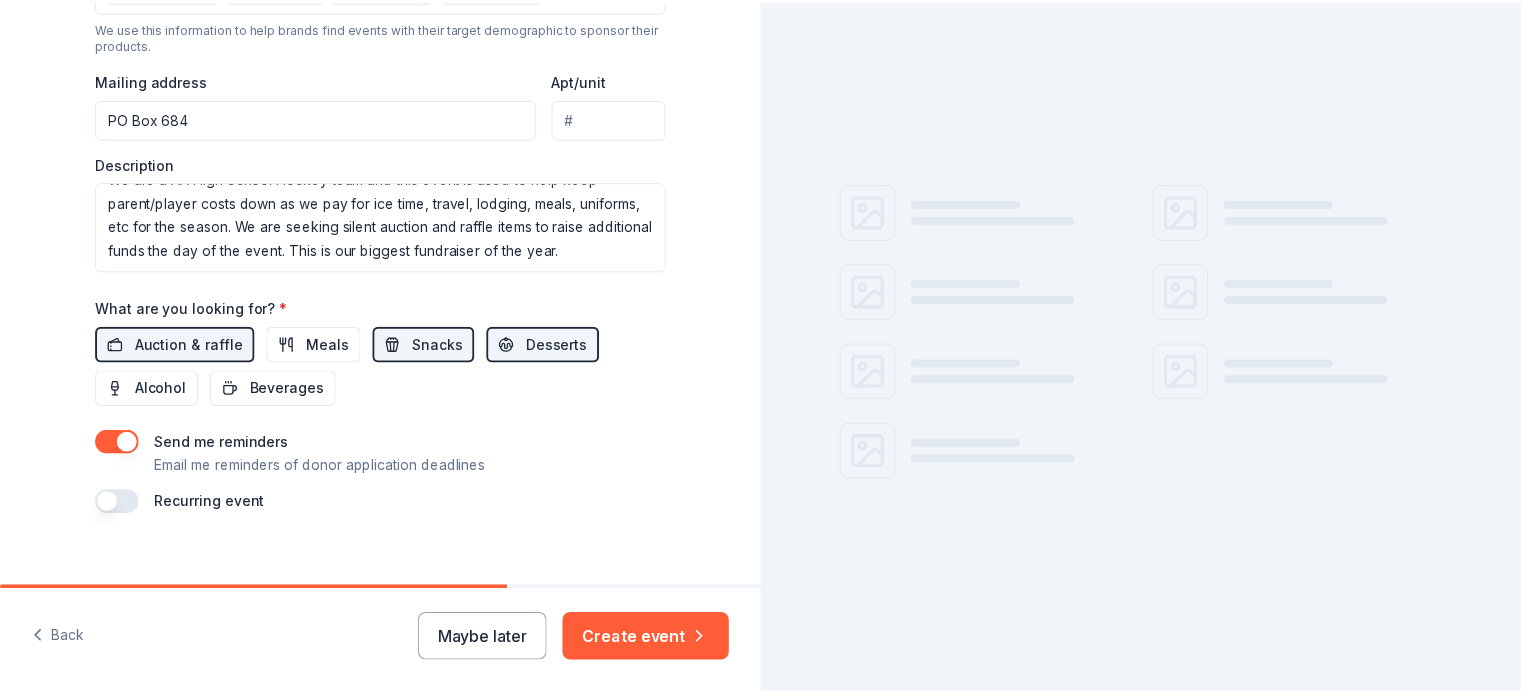 scroll, scrollTop: 747, scrollLeft: 0, axis: vertical 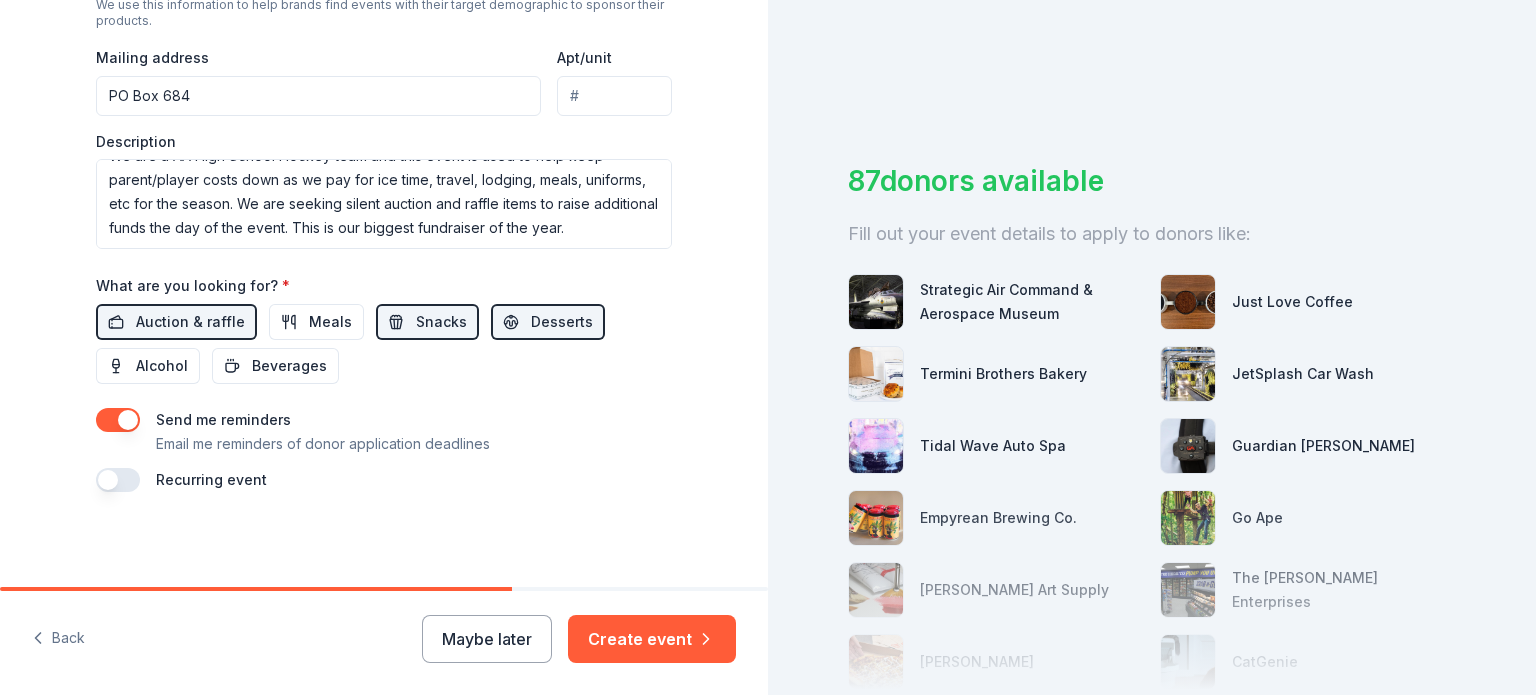 click on "Recurring event" at bounding box center [211, 480] 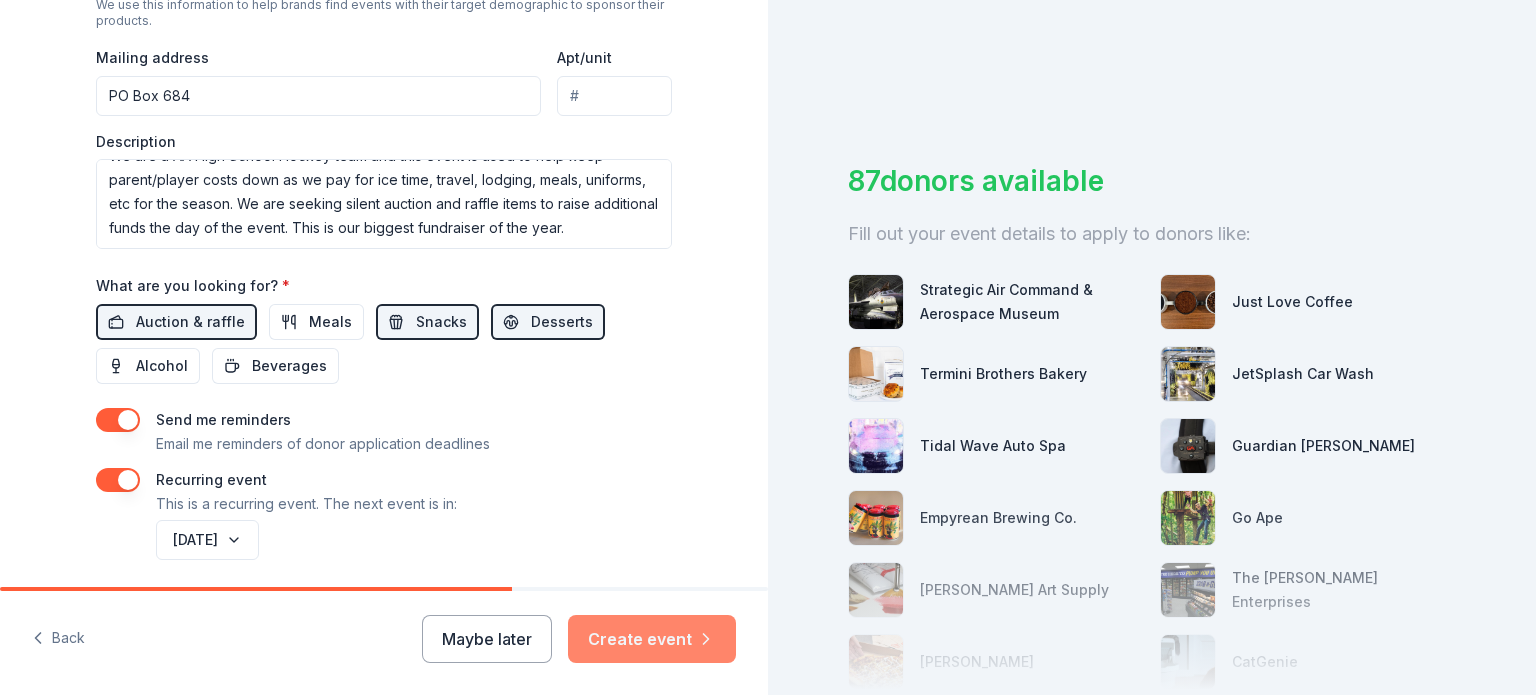 click on "Create event" at bounding box center (652, 639) 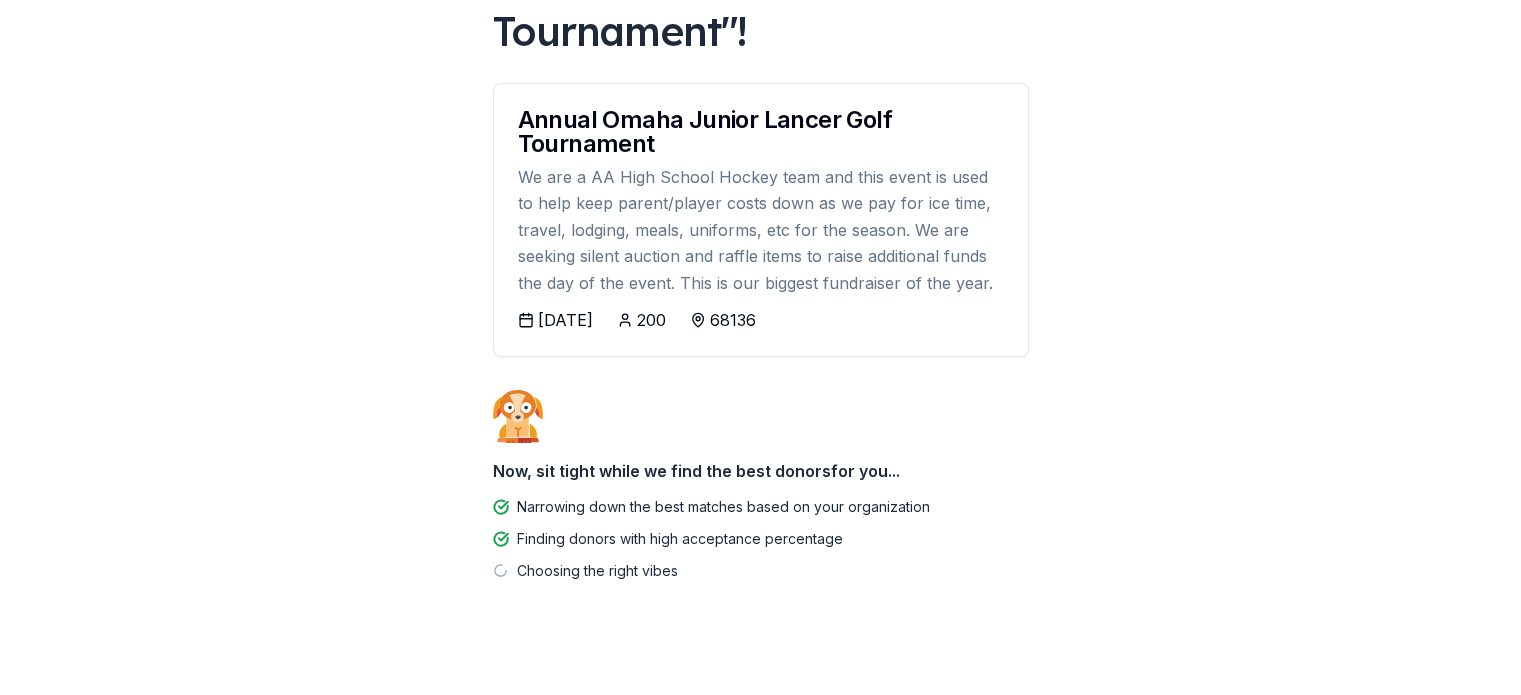 scroll, scrollTop: 256, scrollLeft: 0, axis: vertical 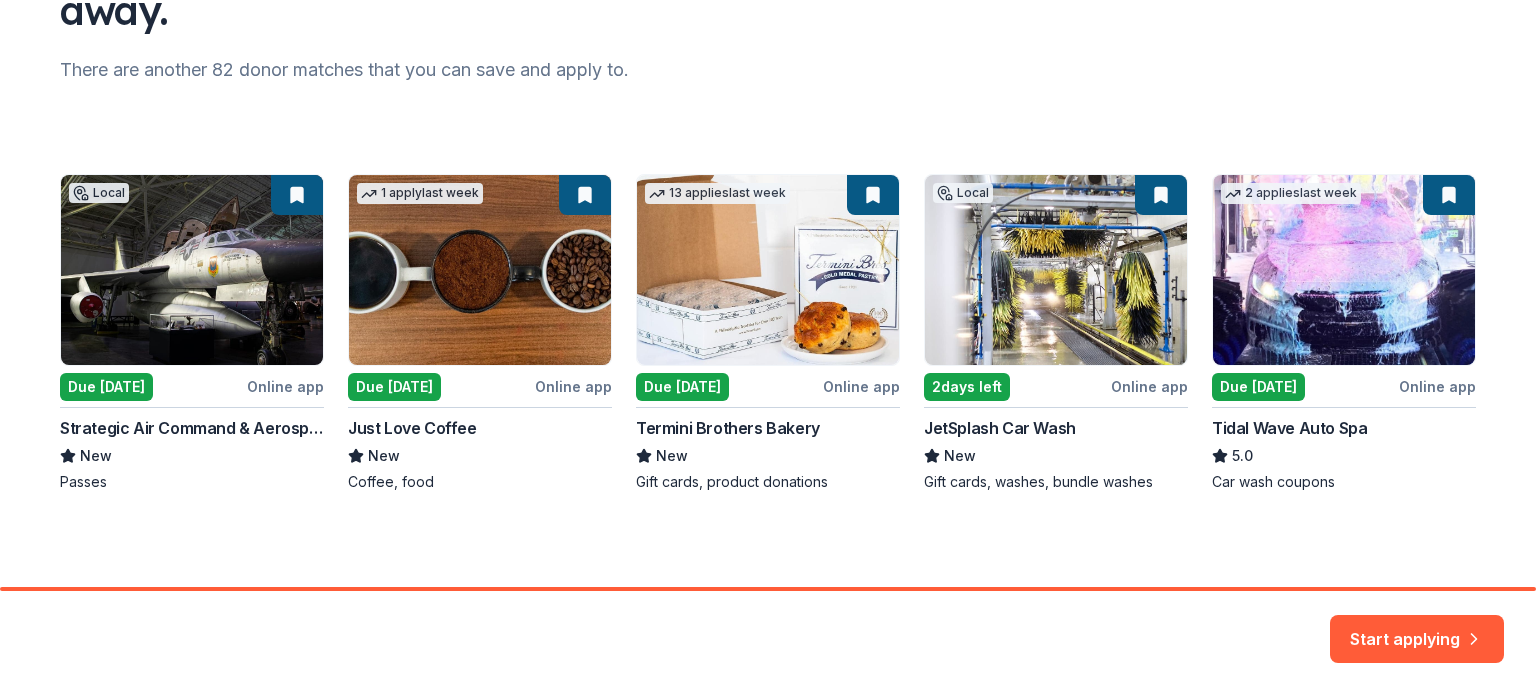 click on "Local Due today Online app Strategic Air Command & Aerospace Museum New Passes 1   apply  last week Due today Online app Just Love Coffee New Coffee, food 13   applies  last week Due today Online app Termini Brothers Bakery New Gift cards, product donations Local 2  days left Online app JetSplash Car Wash New Gift cards, washes, bundle washes 2   applies  last week Due today Online app Tidal Wave Auto Spa 5.0 Car wash coupons" at bounding box center [768, 333] 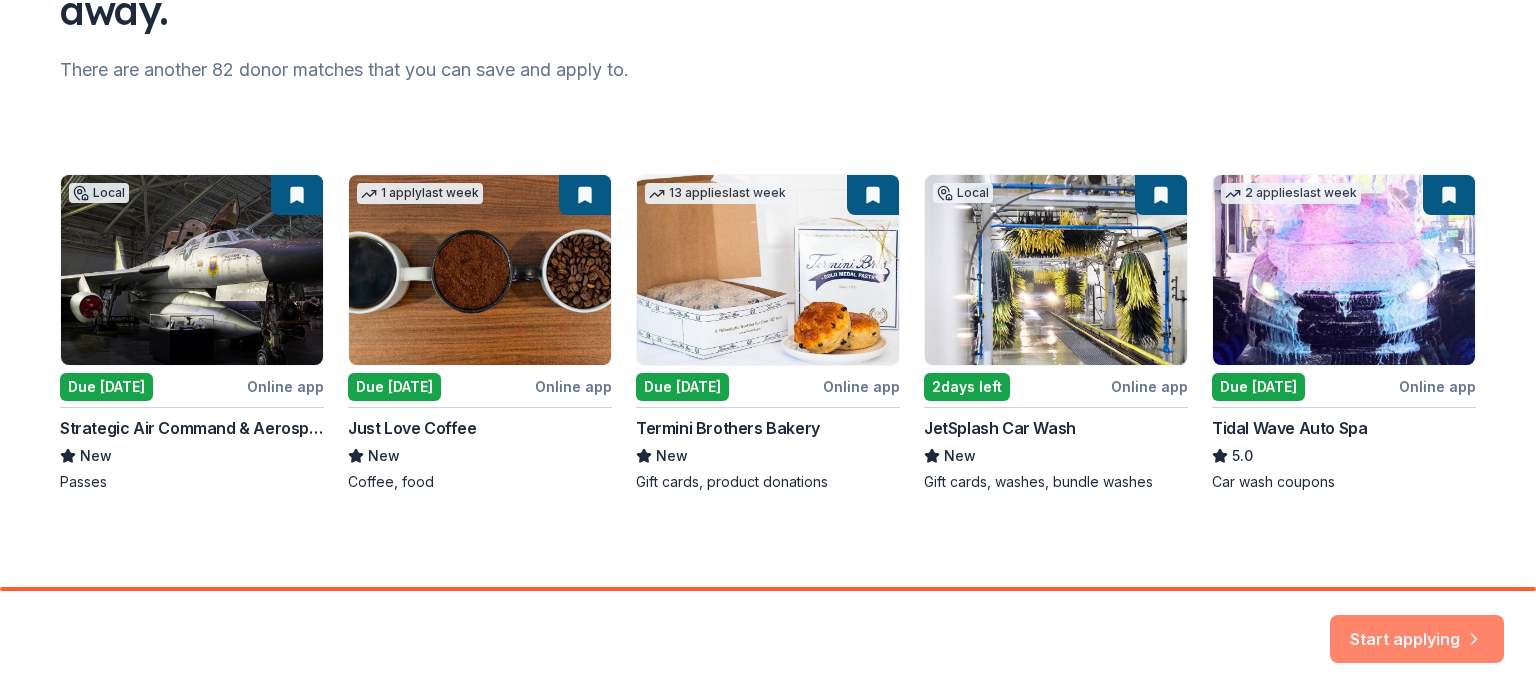 click on "Start applying" at bounding box center [1417, 627] 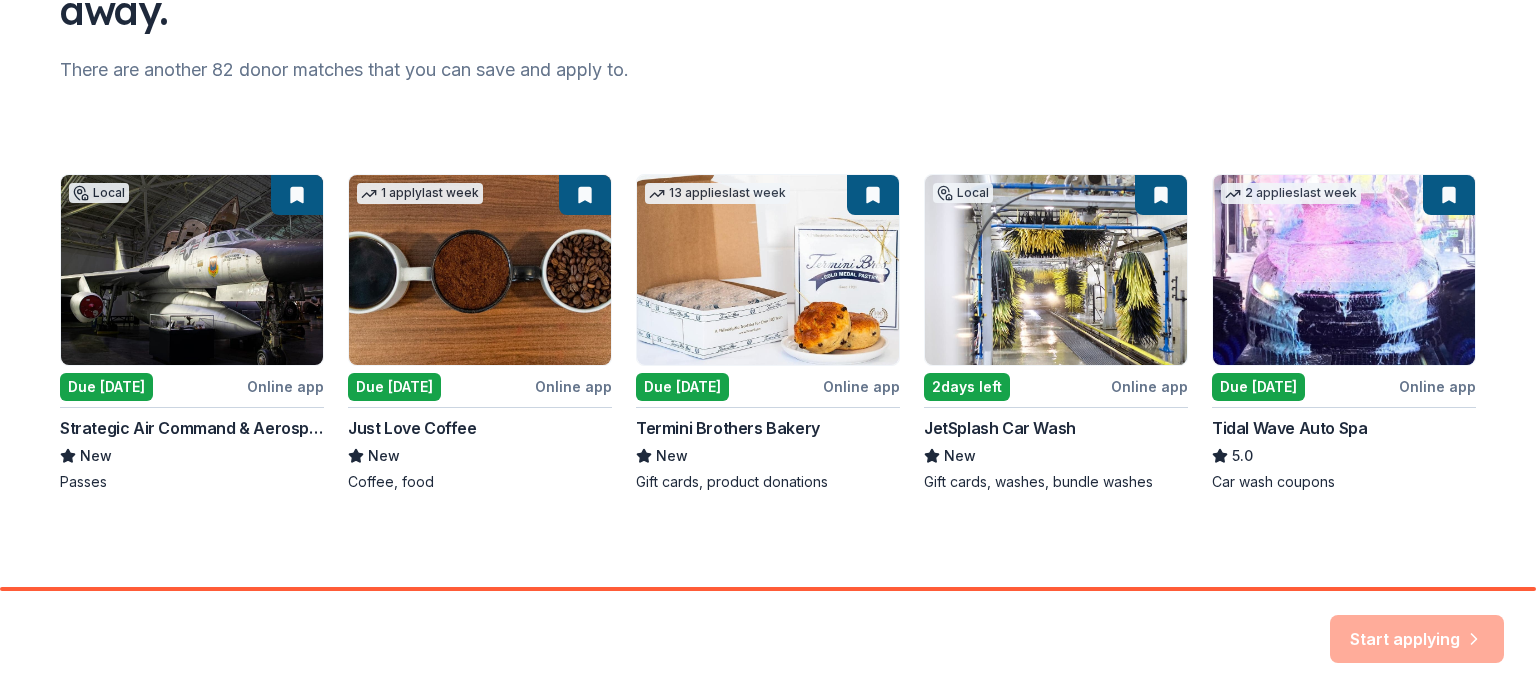 click on "Start applying" at bounding box center (1417, 639) 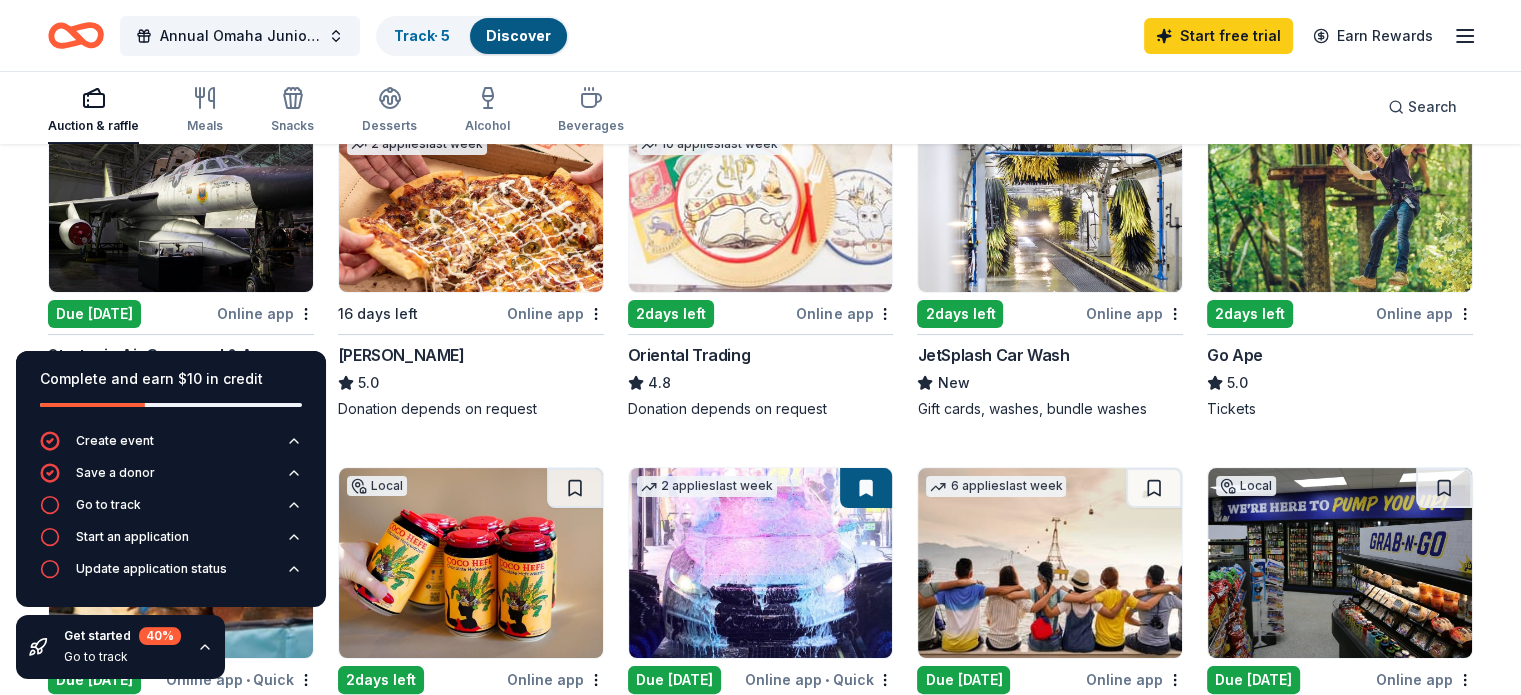 scroll, scrollTop: 274, scrollLeft: 0, axis: vertical 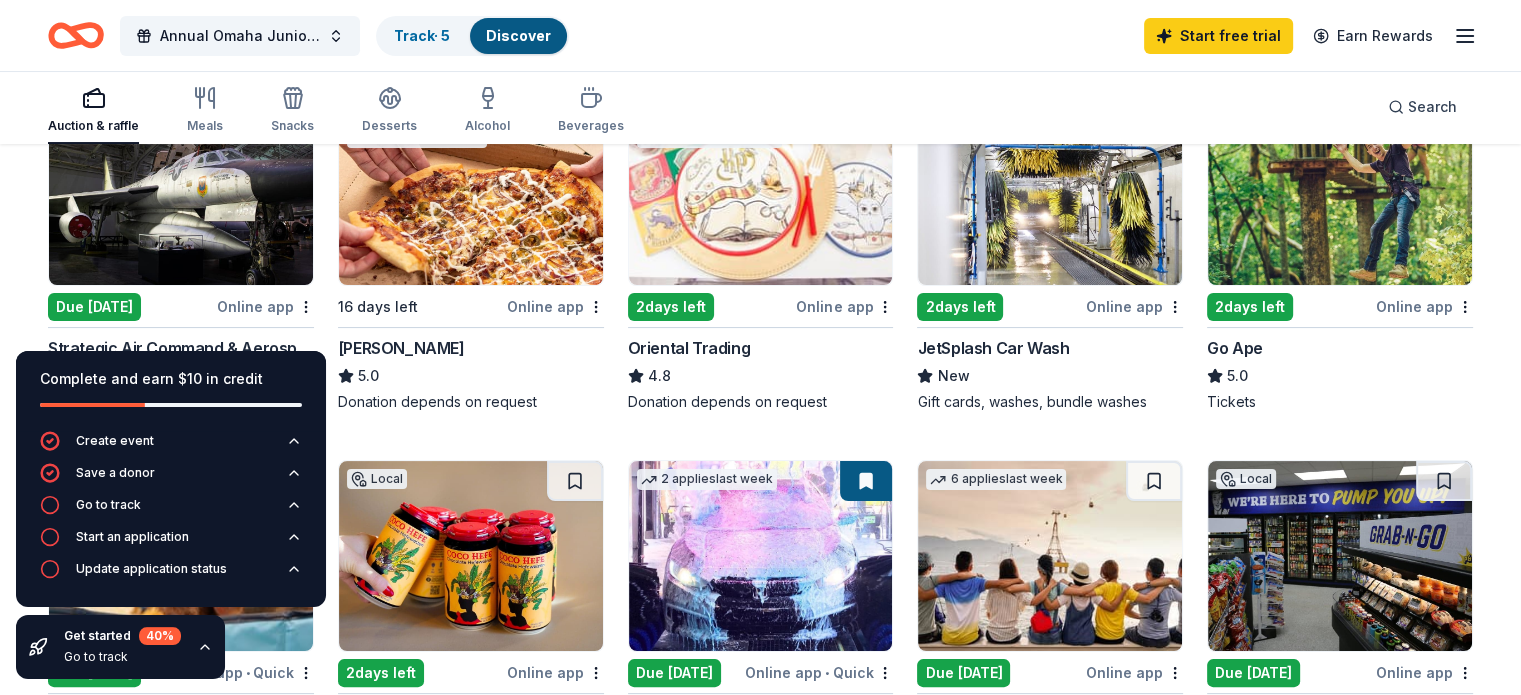 click on "Get started 40 % Go to track" at bounding box center (120, 647) 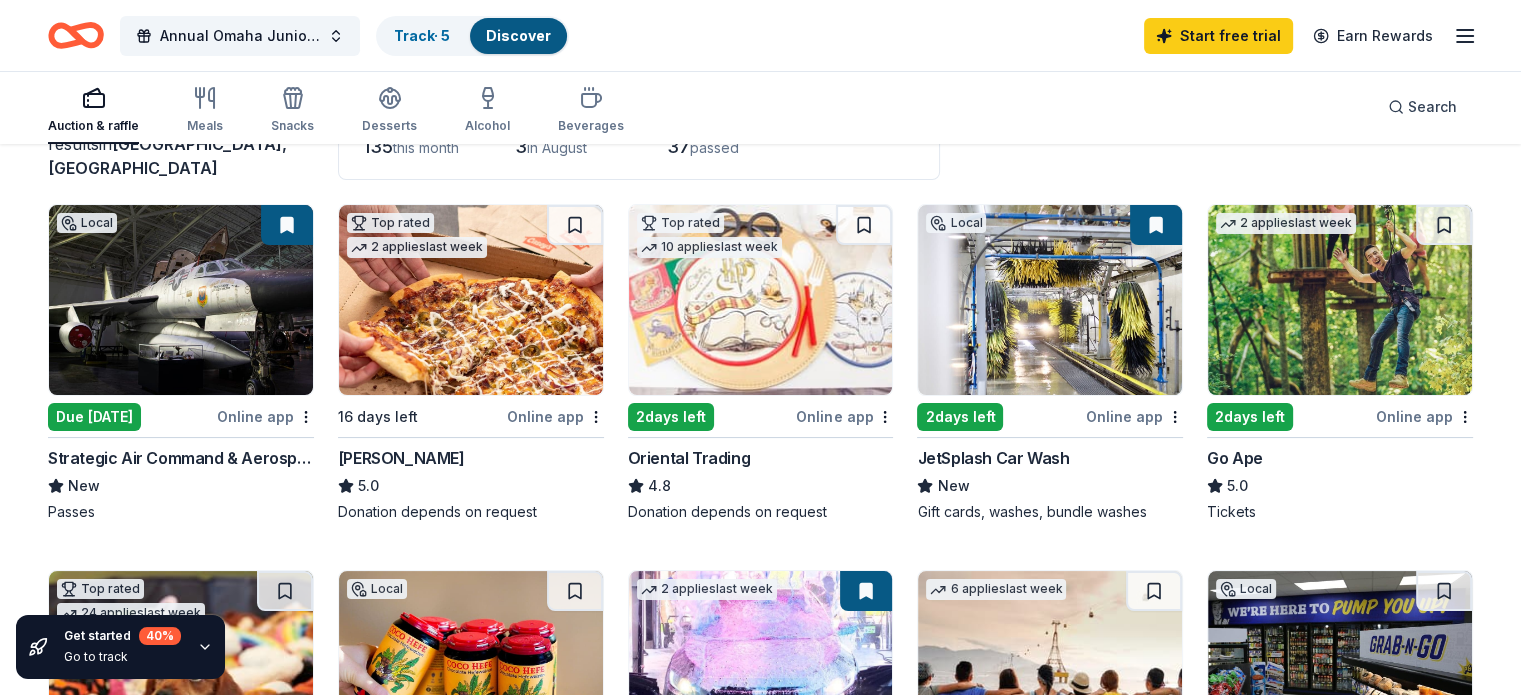 scroll, scrollTop: 128, scrollLeft: 0, axis: vertical 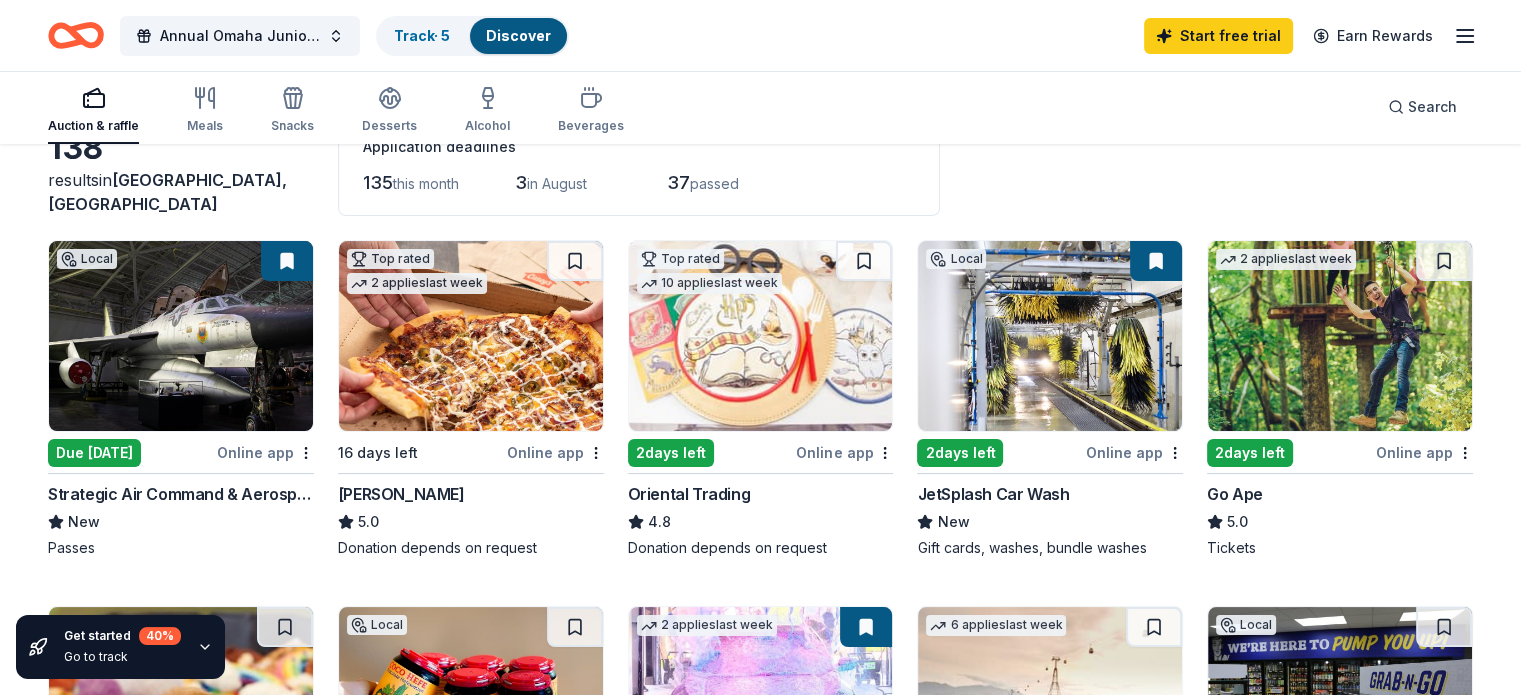 click on "2  days left" at bounding box center (1250, 453) 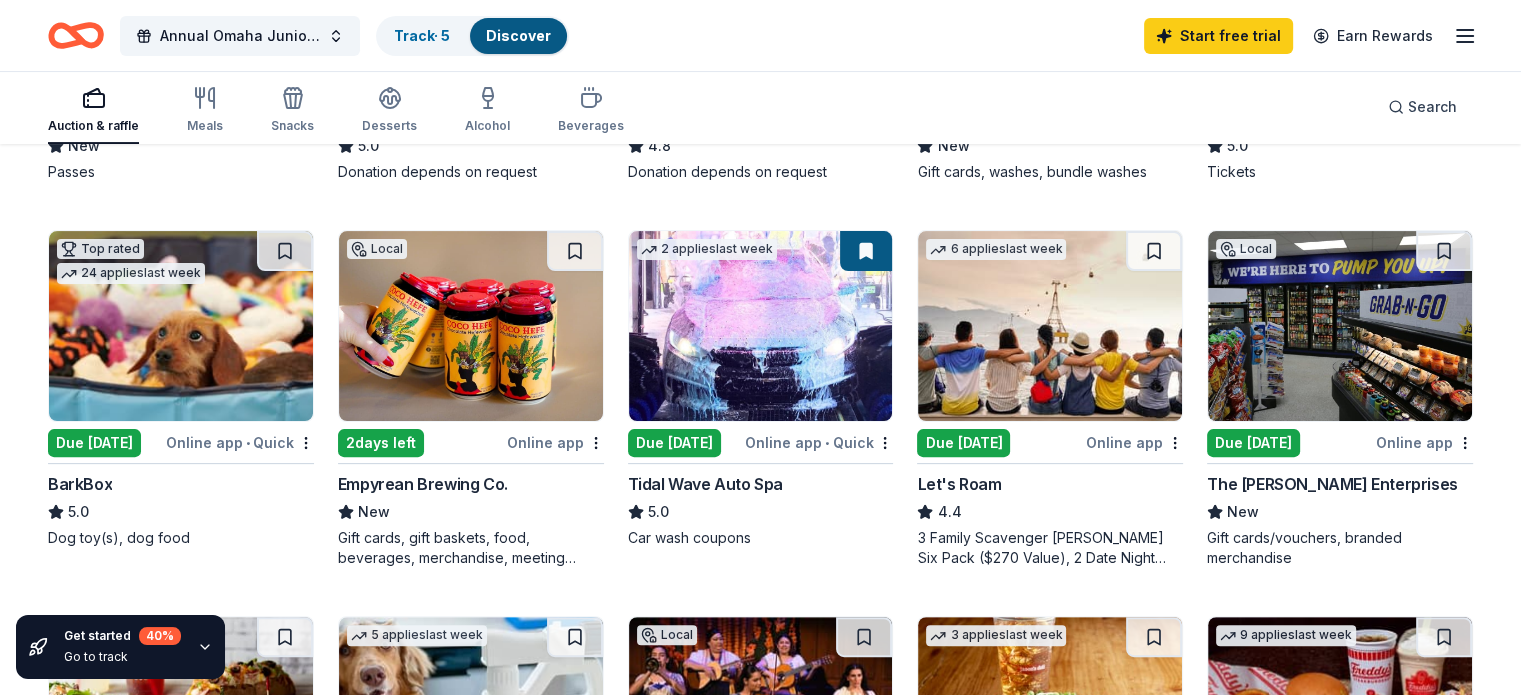 scroll, scrollTop: 516, scrollLeft: 0, axis: vertical 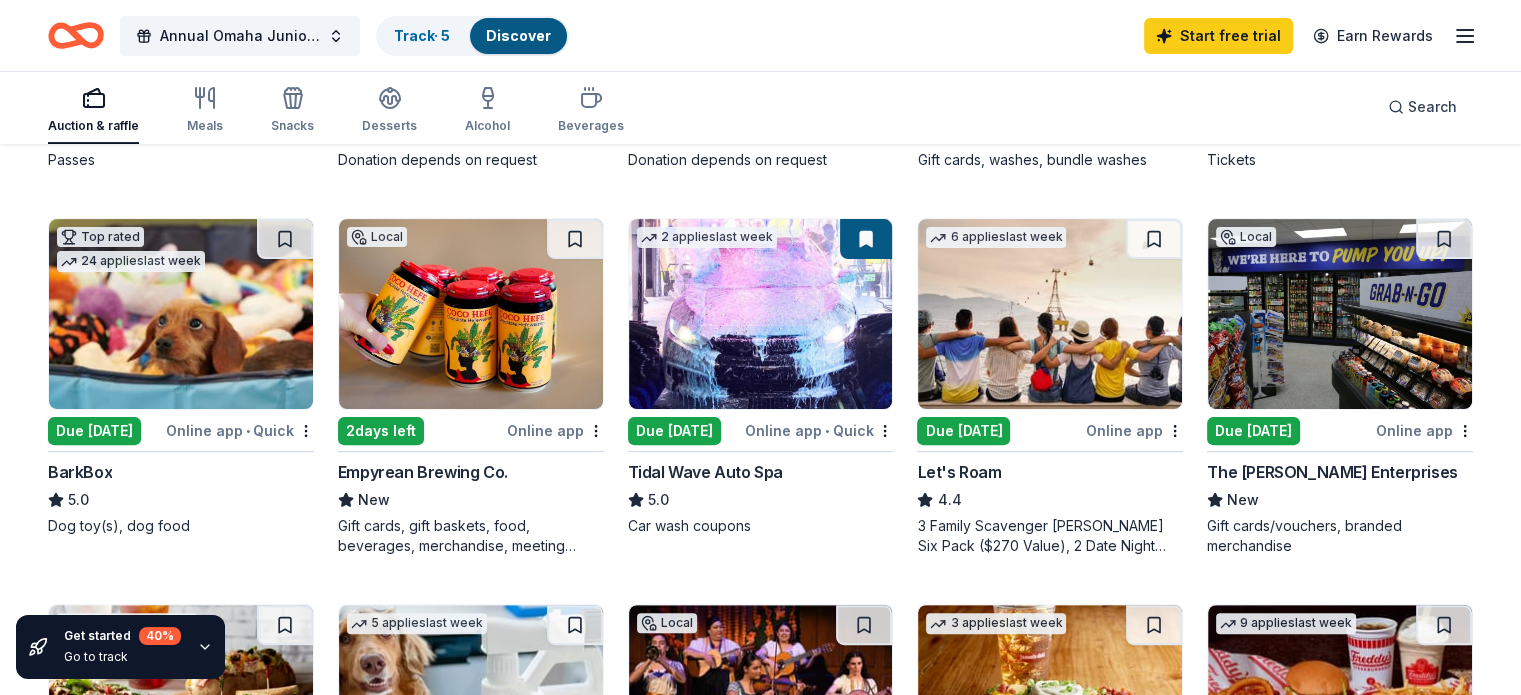 click on "Due [DATE]" at bounding box center [674, 431] 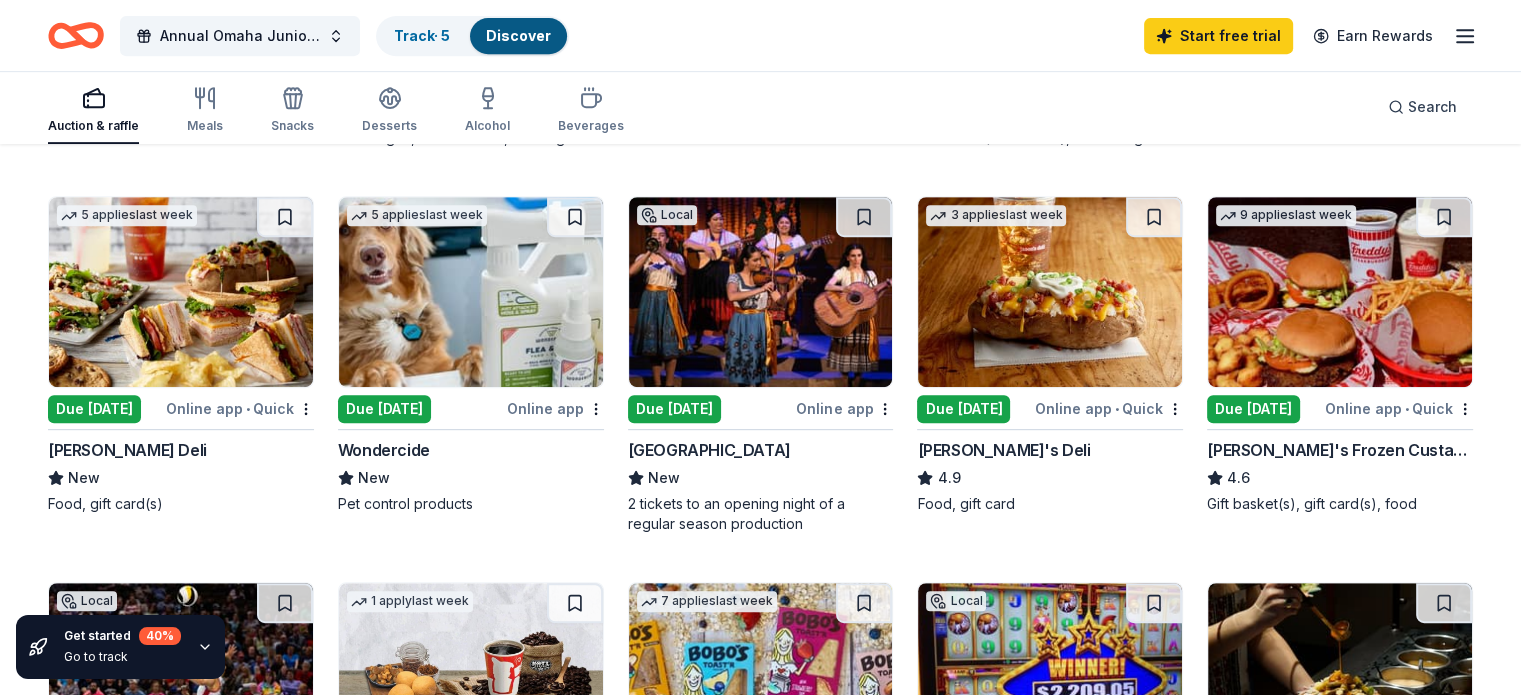 scroll, scrollTop: 920, scrollLeft: 0, axis: vertical 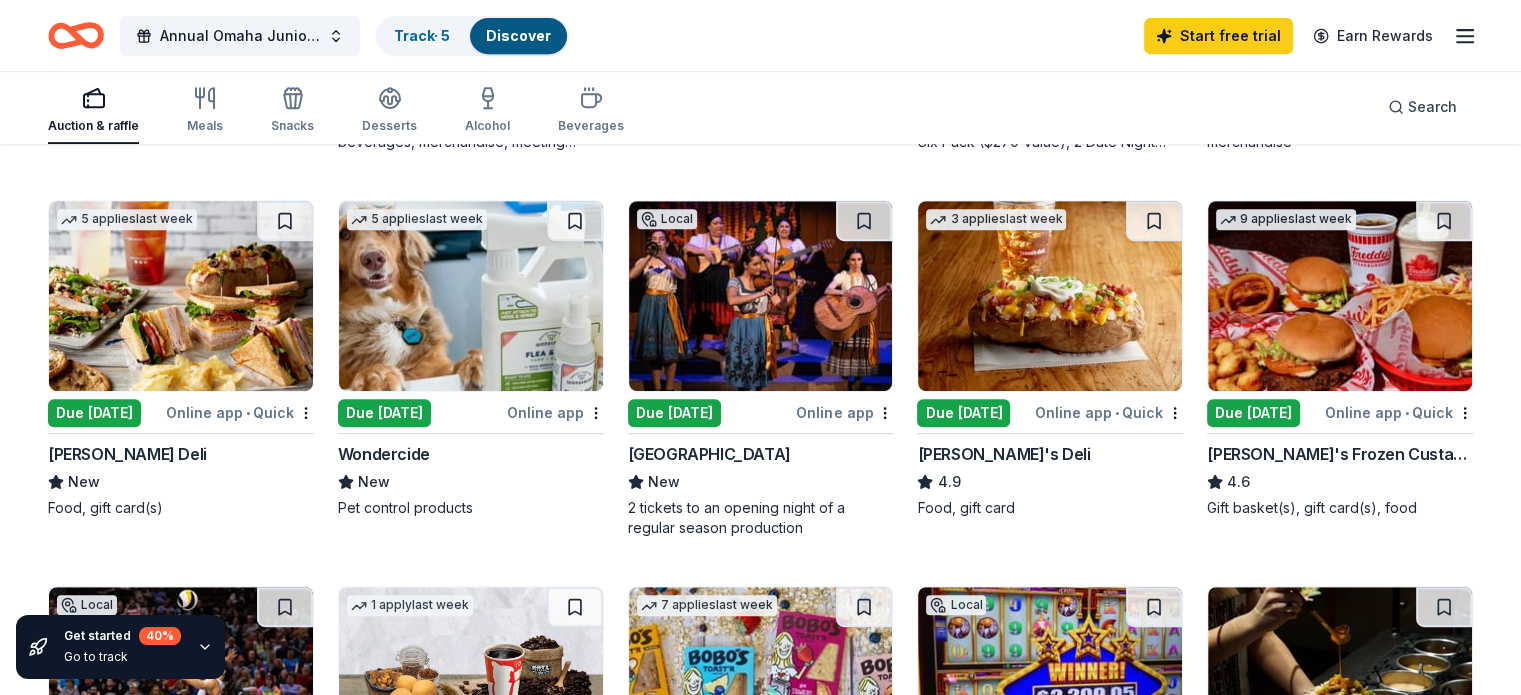 click on "Due [DATE]" at bounding box center (674, 413) 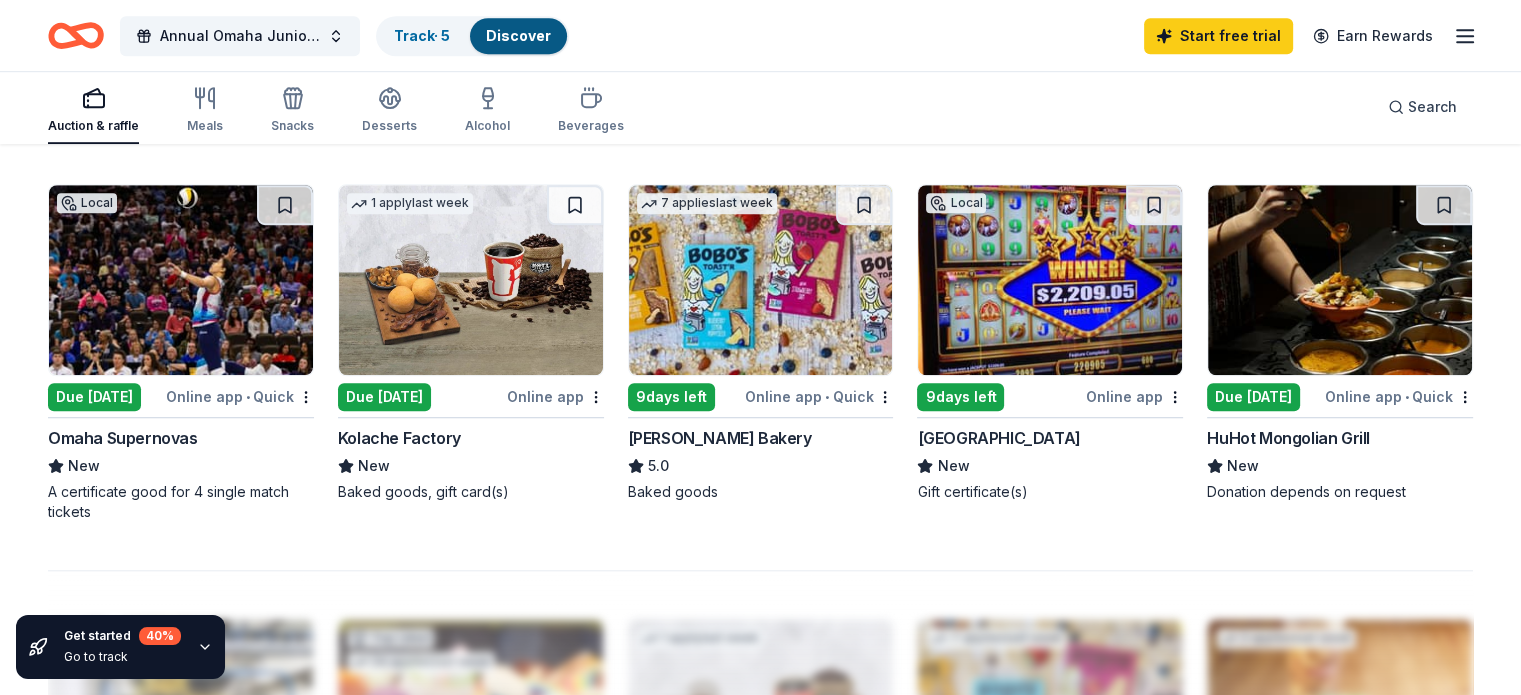 scroll, scrollTop: 1320, scrollLeft: 0, axis: vertical 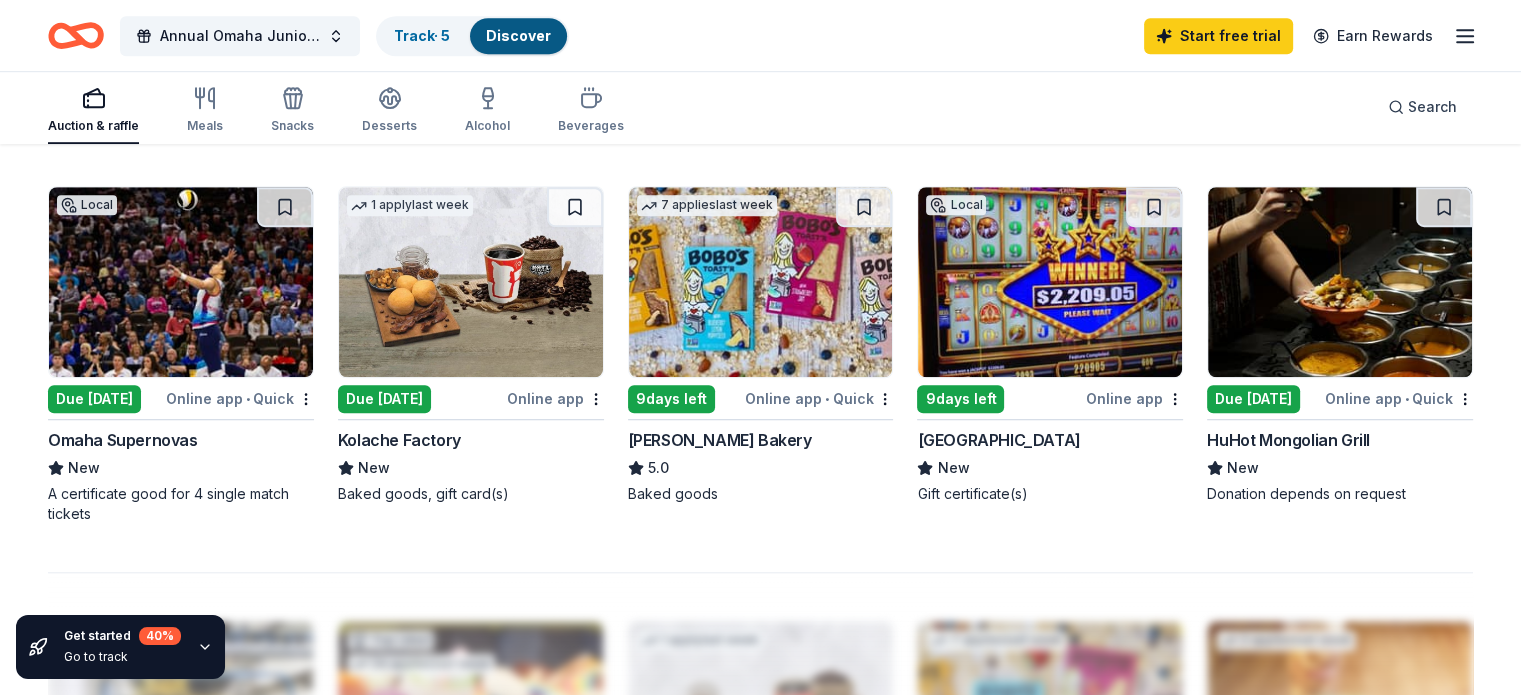 click on "Due [DATE]" at bounding box center [94, 399] 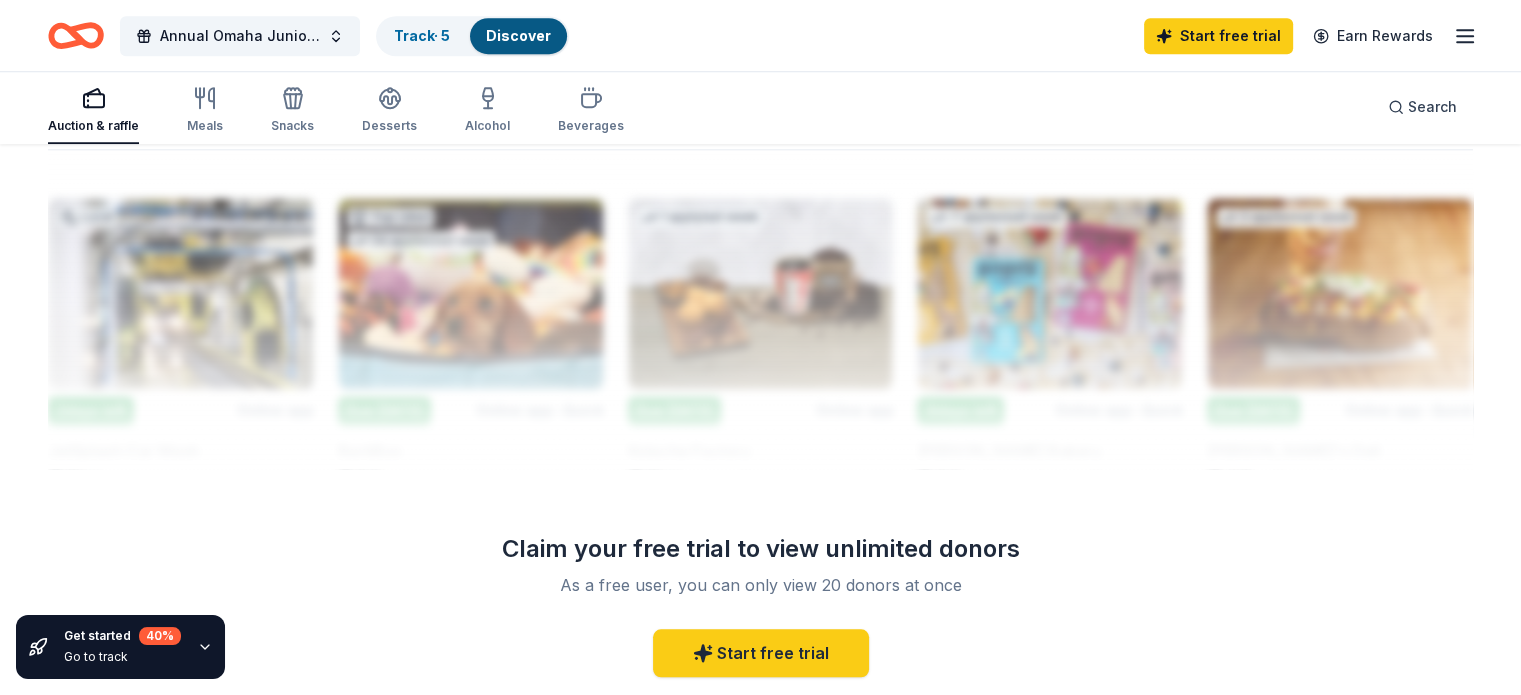 scroll, scrollTop: 1736, scrollLeft: 0, axis: vertical 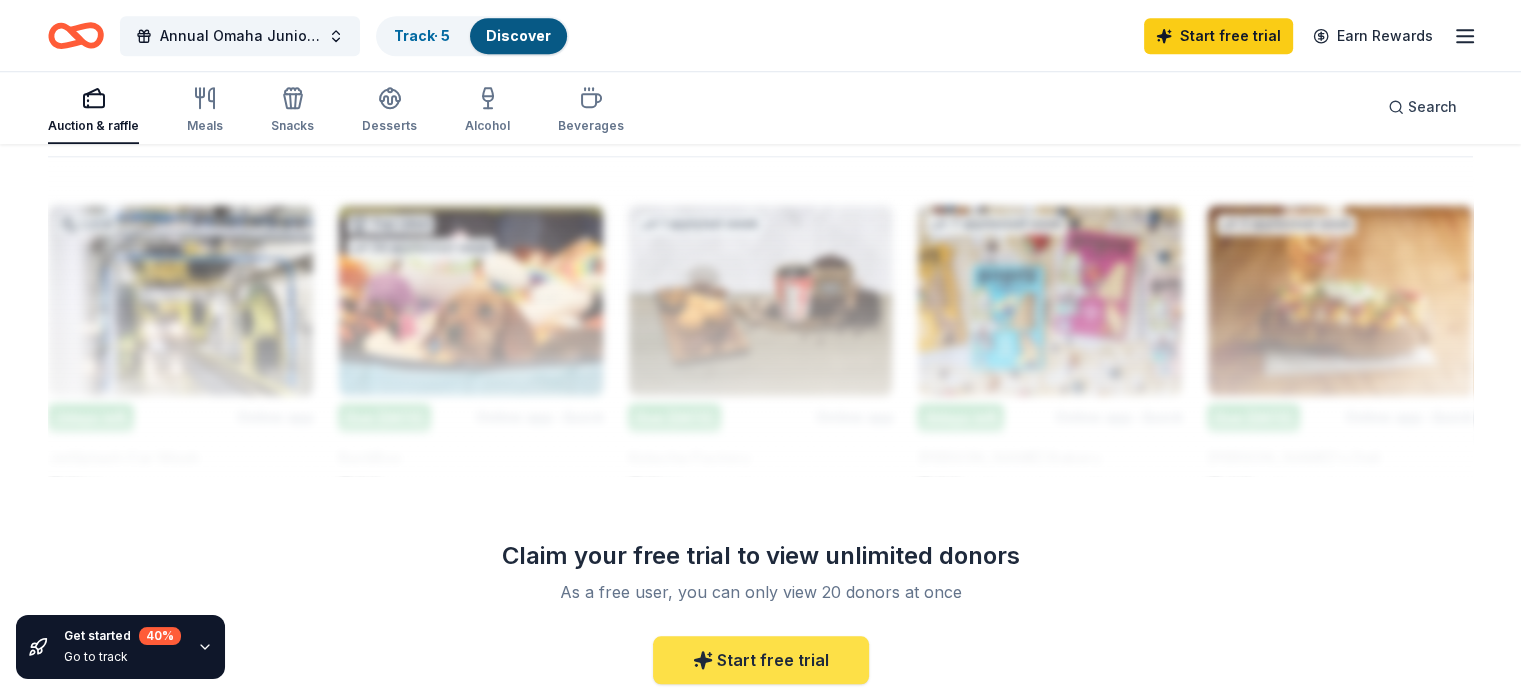click on "Start free  trial" at bounding box center (761, 660) 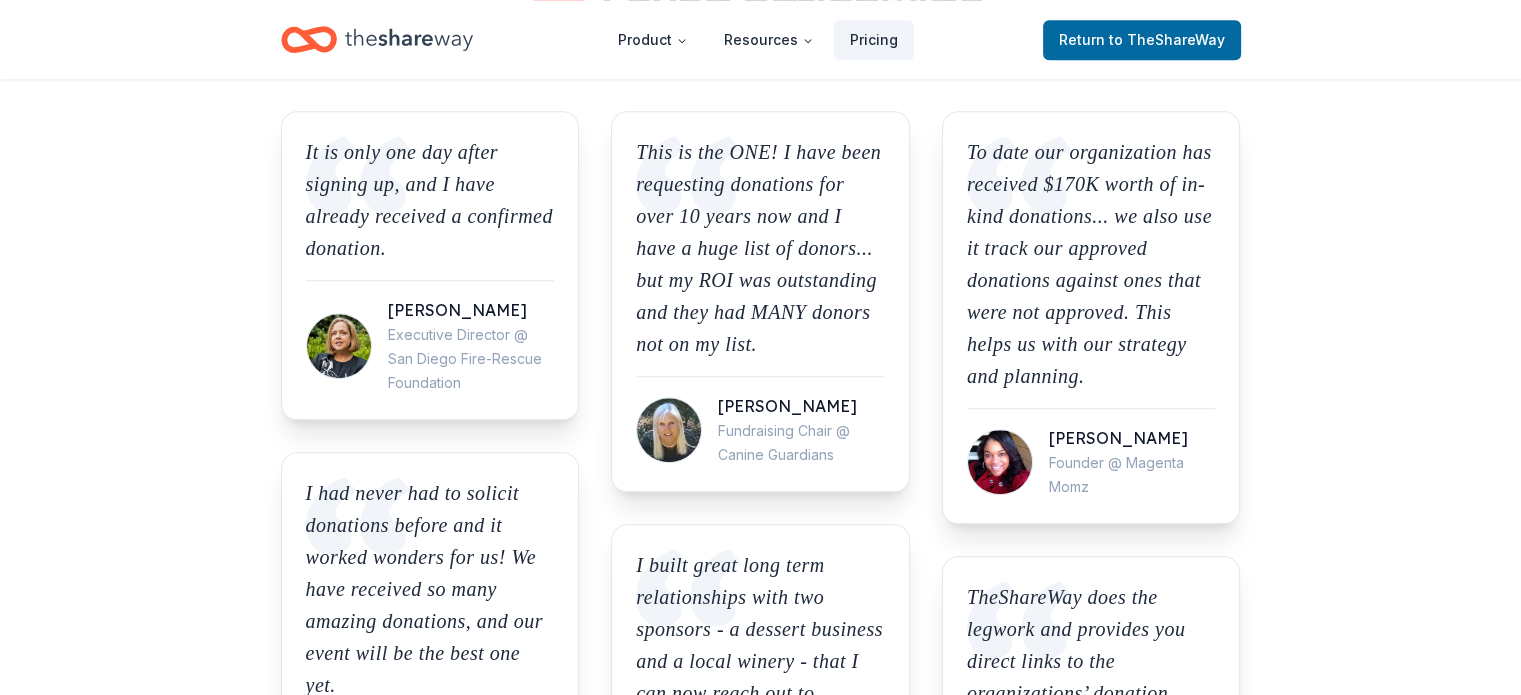 scroll, scrollTop: 0, scrollLeft: 0, axis: both 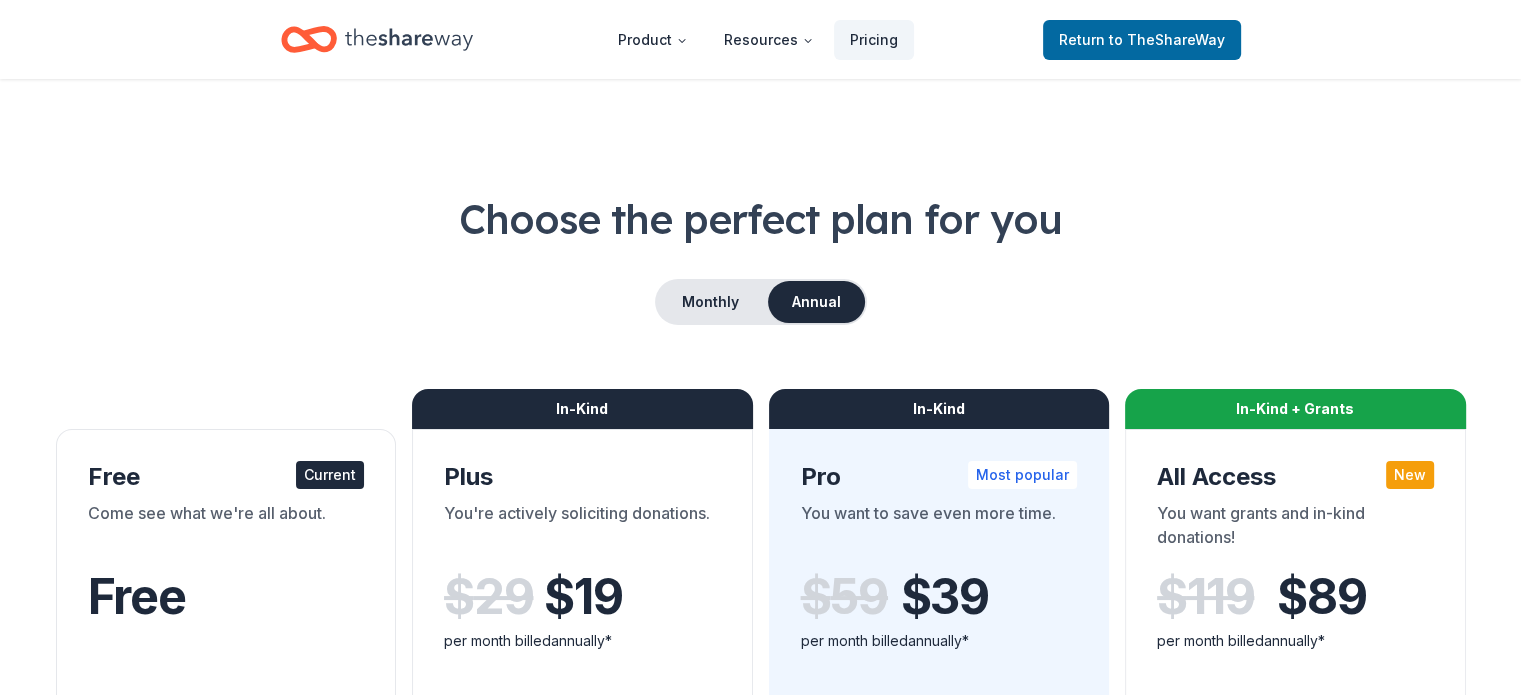 click on "Current" at bounding box center (330, 475) 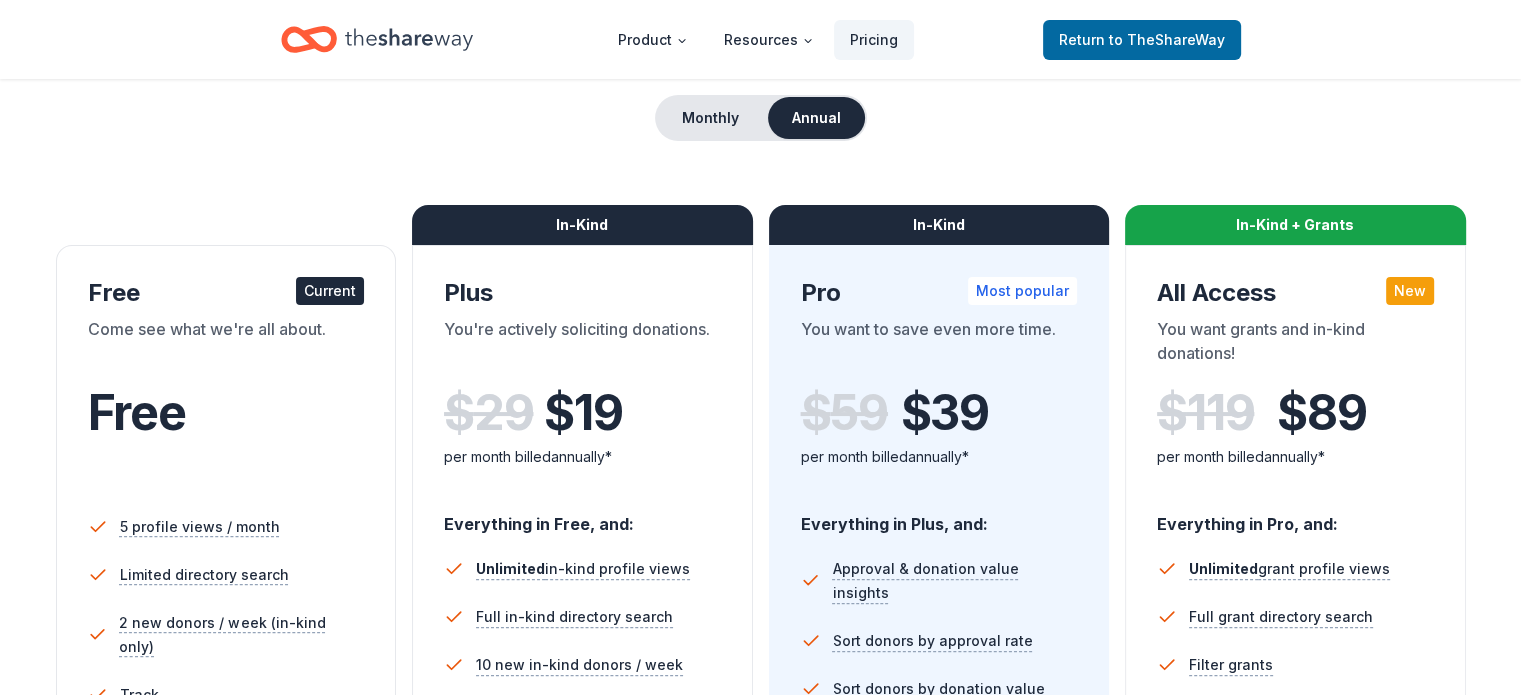 scroll, scrollTop: 0, scrollLeft: 0, axis: both 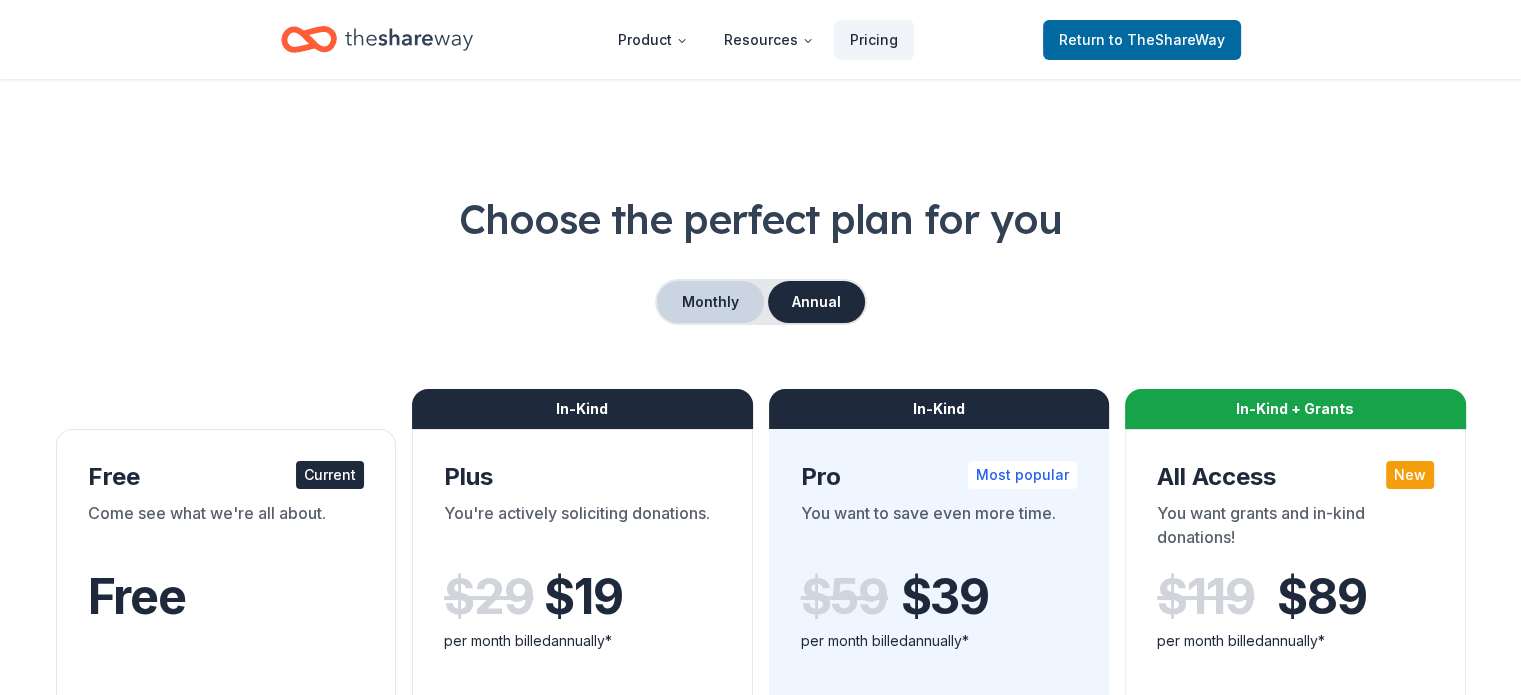 click on "Monthly" at bounding box center [710, 302] 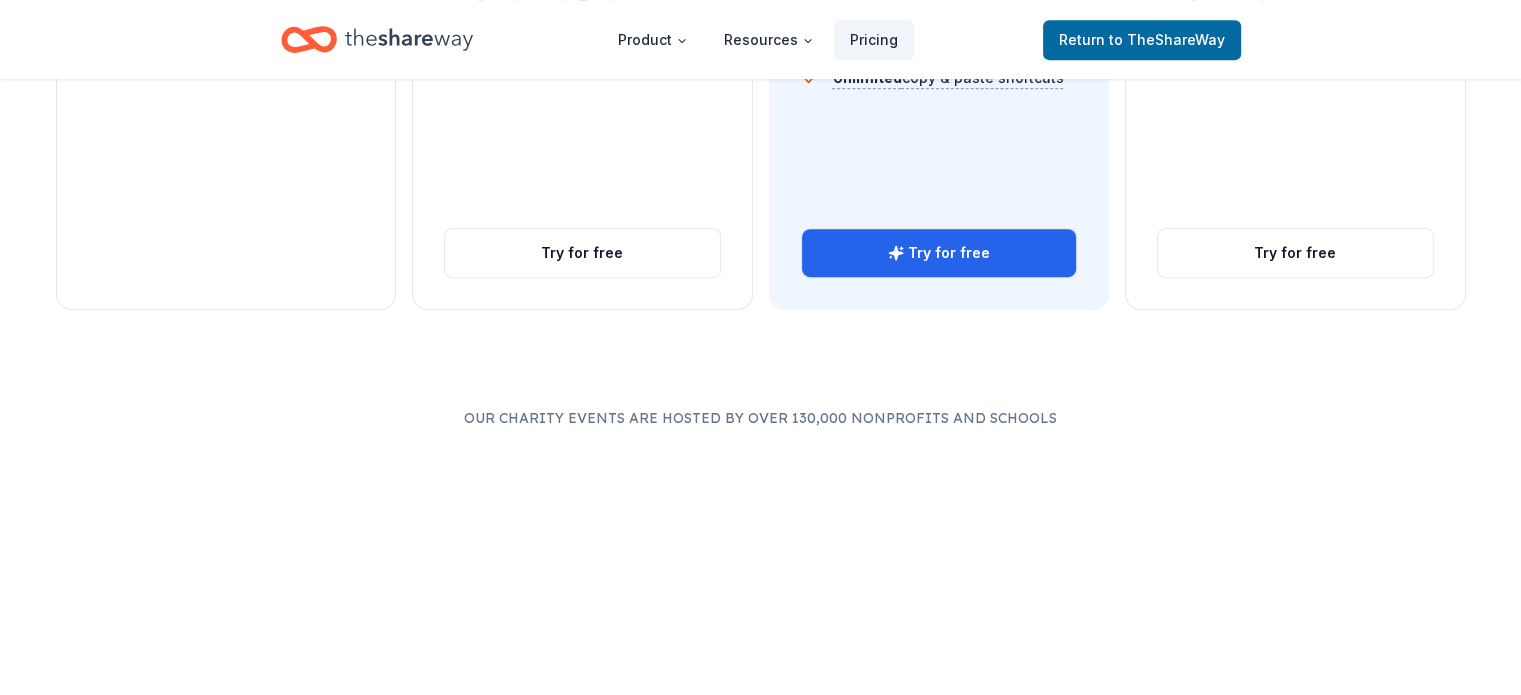 scroll, scrollTop: 934, scrollLeft: 0, axis: vertical 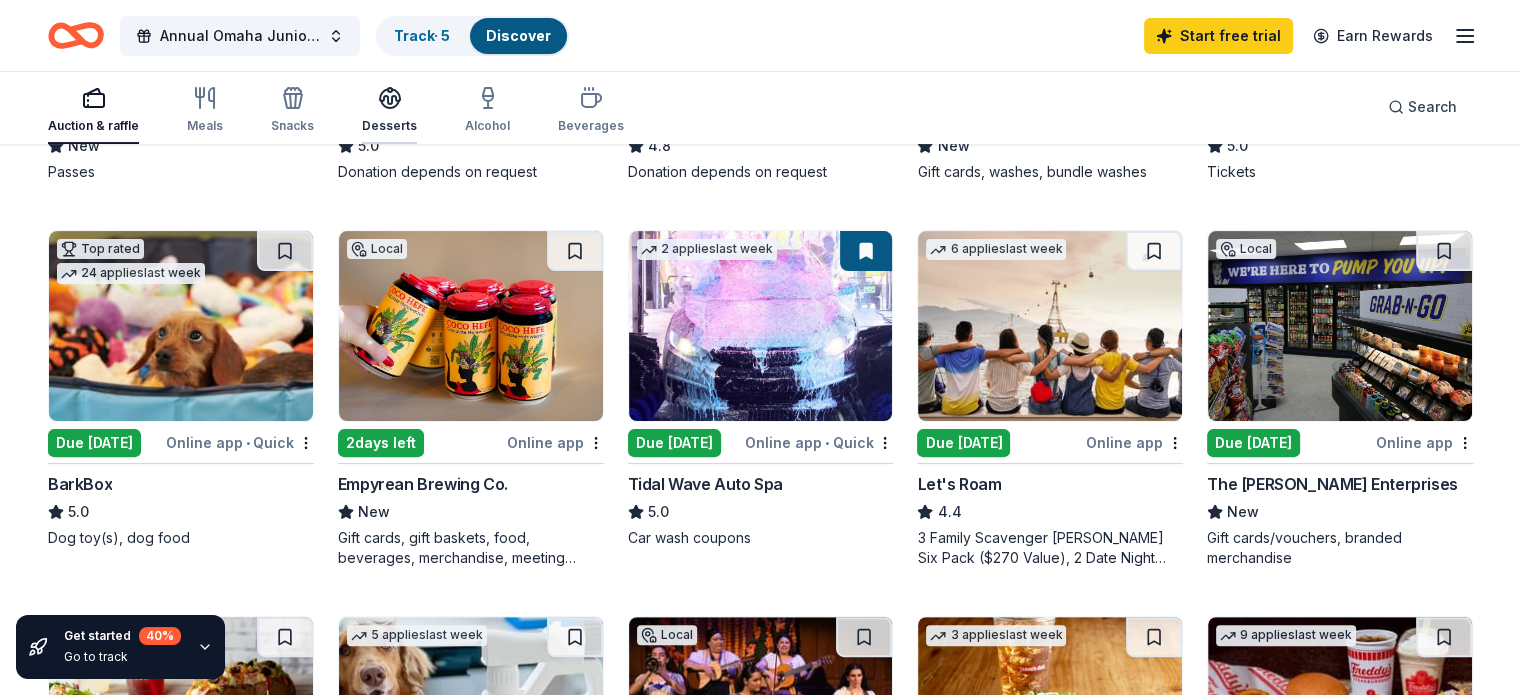 click 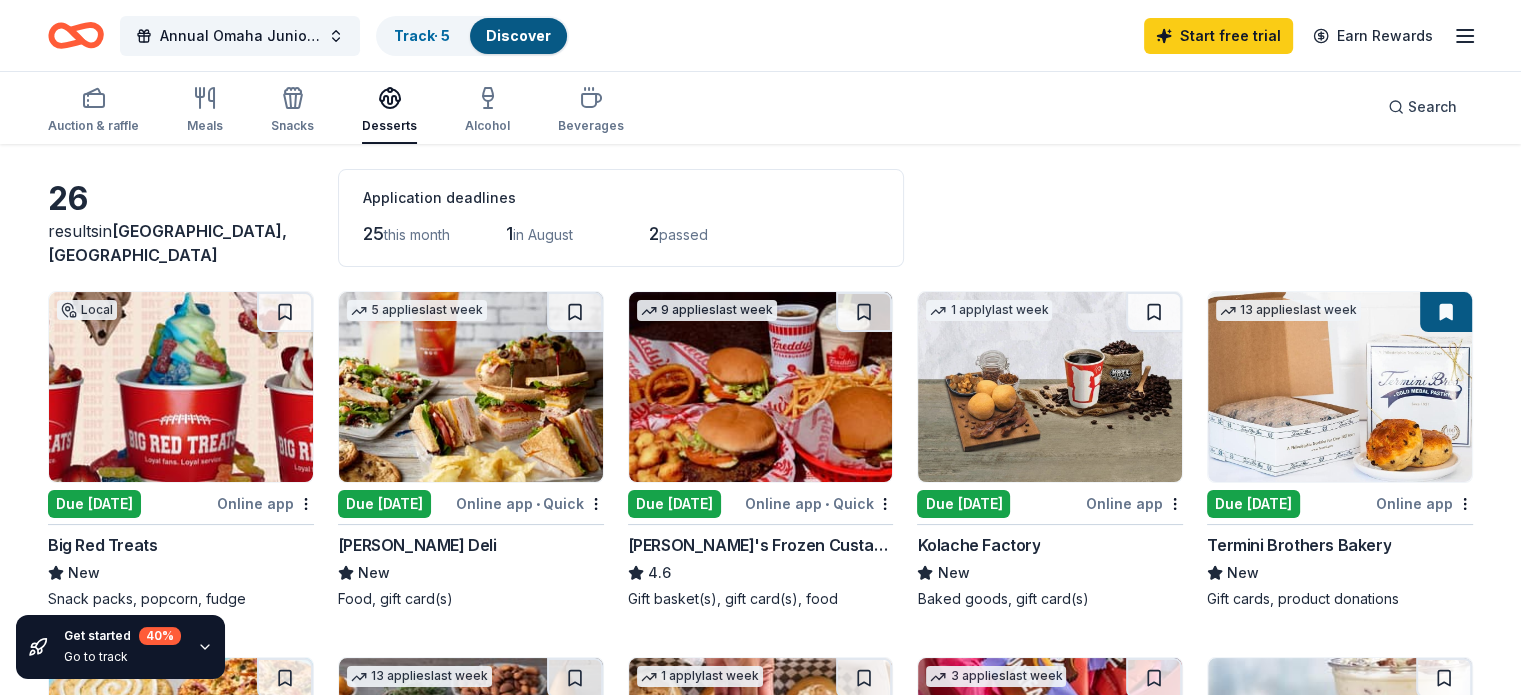 scroll, scrollTop: 0, scrollLeft: 0, axis: both 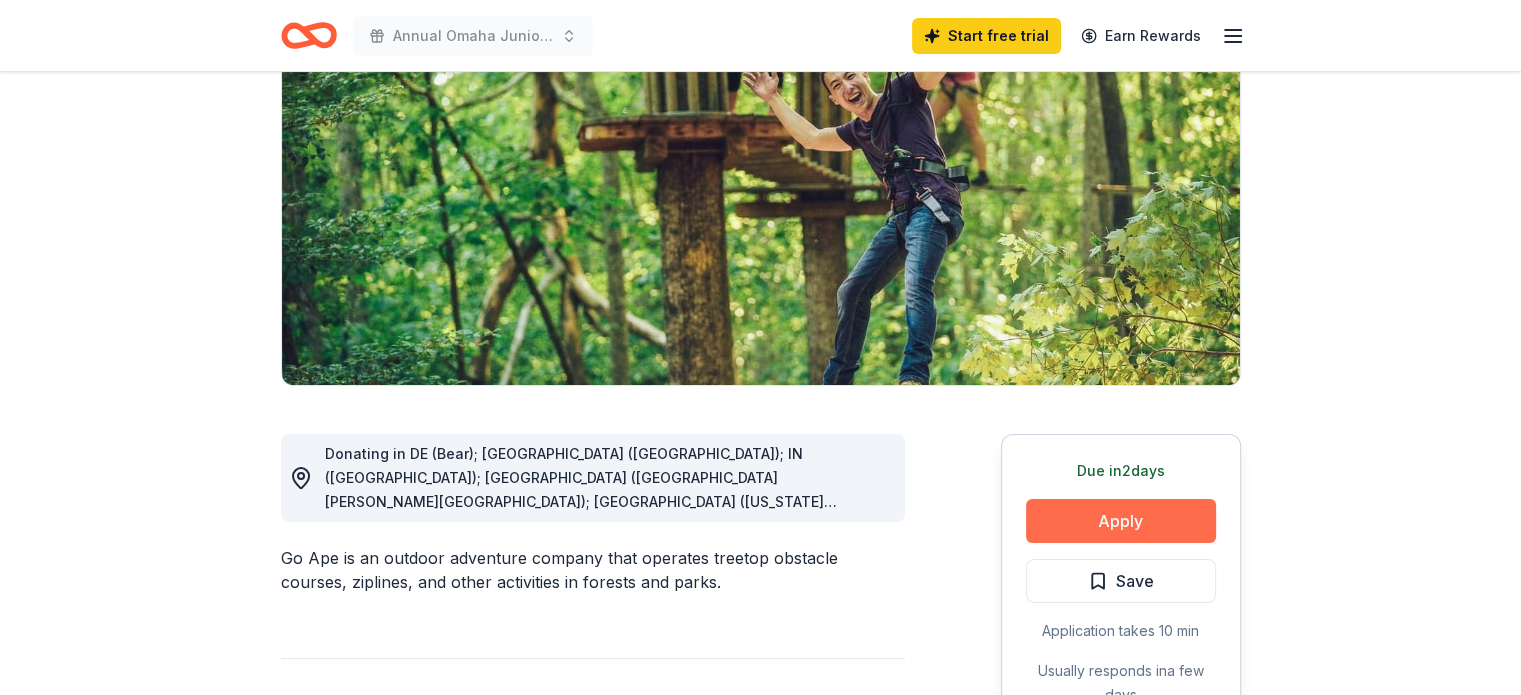 click on "Apply" at bounding box center (1121, 521) 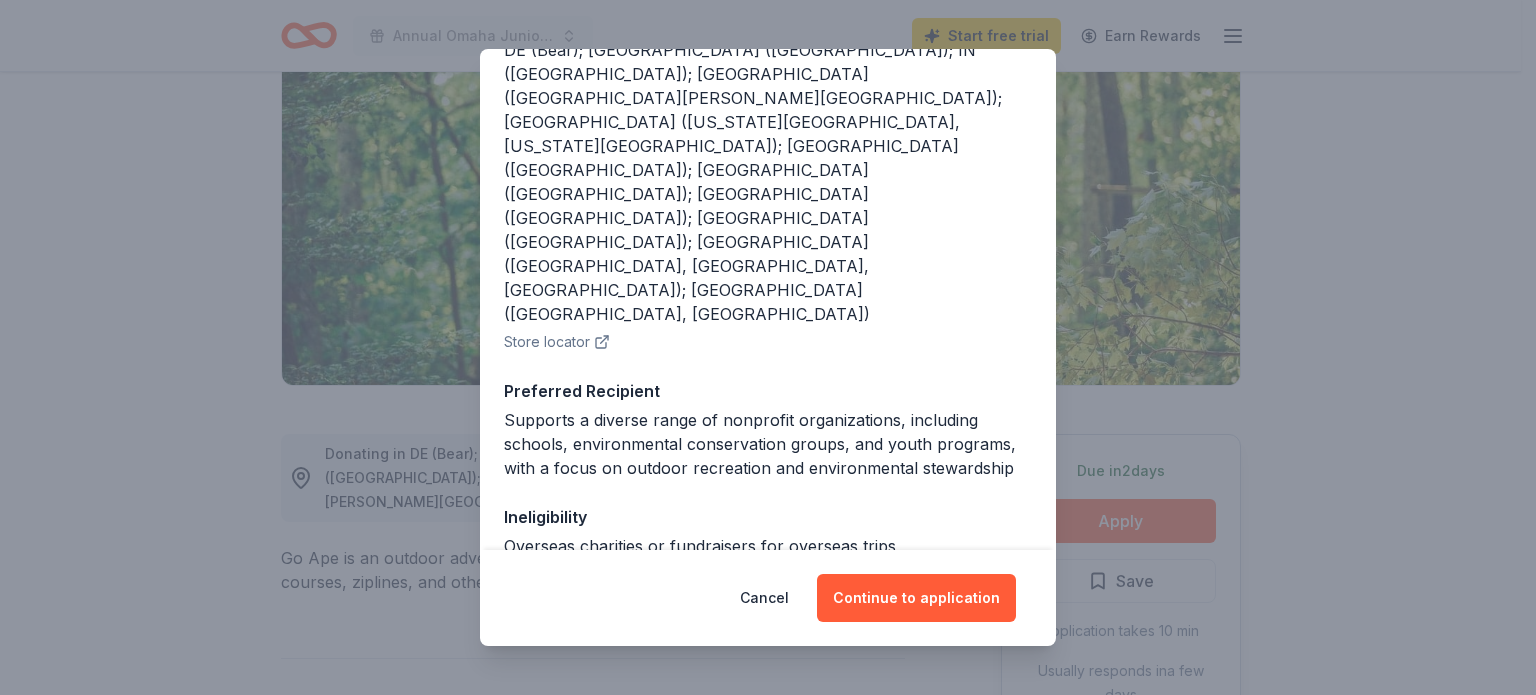 scroll, scrollTop: 282, scrollLeft: 0, axis: vertical 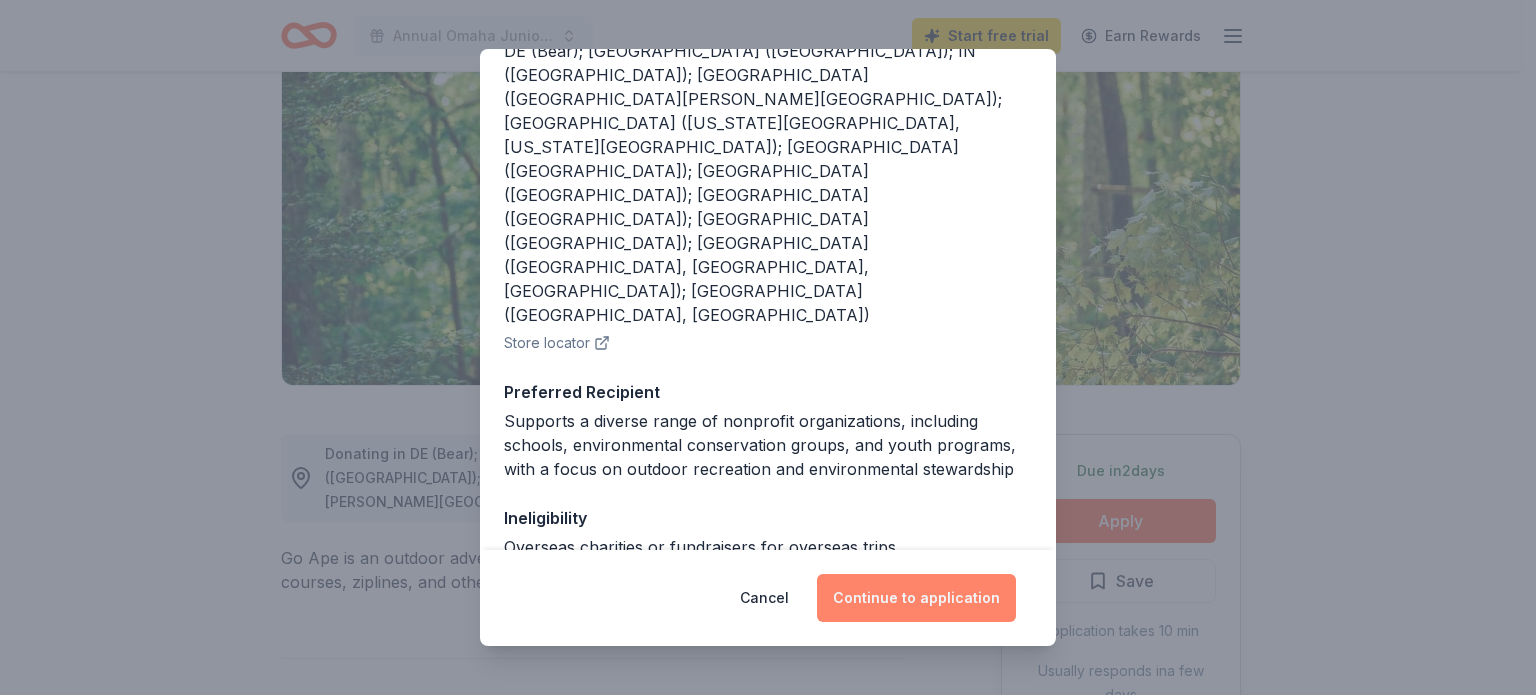 click on "Continue to application" at bounding box center [916, 598] 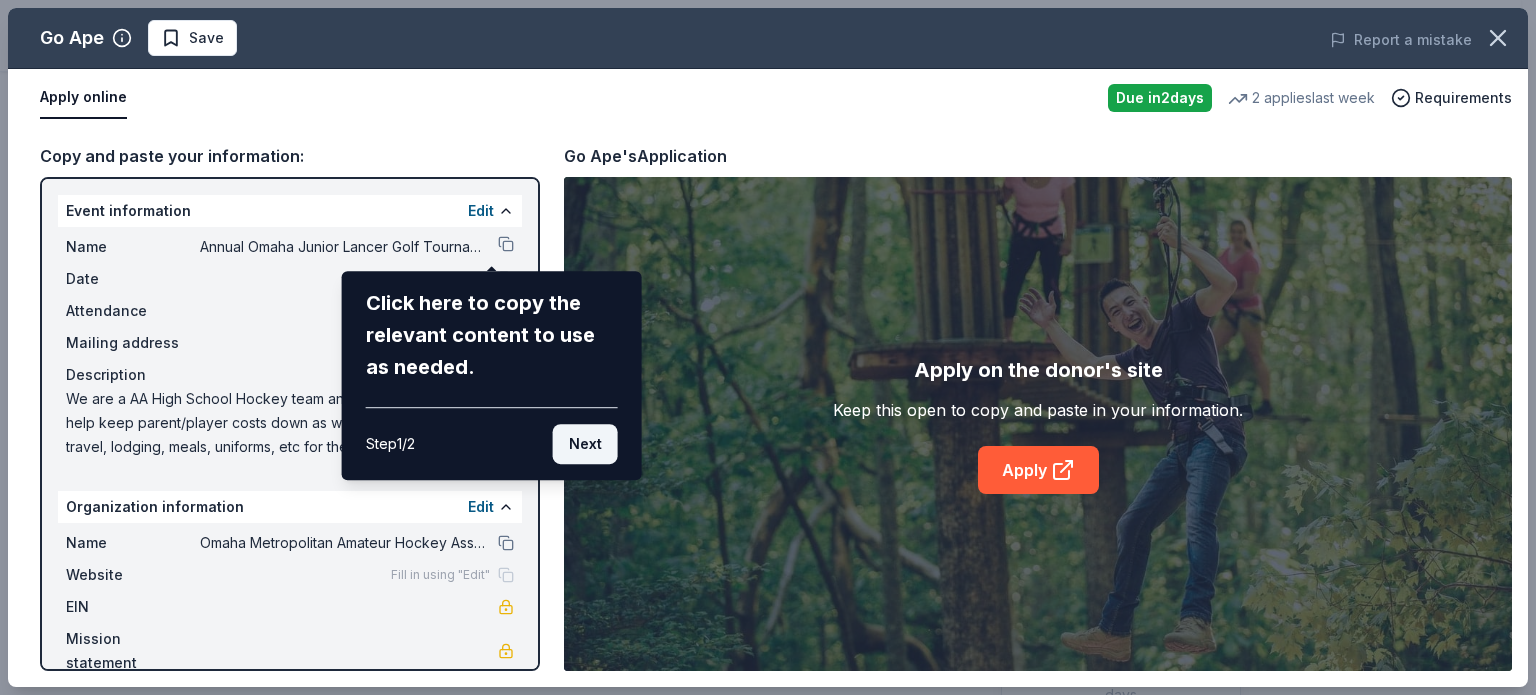 click on "Next" at bounding box center (585, 444) 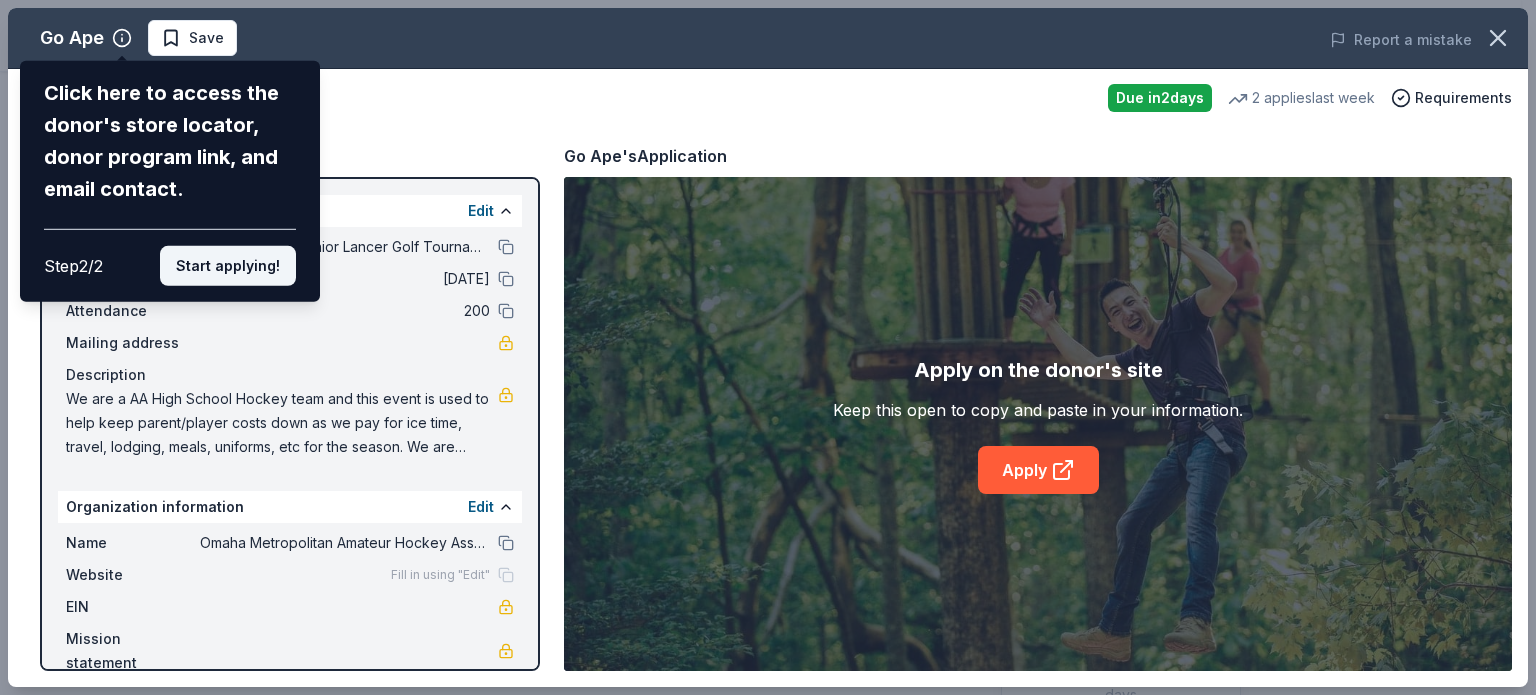 click on "Start applying!" at bounding box center [228, 266] 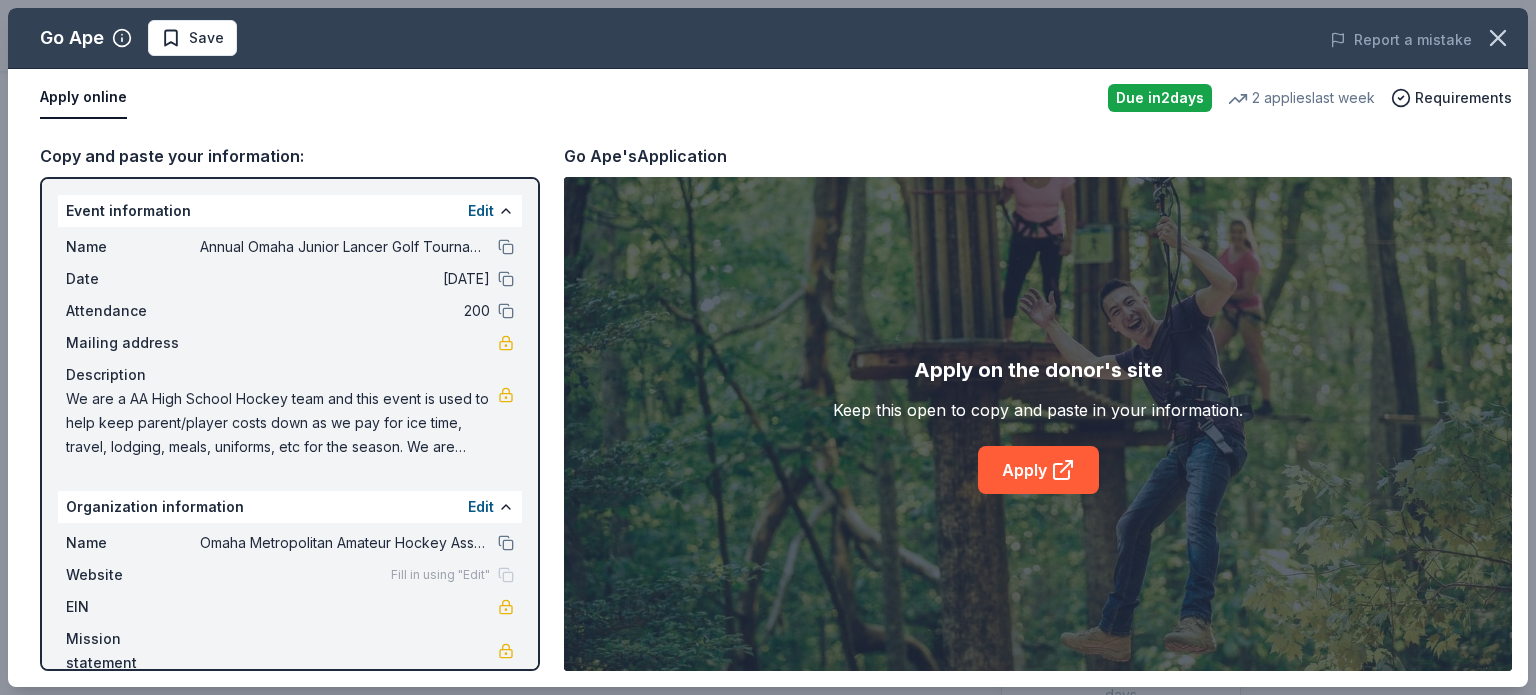 scroll, scrollTop: 28, scrollLeft: 0, axis: vertical 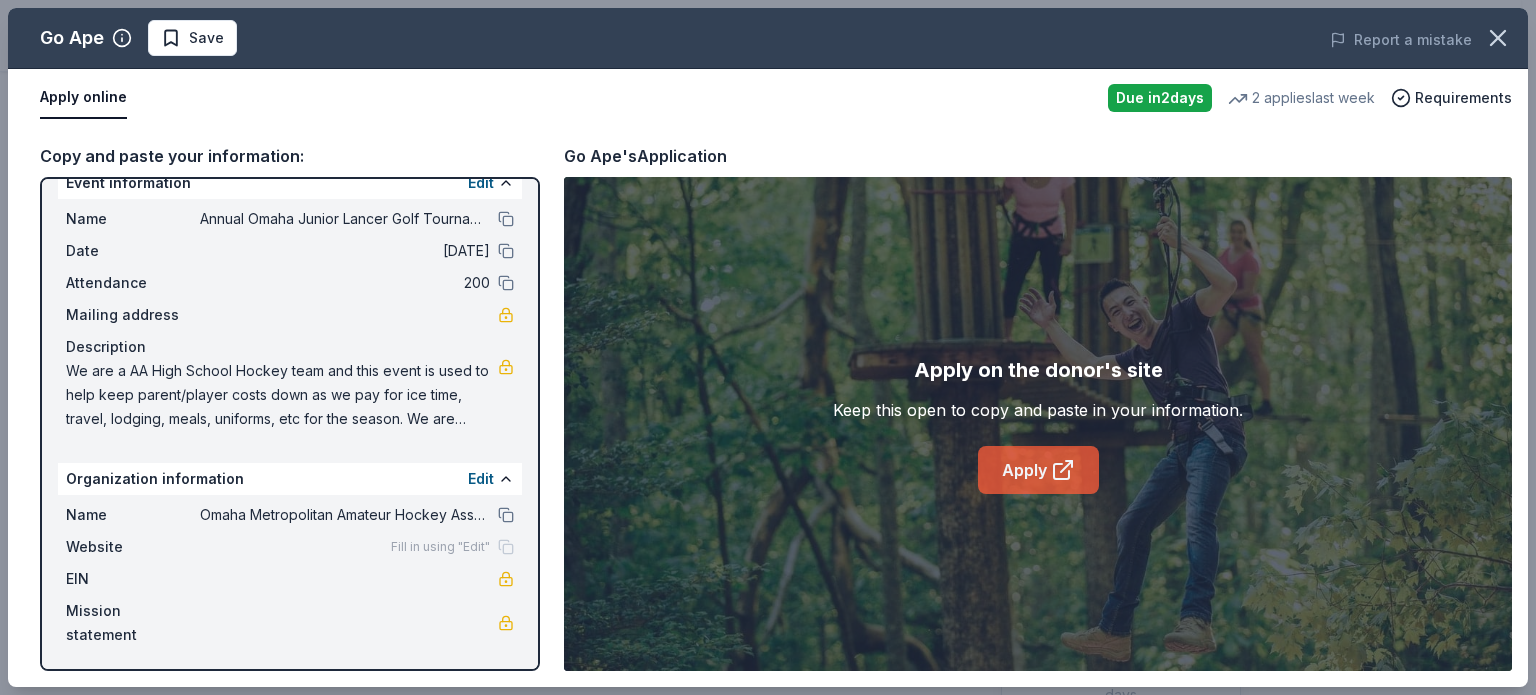 click 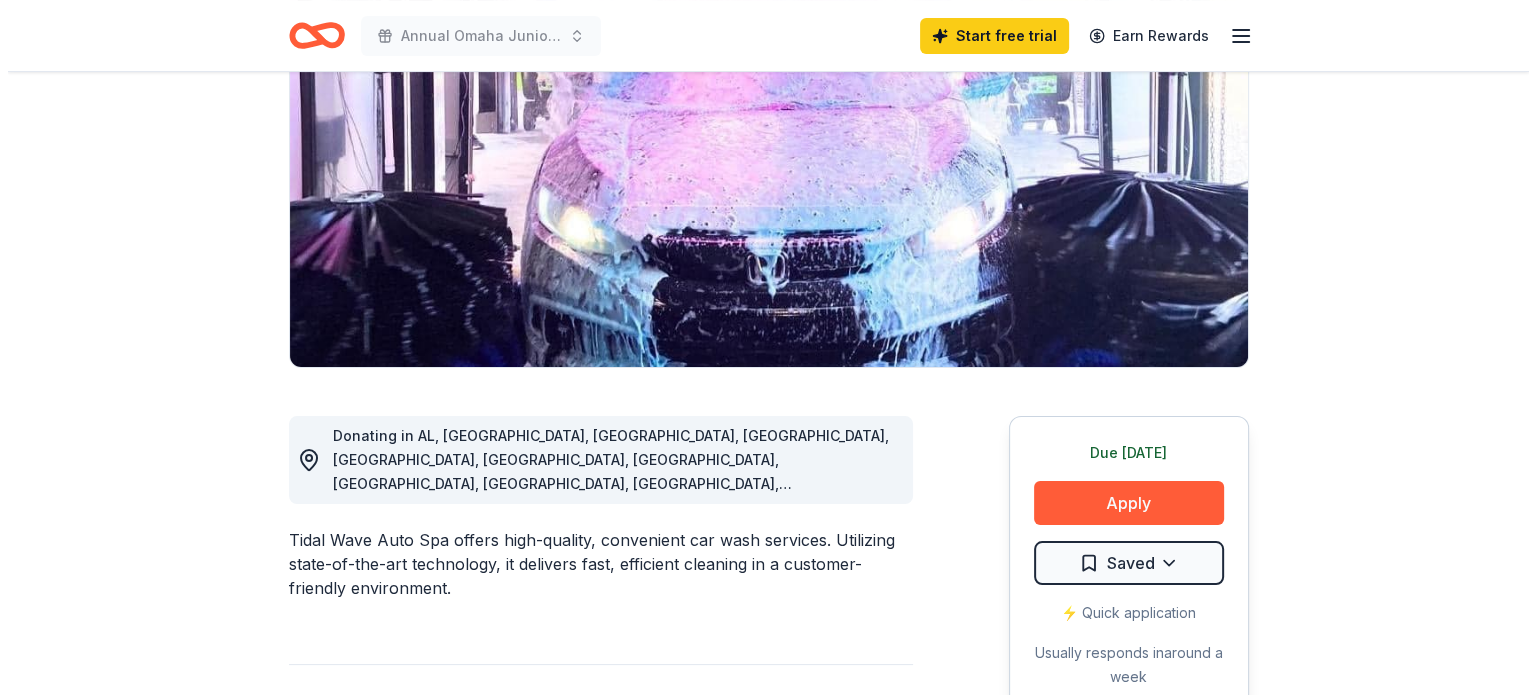 scroll, scrollTop: 248, scrollLeft: 0, axis: vertical 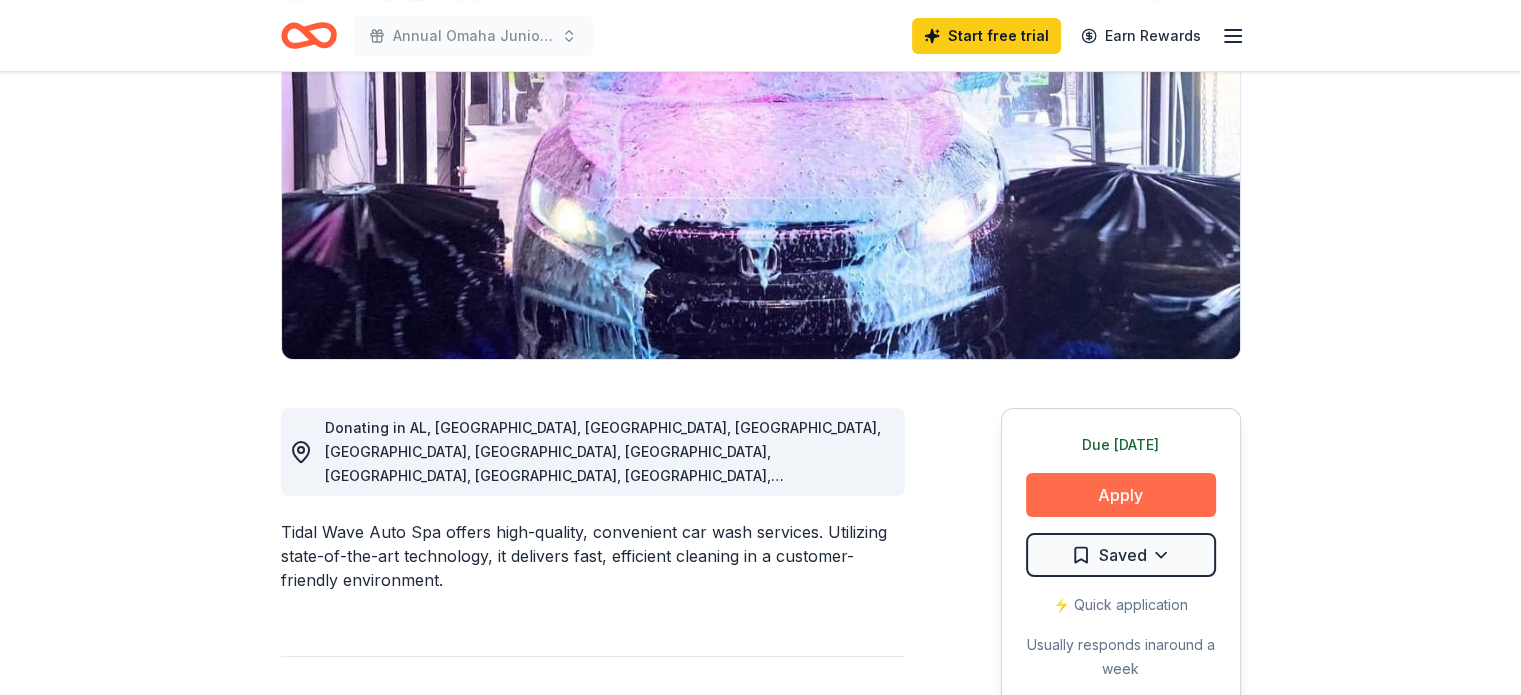 click on "Apply" at bounding box center (1121, 495) 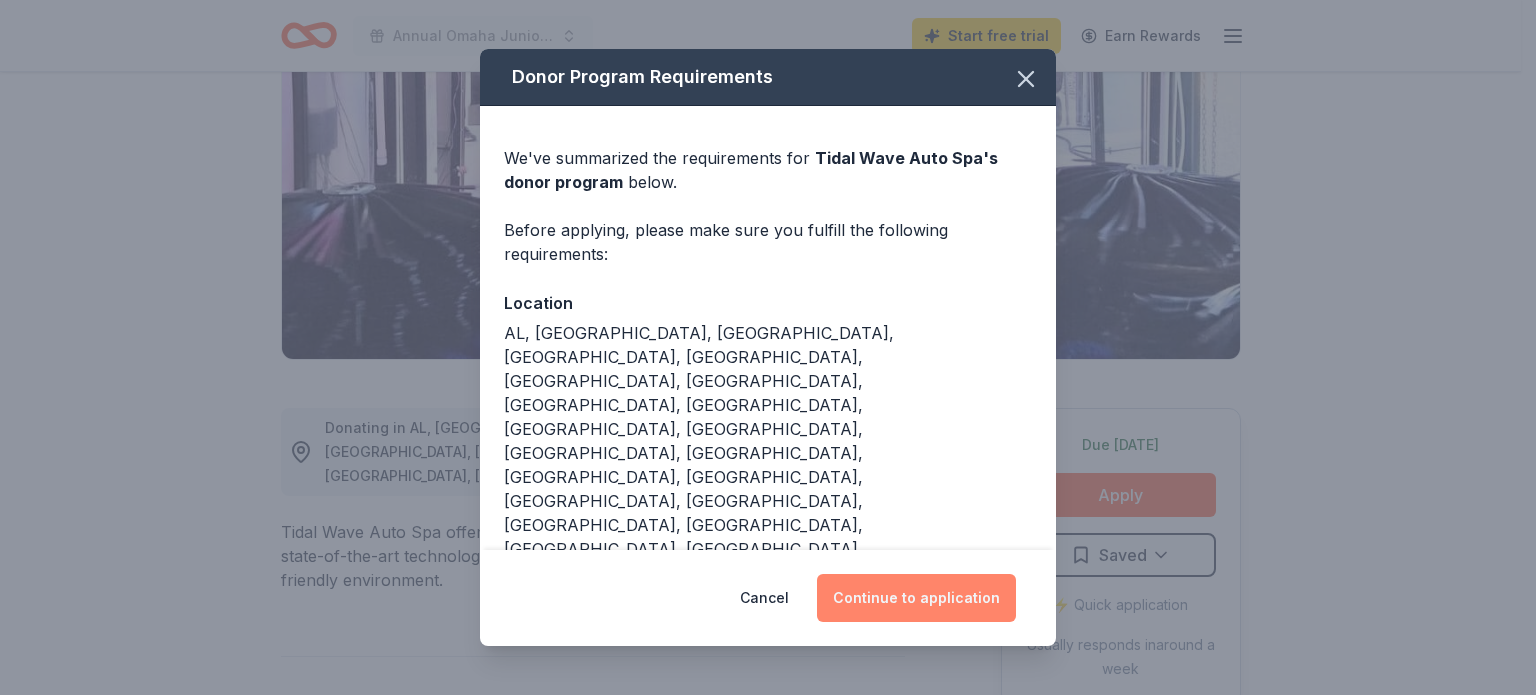 click on "Continue to application" at bounding box center (916, 598) 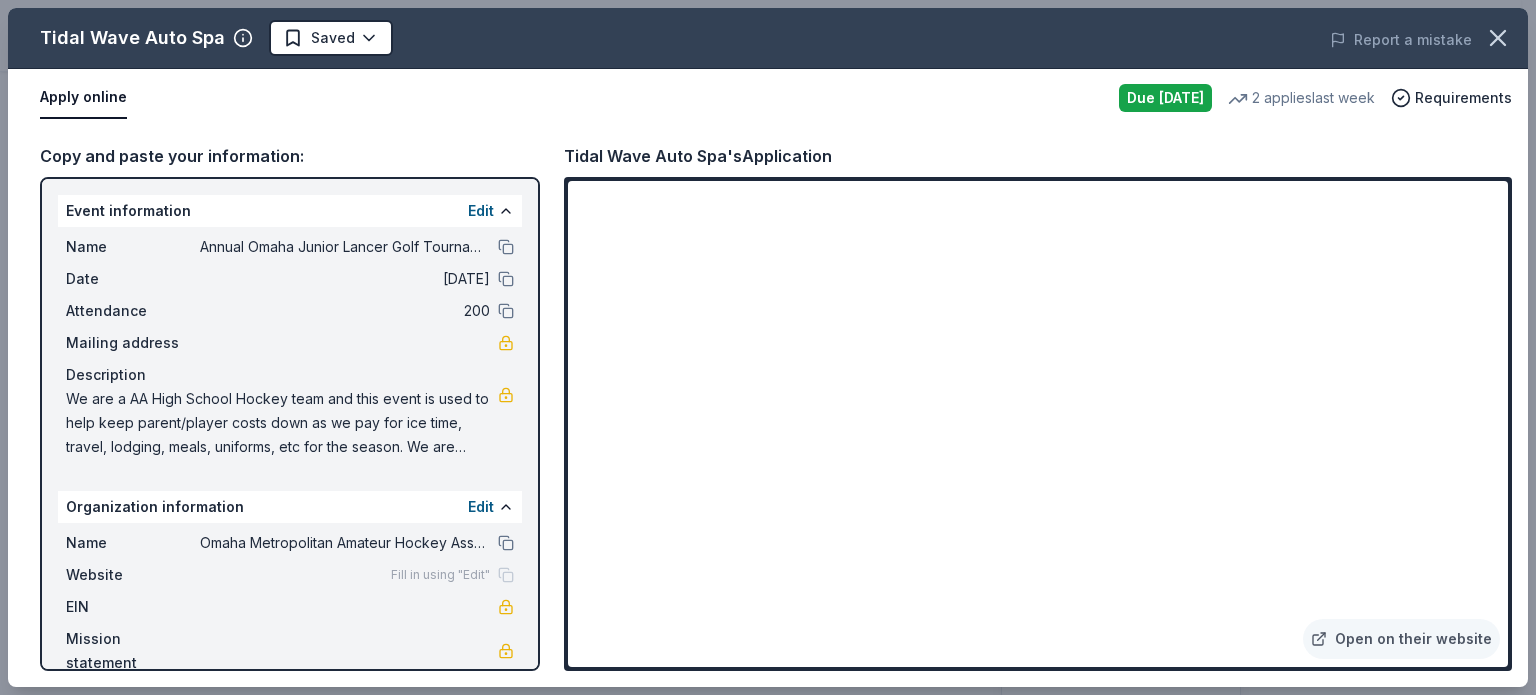 scroll, scrollTop: 28, scrollLeft: 0, axis: vertical 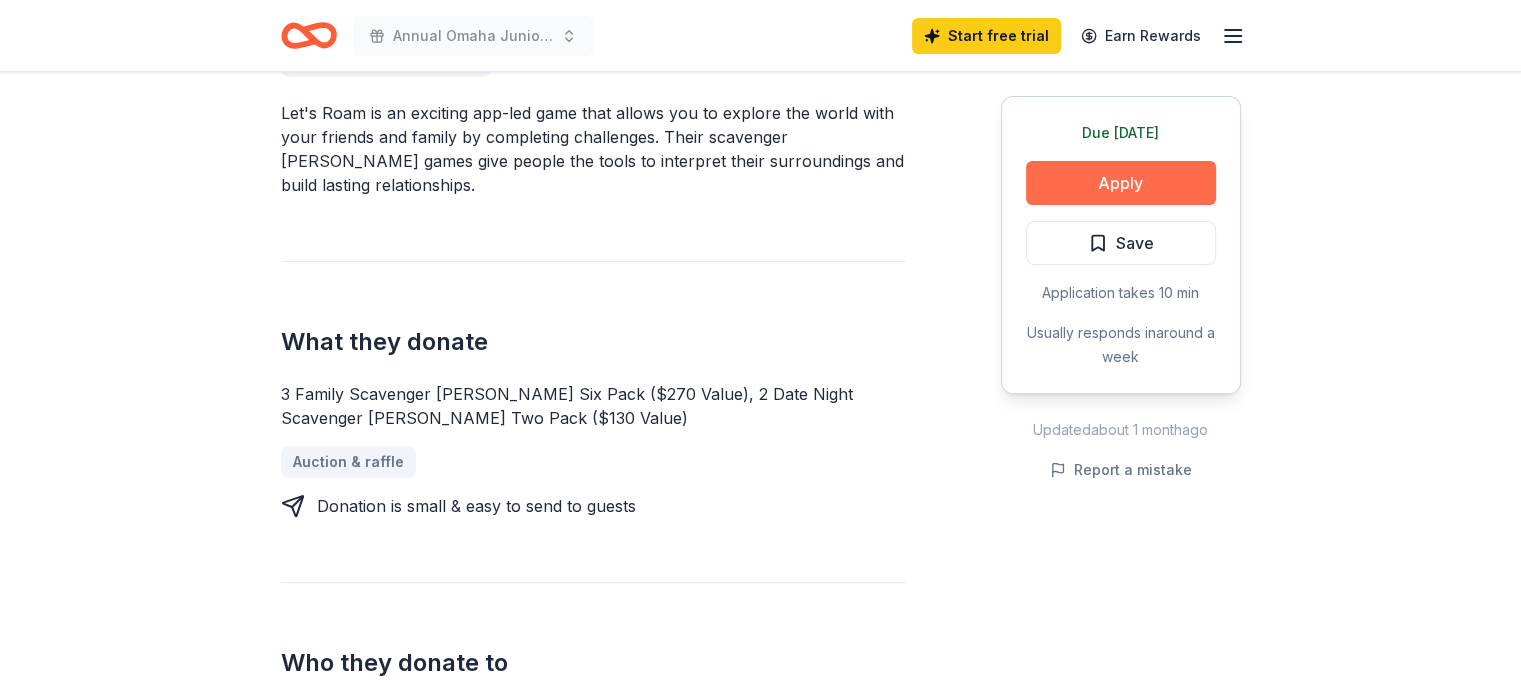 click on "Apply" at bounding box center [1121, 183] 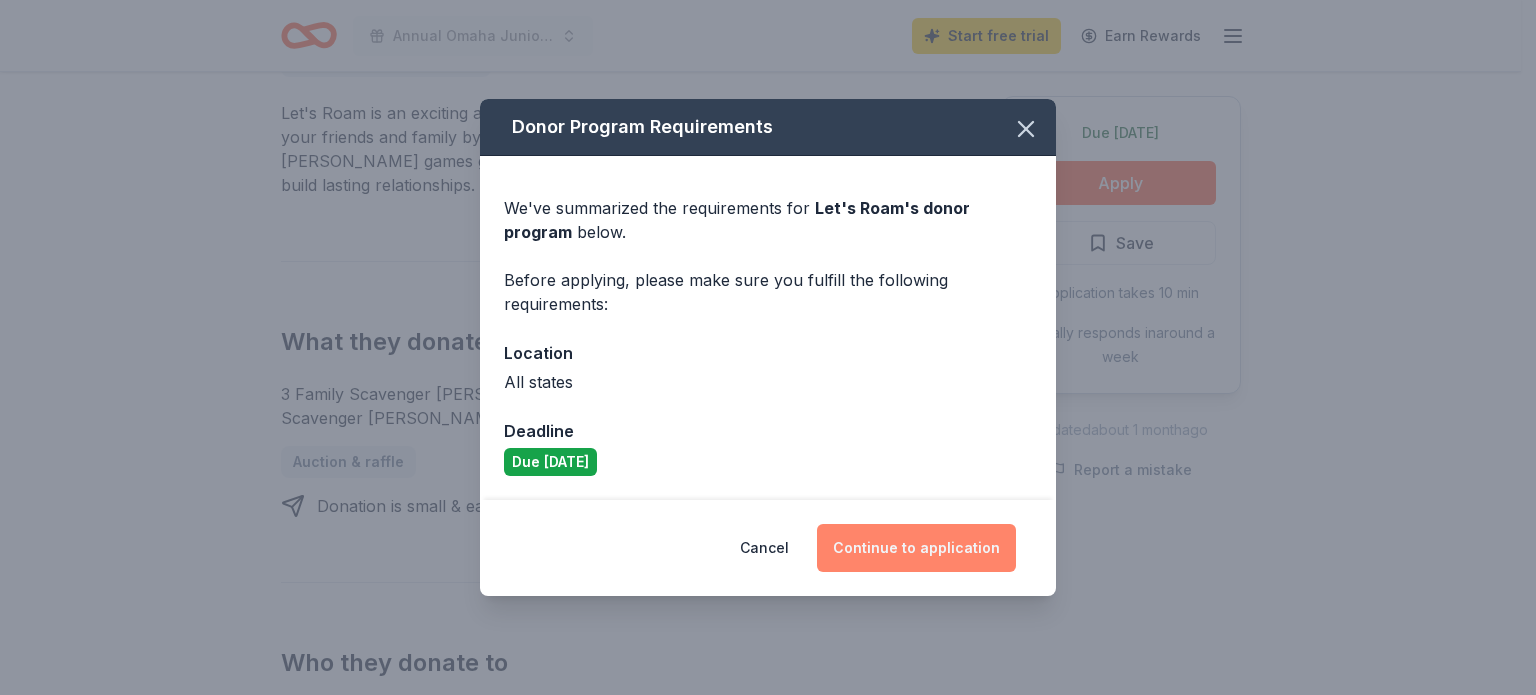 click on "Continue to application" at bounding box center (916, 548) 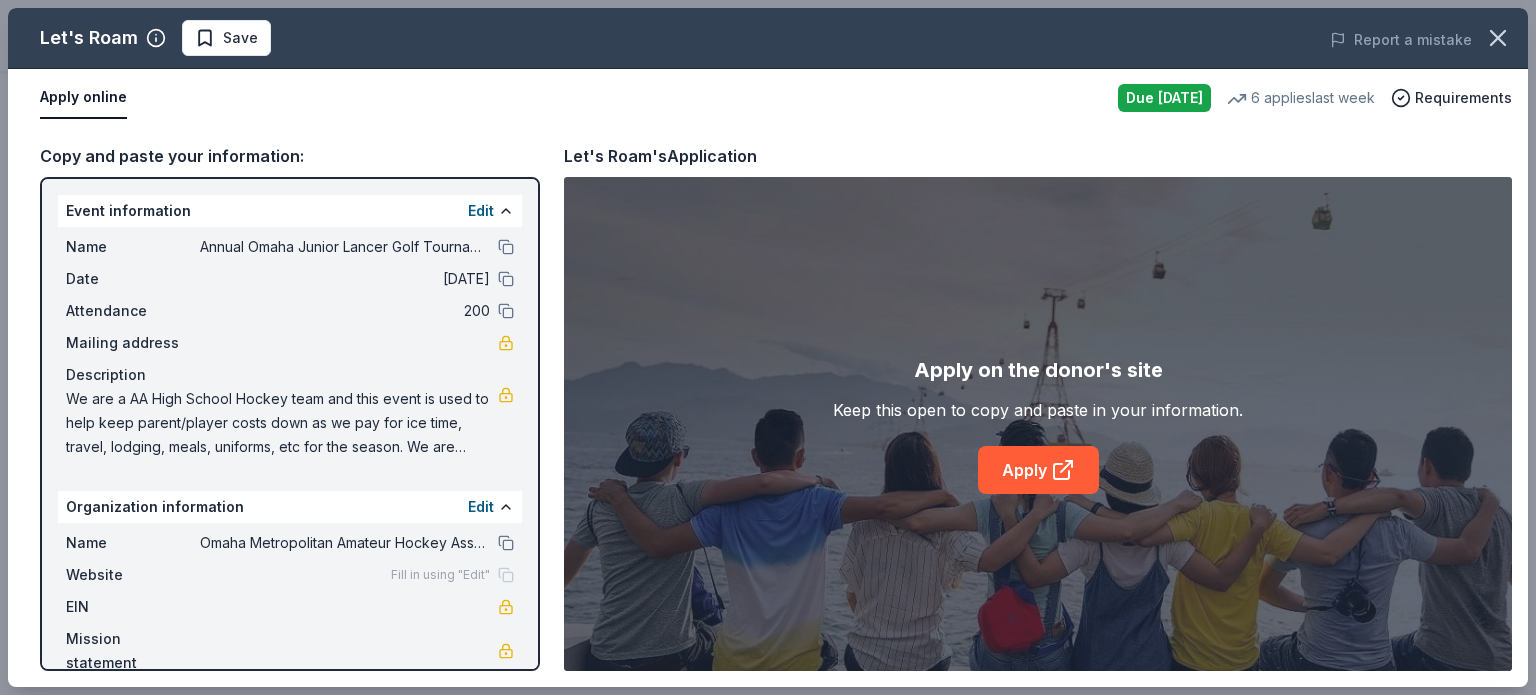 click on "Fill in using "Edit"" at bounding box center [452, 575] 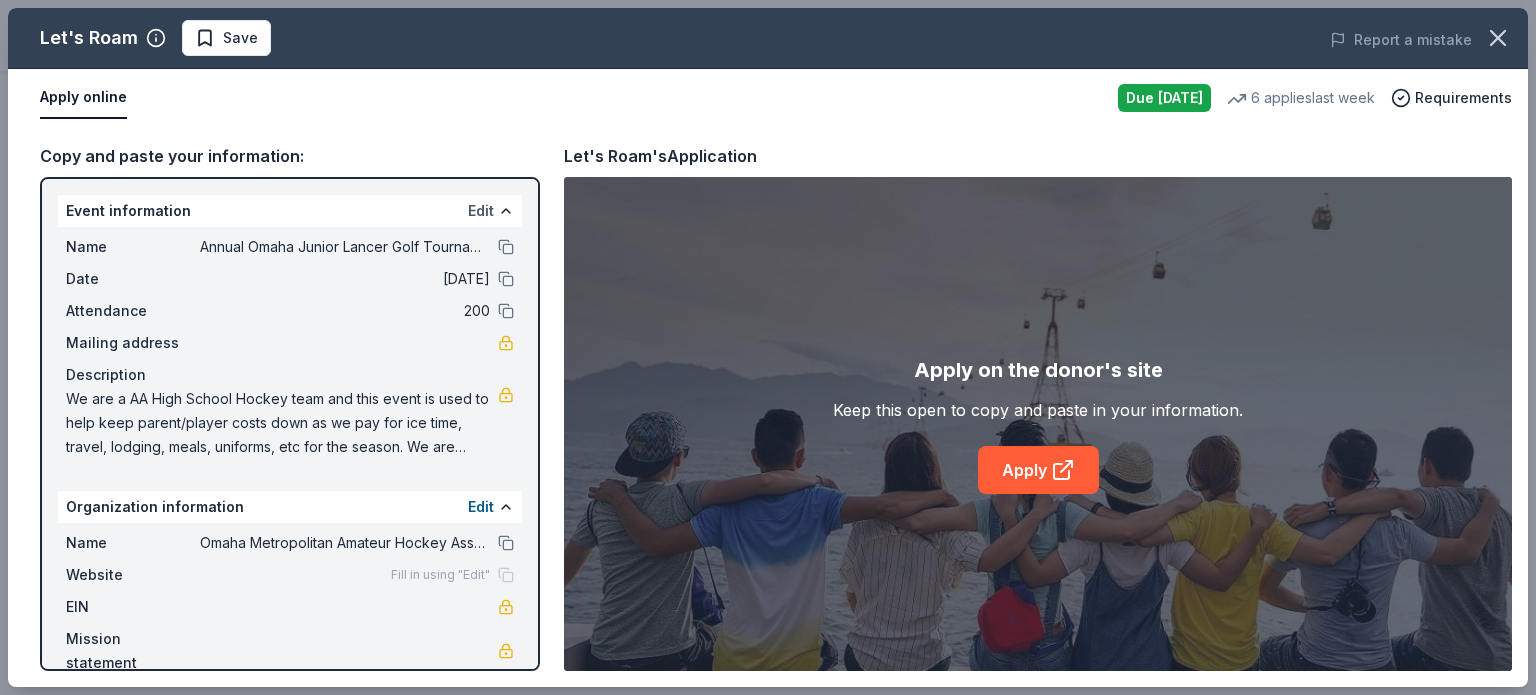 click on "Edit" at bounding box center [481, 211] 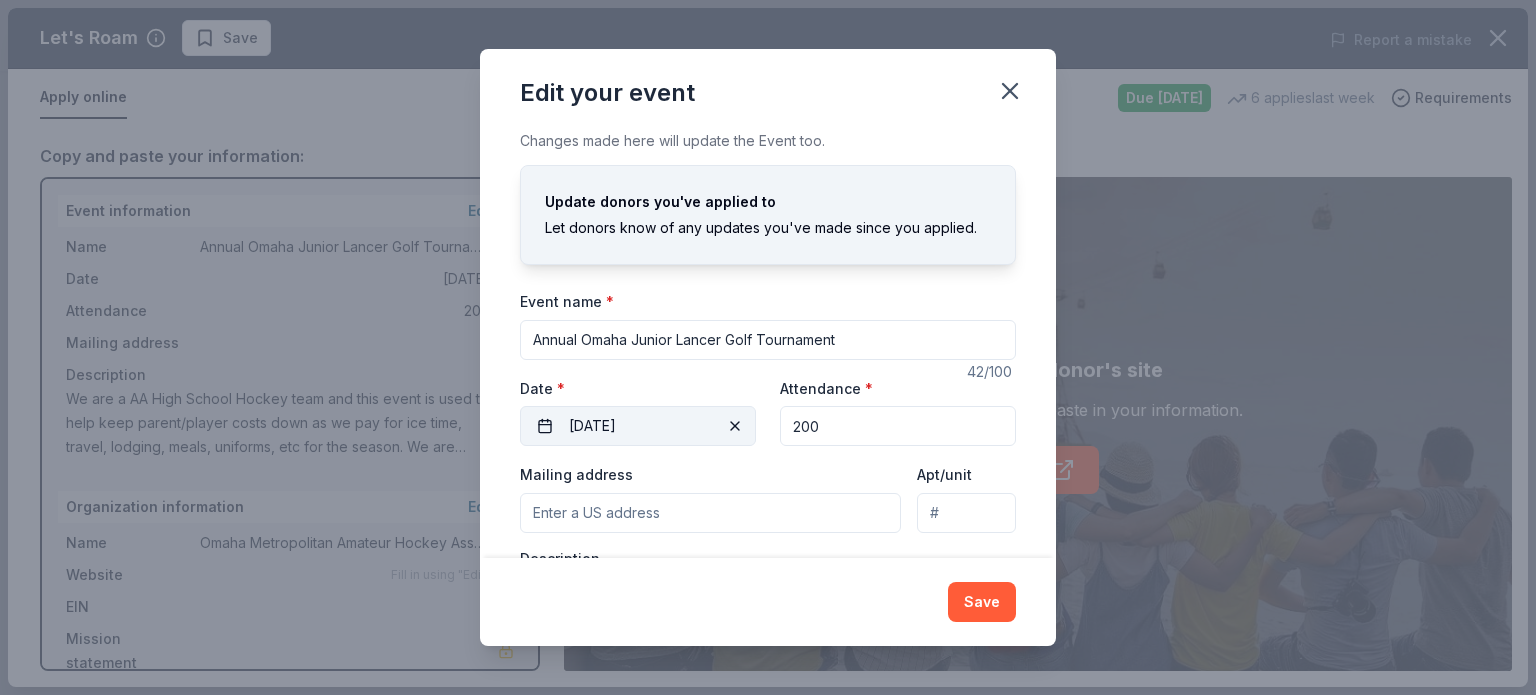 click on "[DATE]" at bounding box center [638, 426] 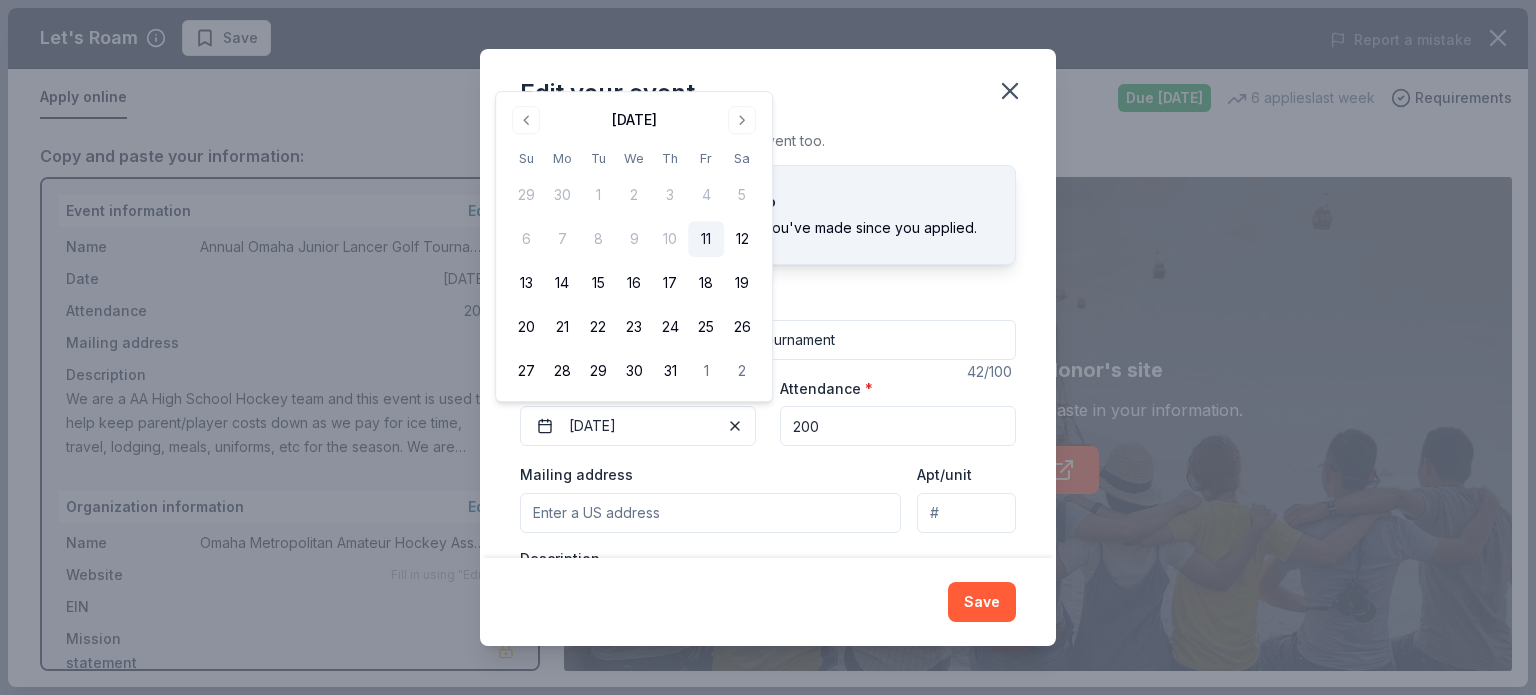 scroll, scrollTop: 140, scrollLeft: 0, axis: vertical 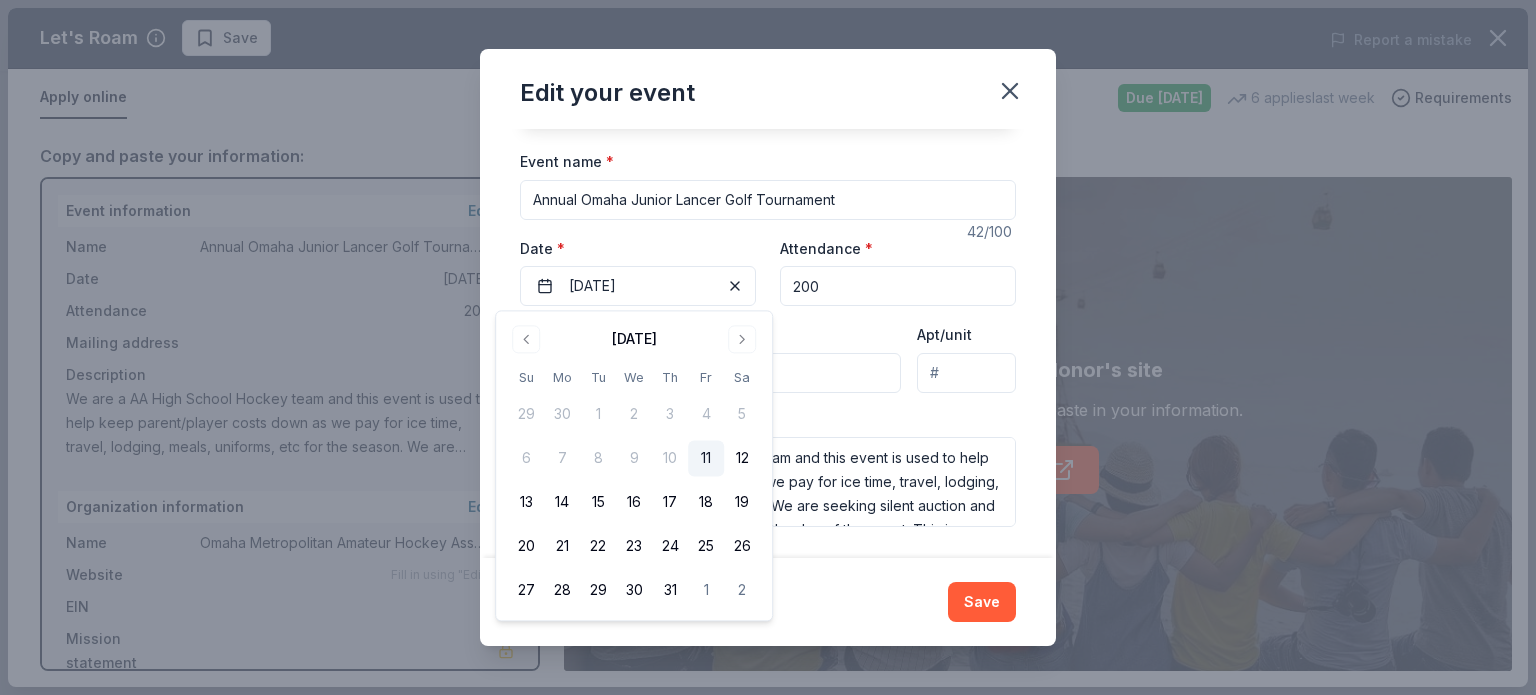 click on "Changes made here will update the Event too. Update donors you've applied to Let donors know of any updates you've made since you applied. Event name * Annual Omaha Junior Lancer Golf Tournament 42 /100 Event website Attendance * 200 Date * 08/10/2025 Mailing address Apt/unit Description We are a AA High School Hockey team and this event is used to help keep parent/player costs down as we pay for ice time, travel, lodging, meals, uniforms, etc for the season. We are seeking silent auction and raffle items to raise additional funds the day of the event. This is our biggest fundraiser of the year." at bounding box center (768, 343) 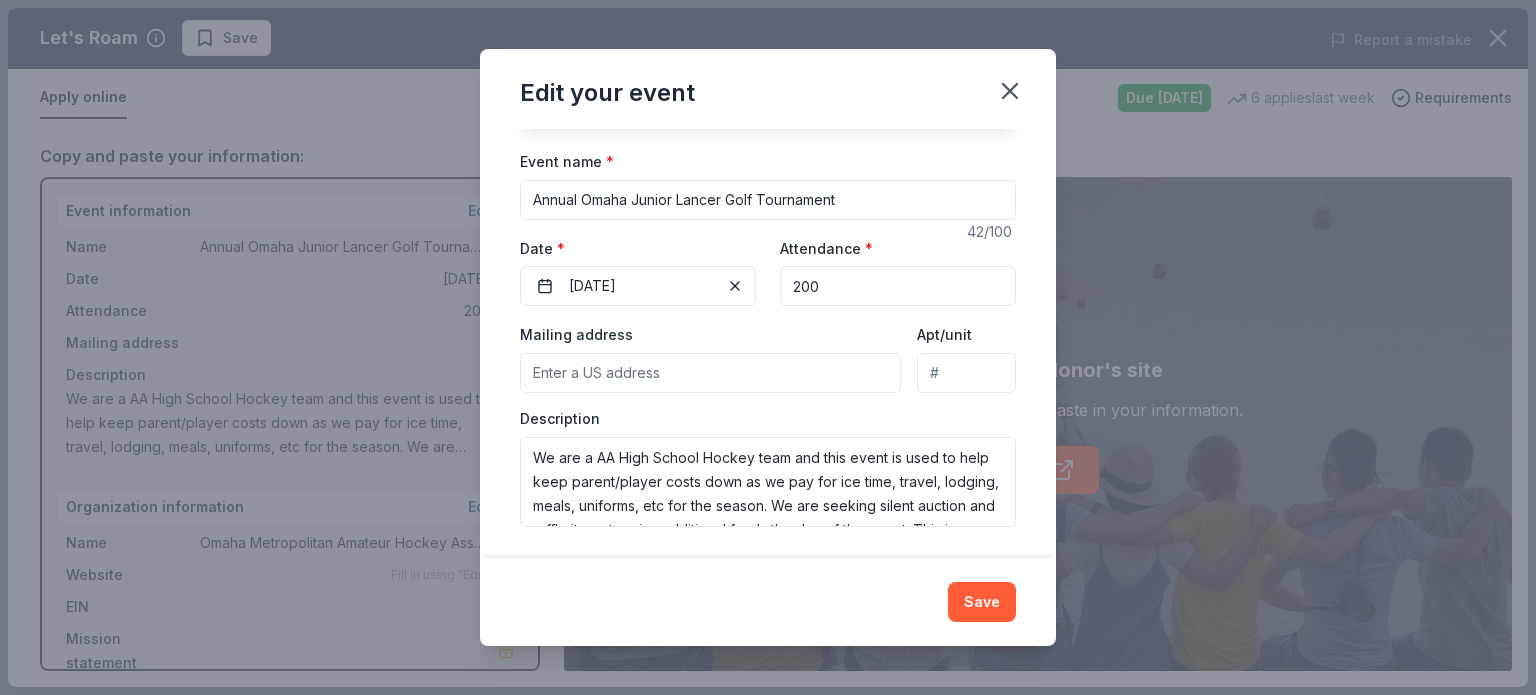 click on "Mailing address" at bounding box center (710, 373) 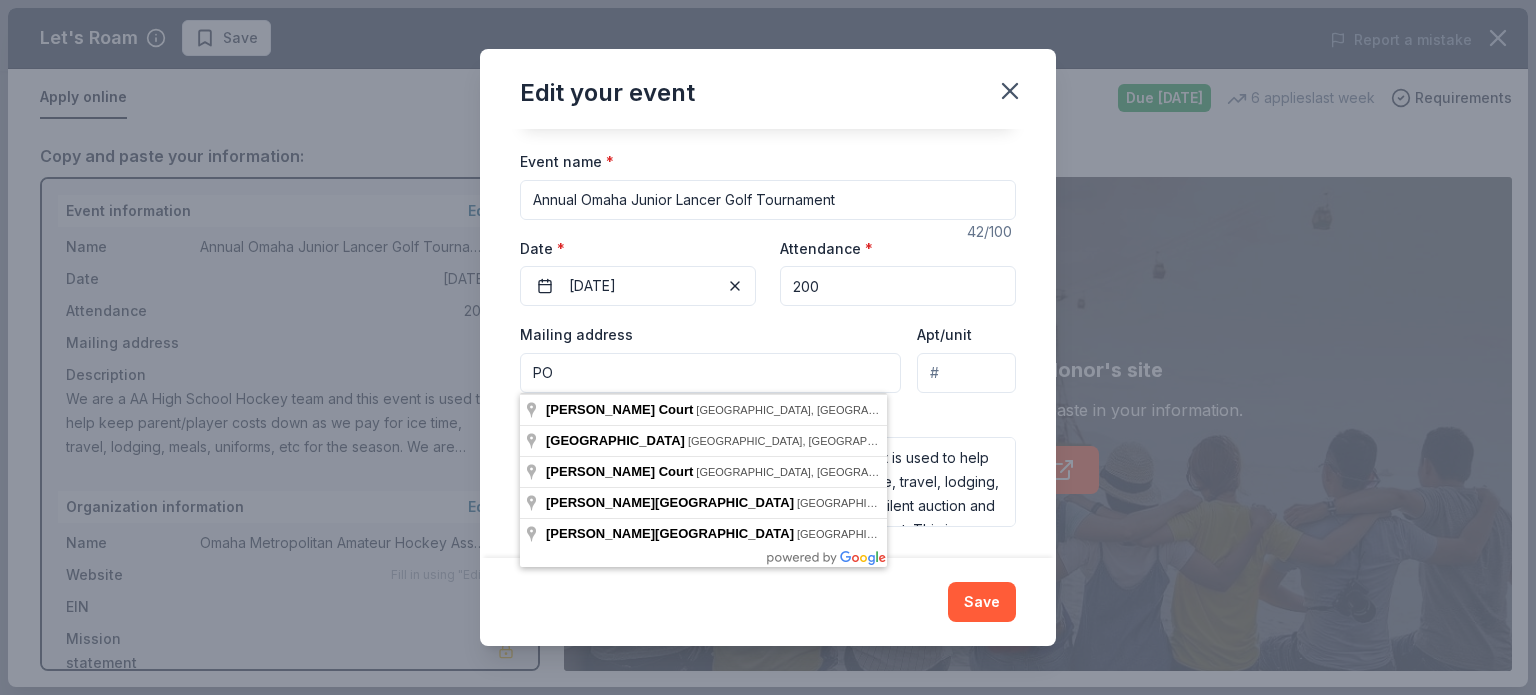 type on "P" 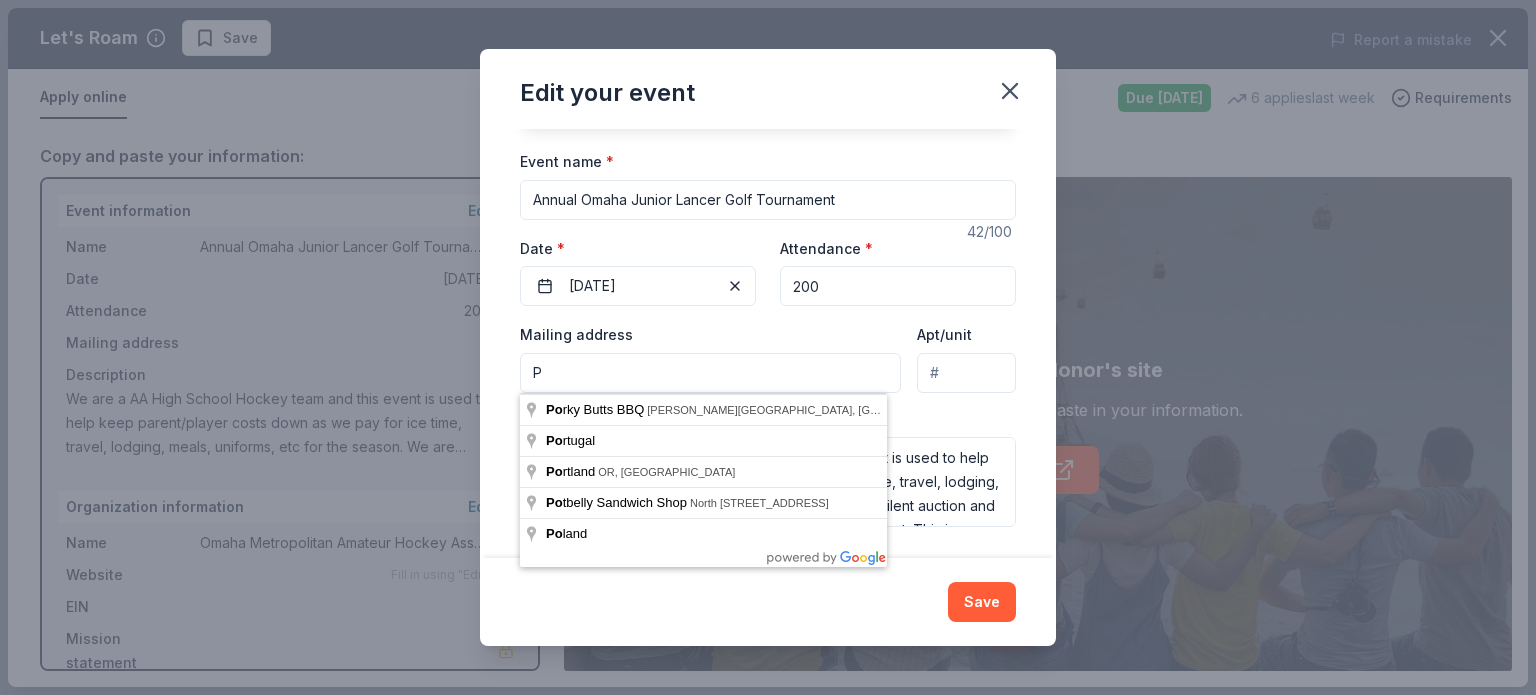 type 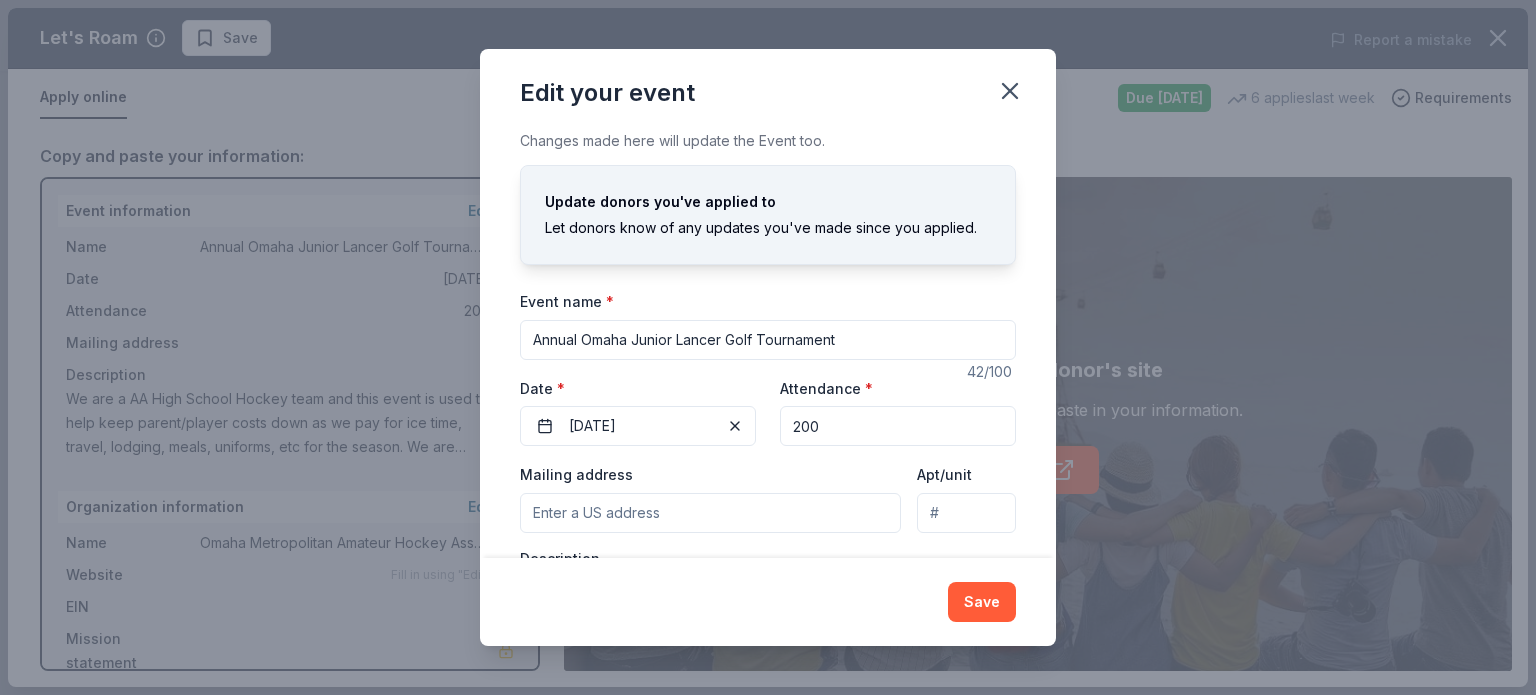 scroll, scrollTop: 140, scrollLeft: 0, axis: vertical 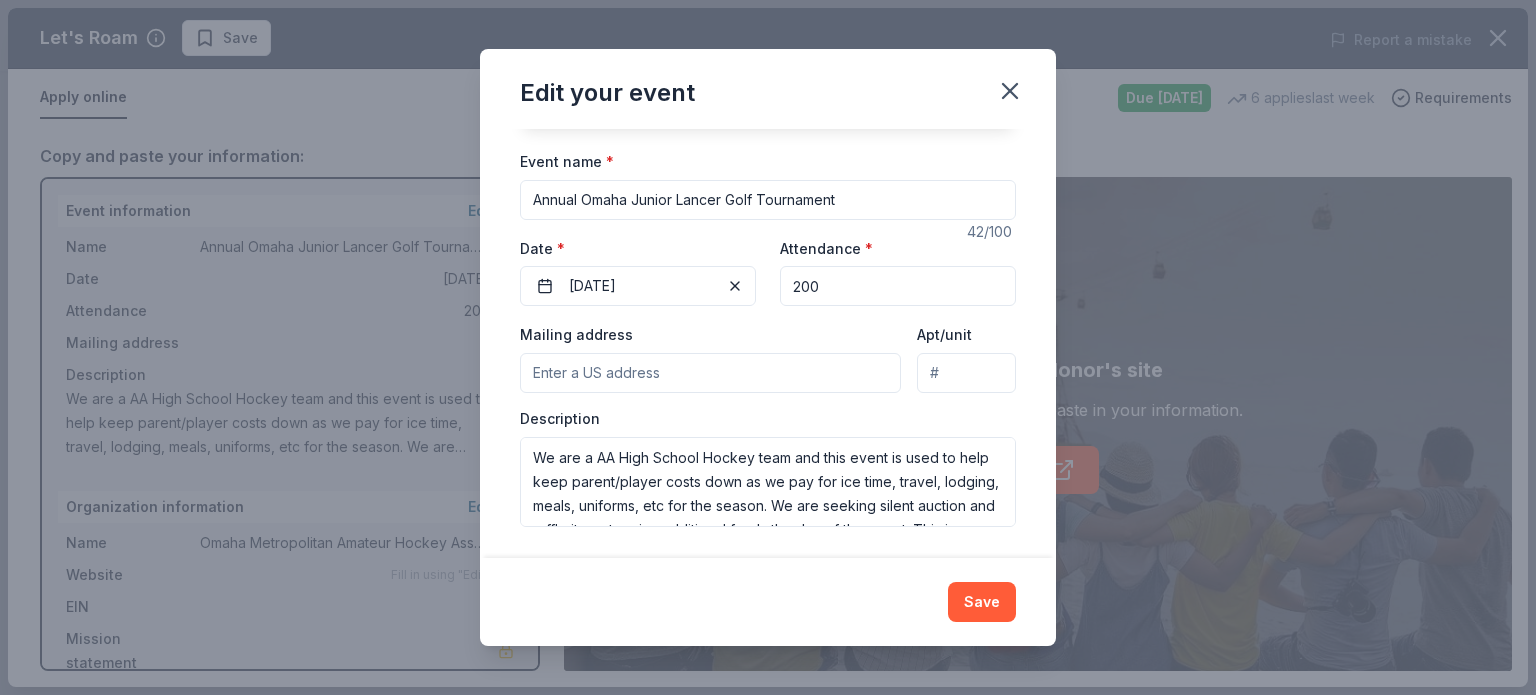 click on "Save" at bounding box center [768, 602] 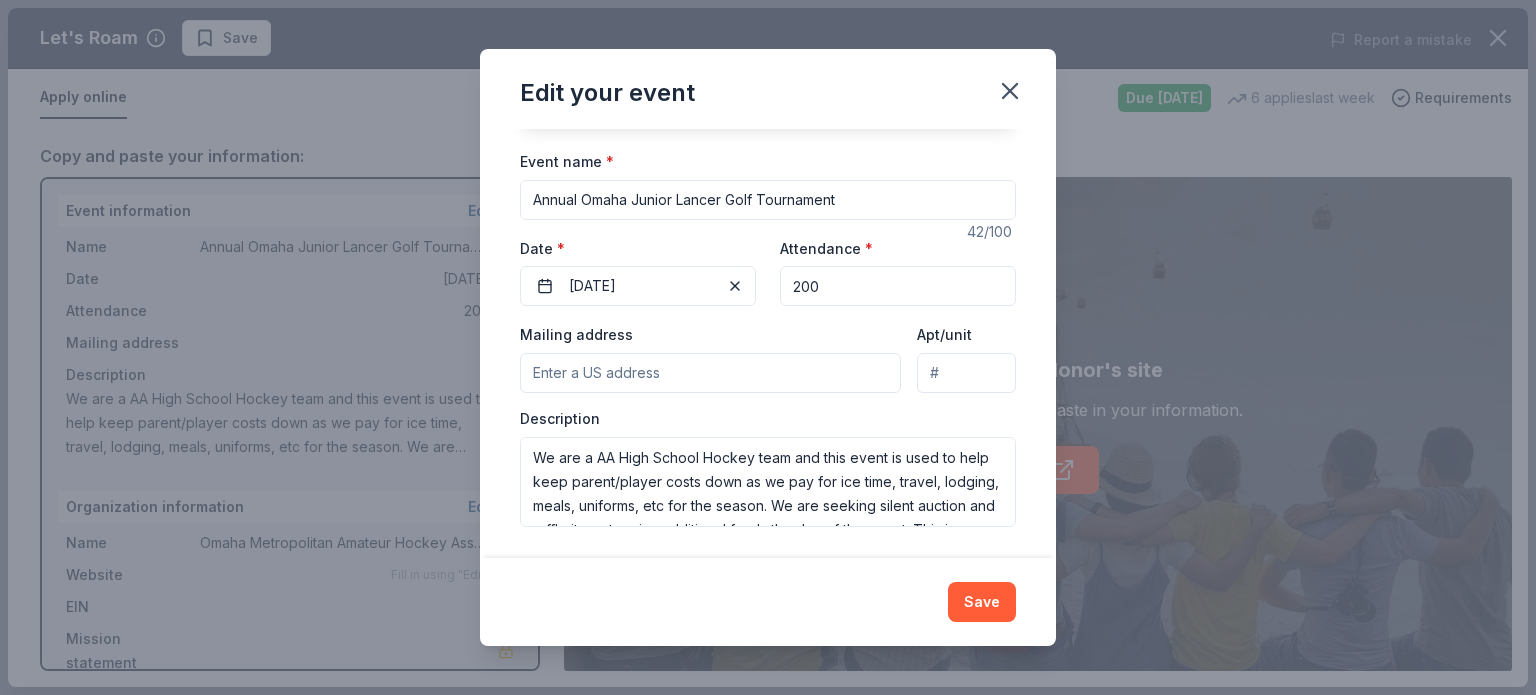 scroll, scrollTop: 0, scrollLeft: 0, axis: both 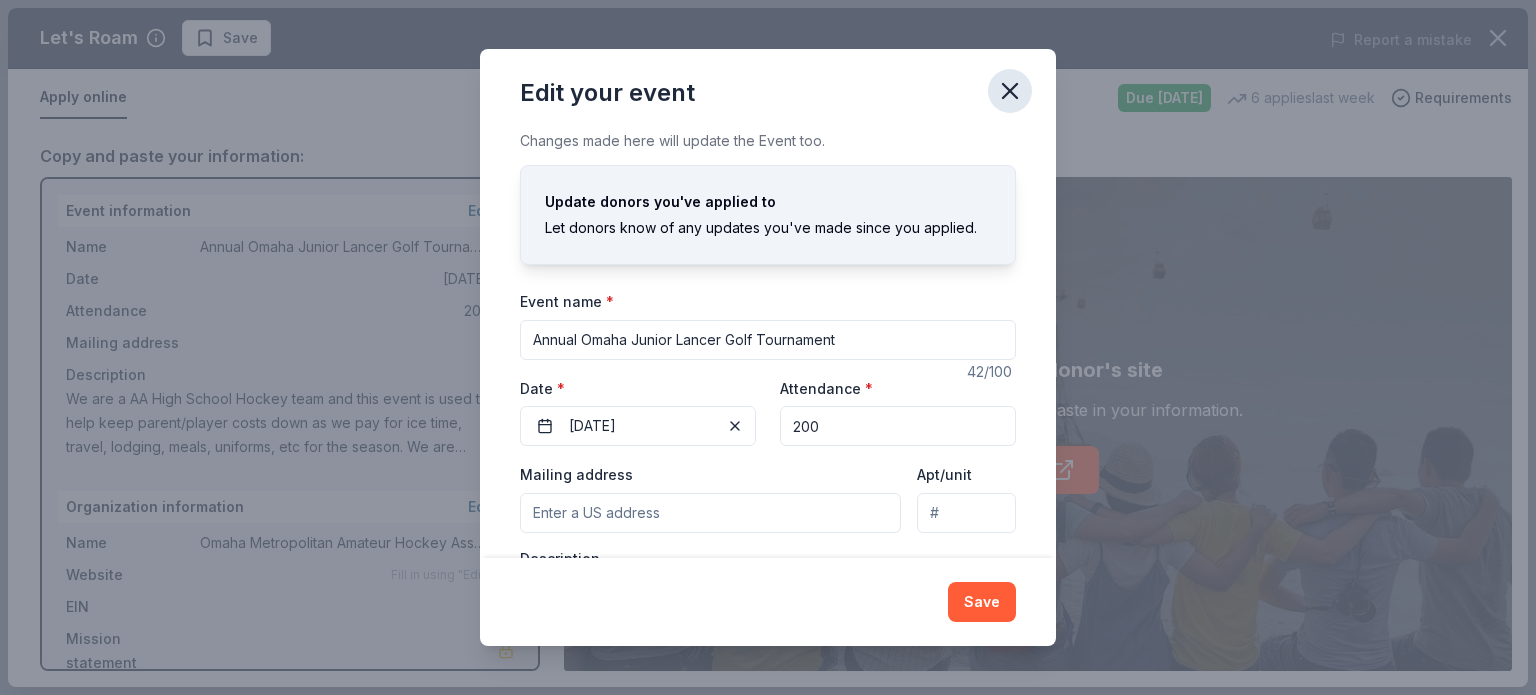 click 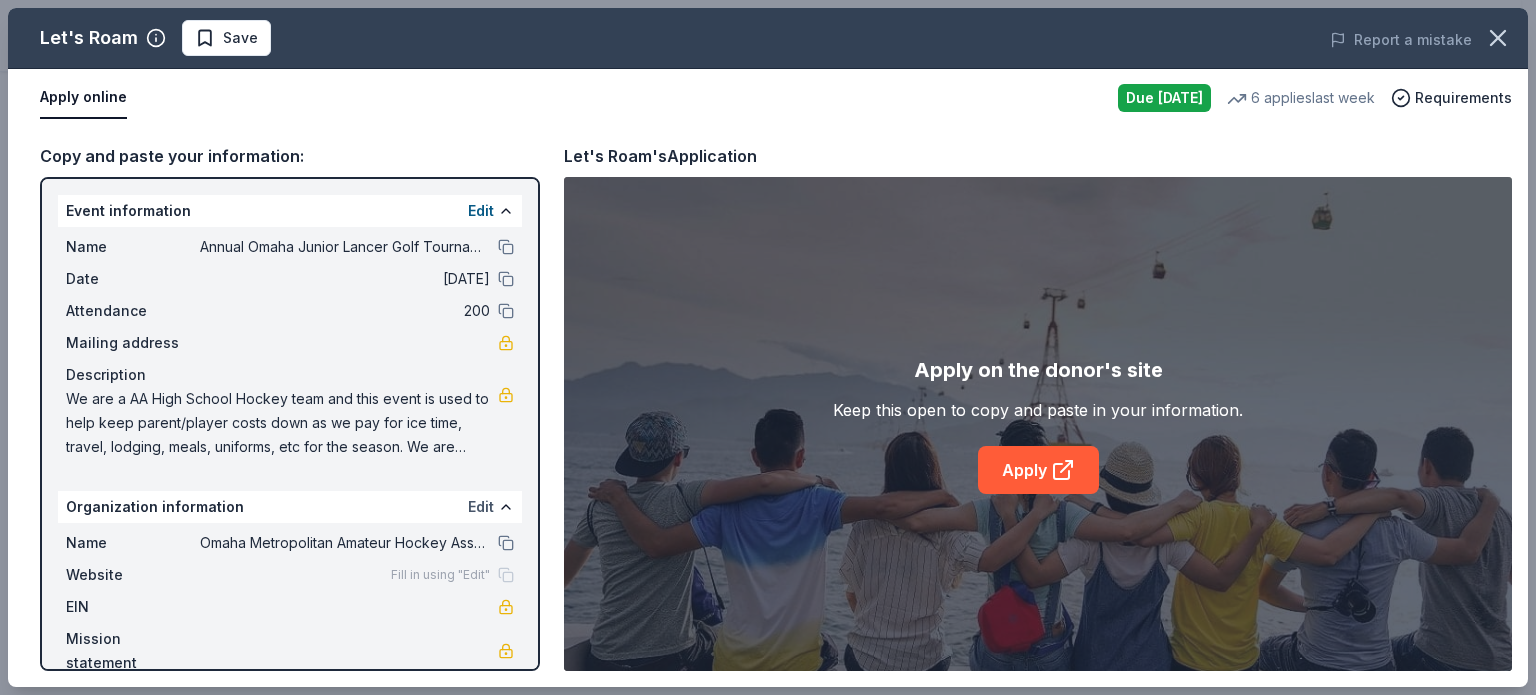 click on "Edit" at bounding box center (481, 507) 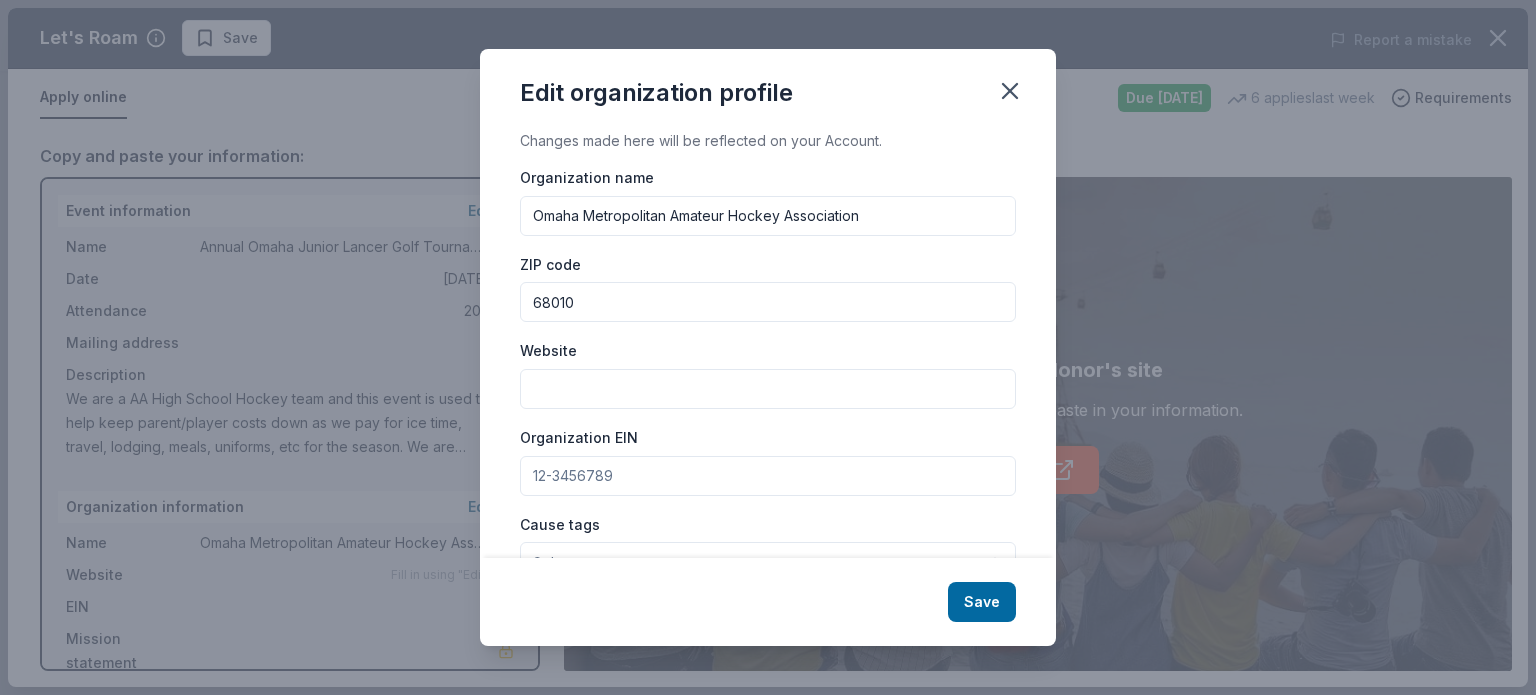 click on "Website" at bounding box center [768, 389] 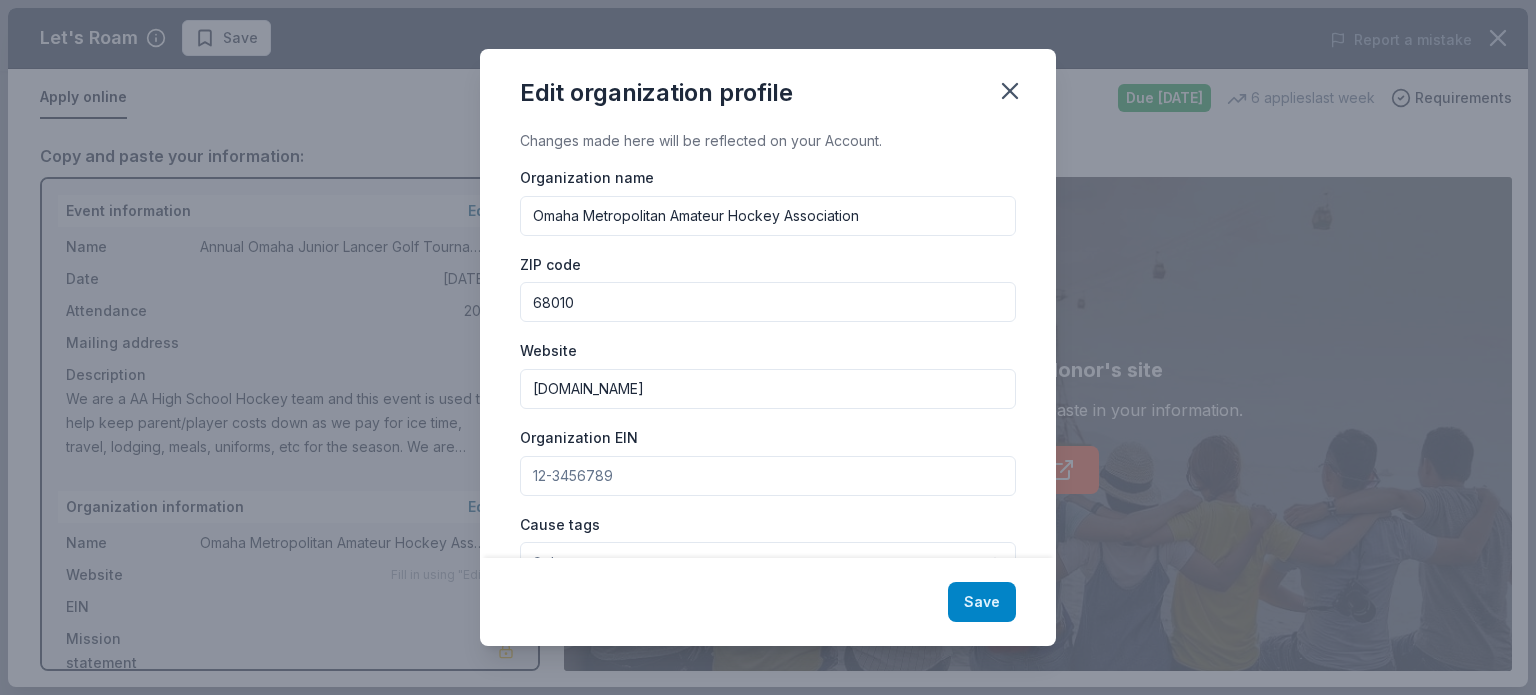 type on "[DOMAIN_NAME]" 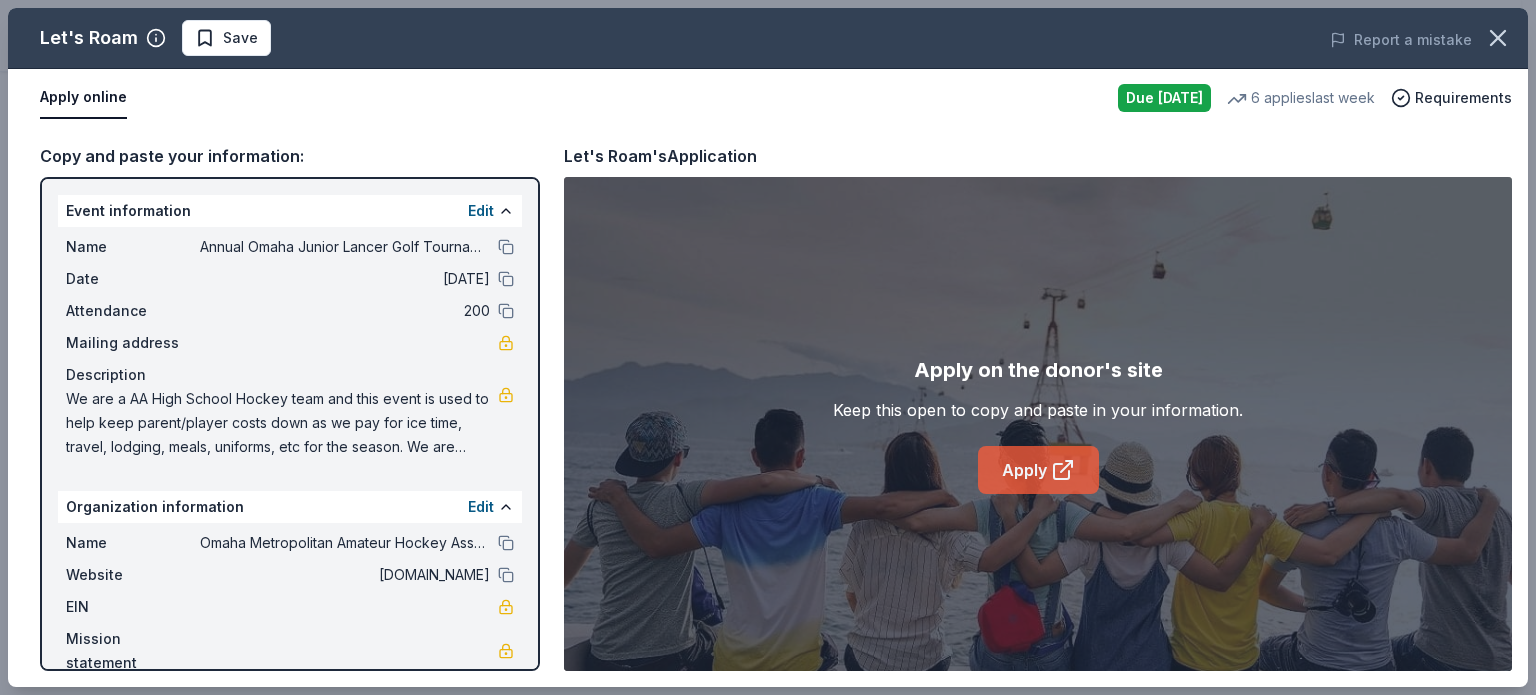 click 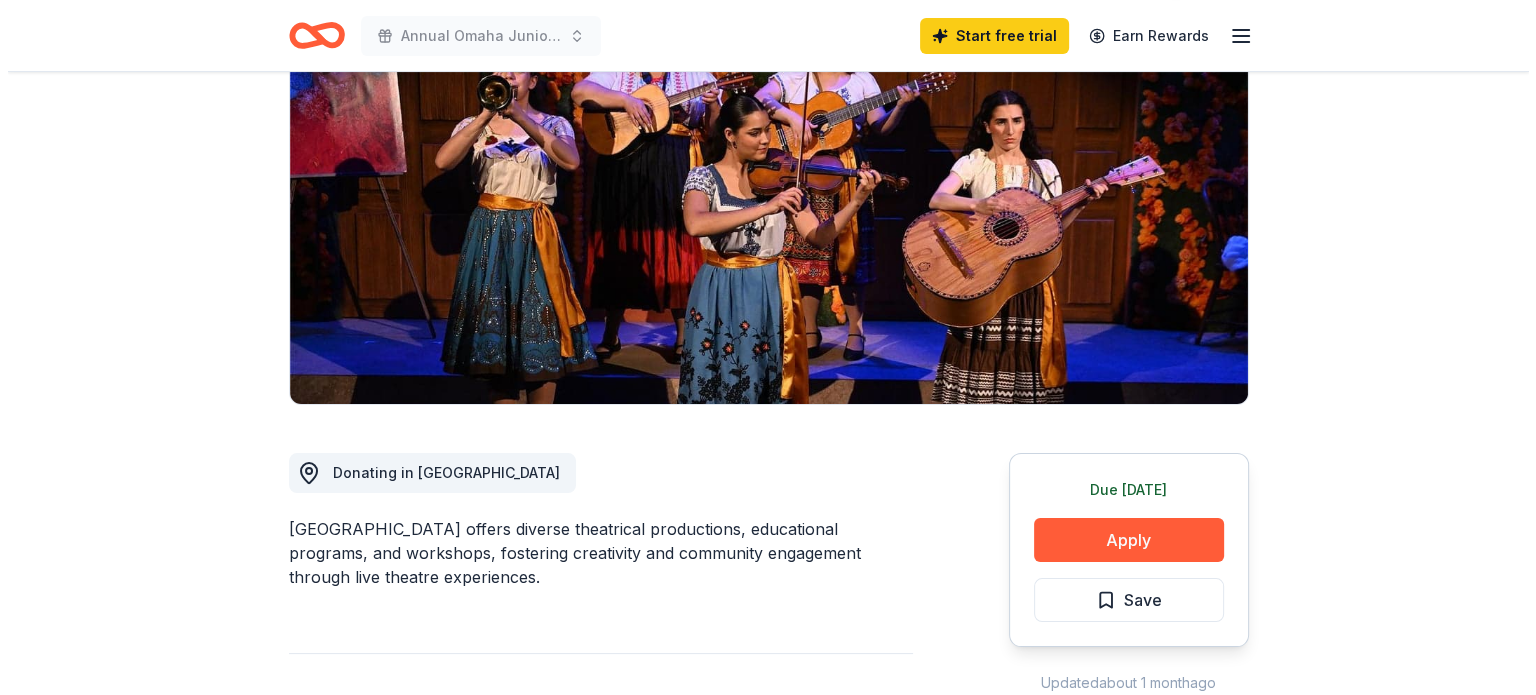 scroll, scrollTop: 206, scrollLeft: 0, axis: vertical 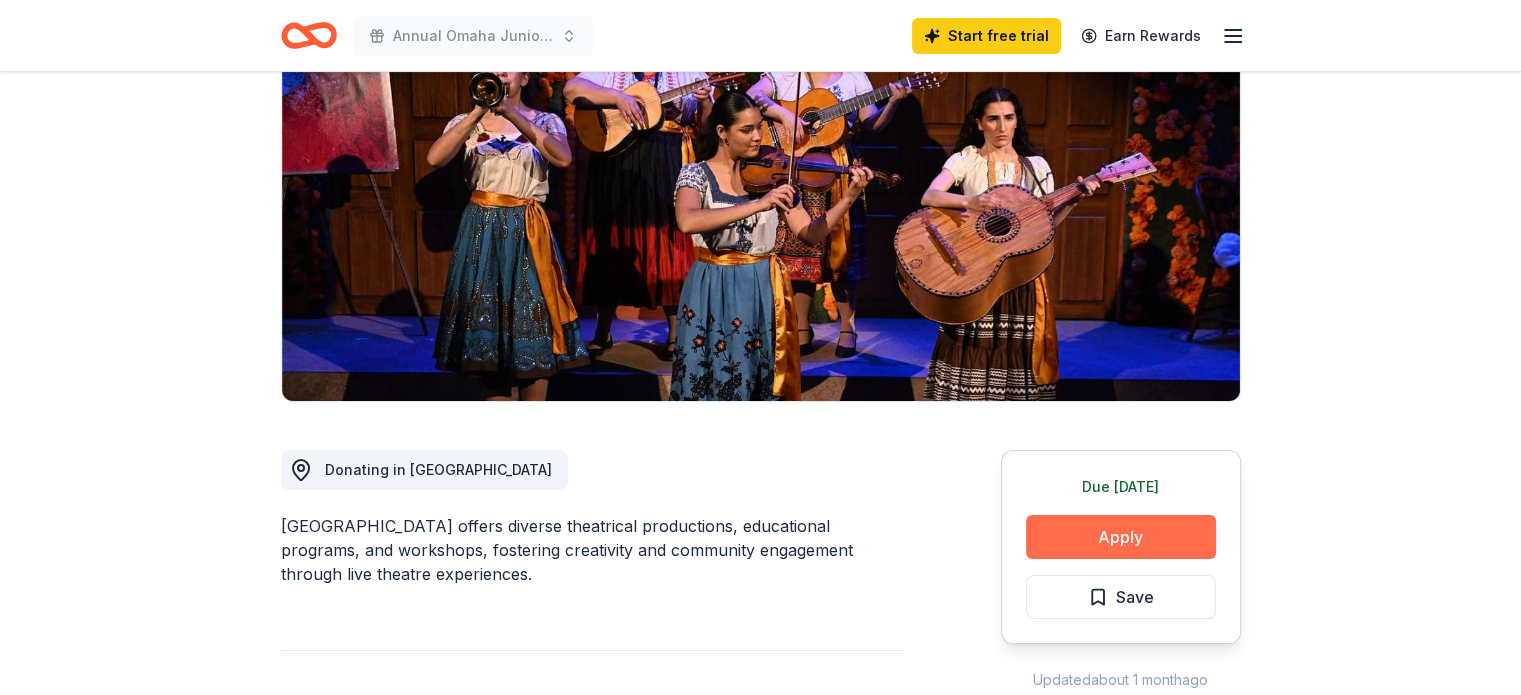click on "Apply" at bounding box center [1121, 537] 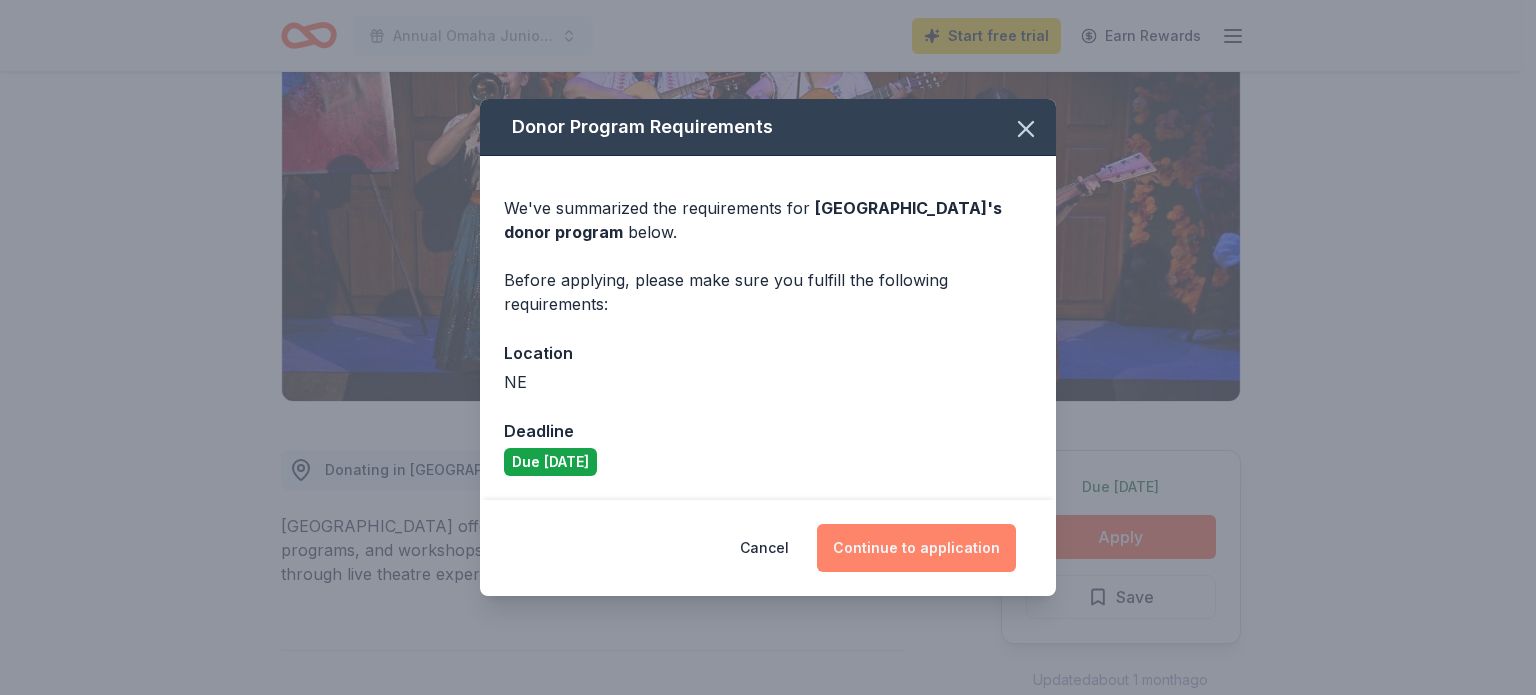 click on "Continue to application" at bounding box center [916, 548] 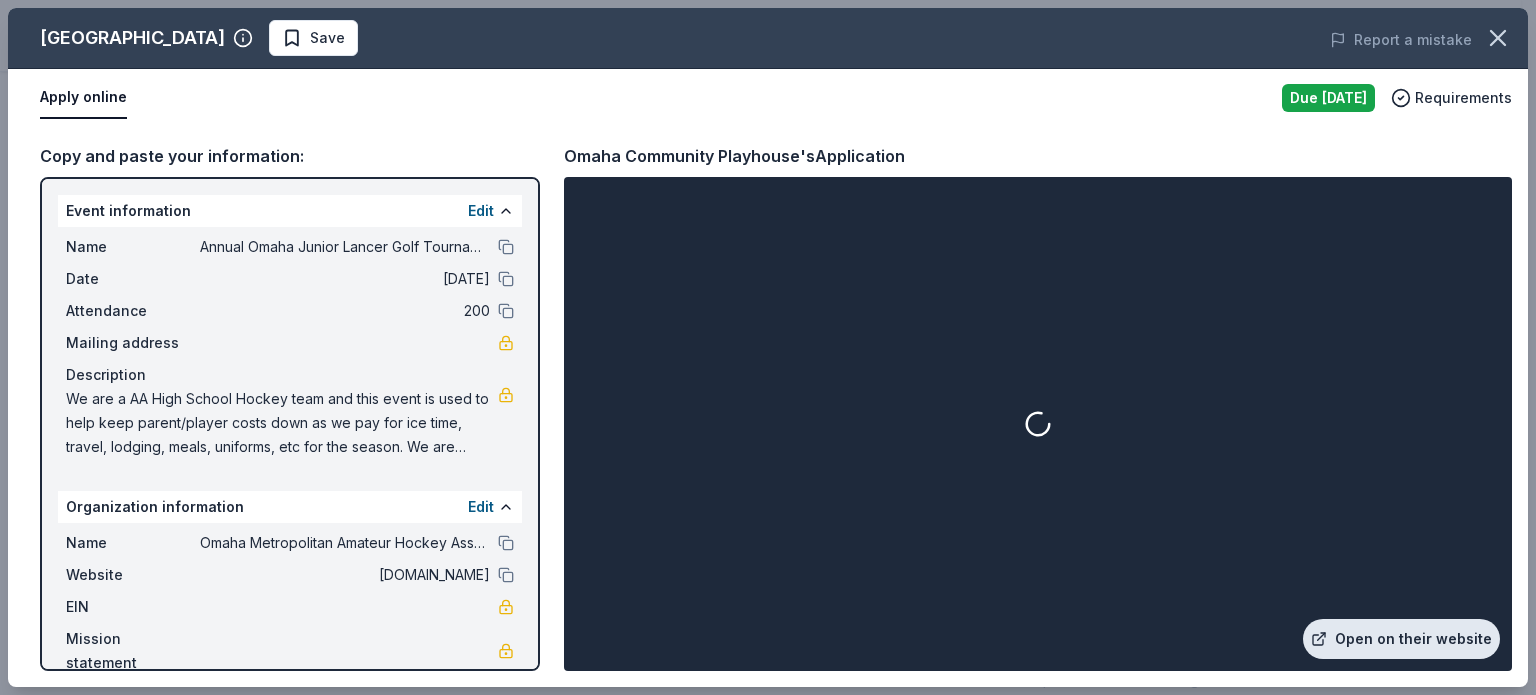 click on "Open on their website" at bounding box center (1401, 639) 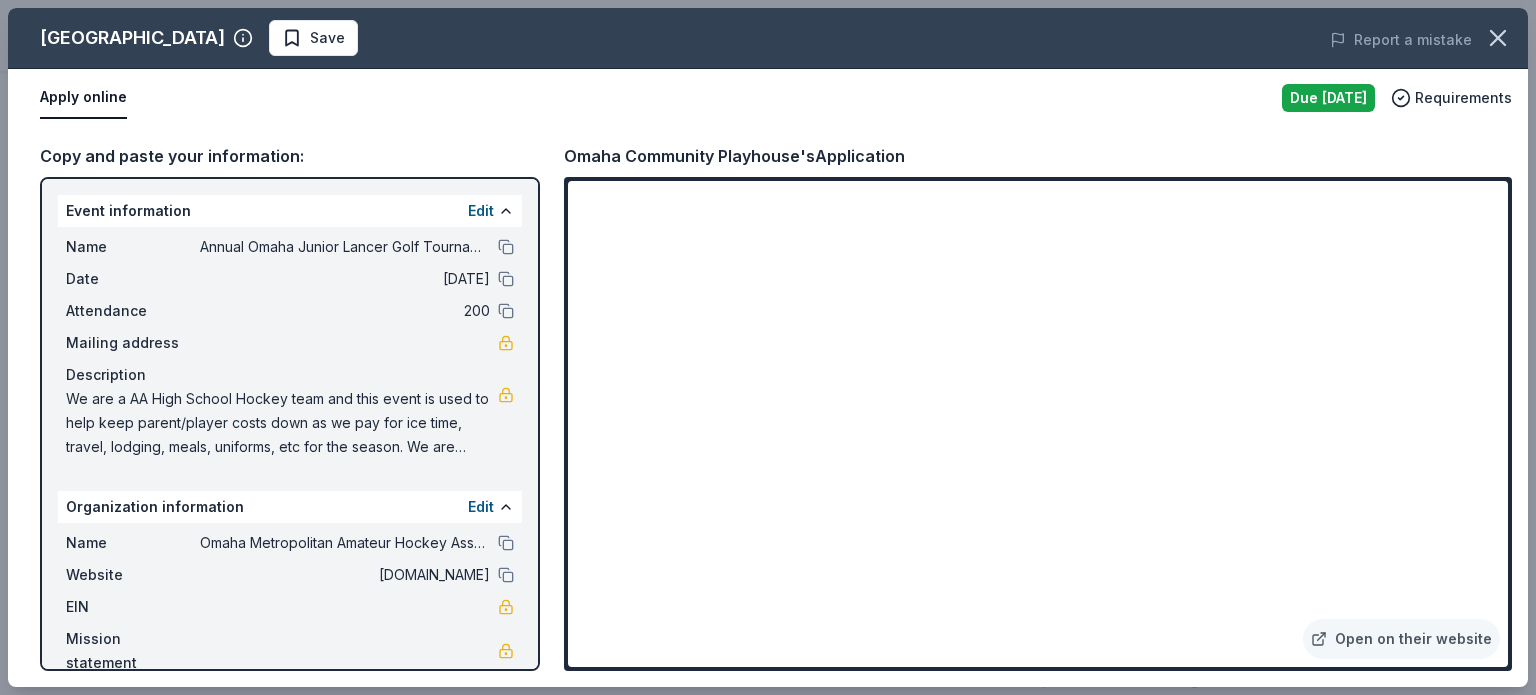 drag, startPoint x: 64, startPoint y: 391, endPoint x: 288, endPoint y: 419, distance: 225.74321 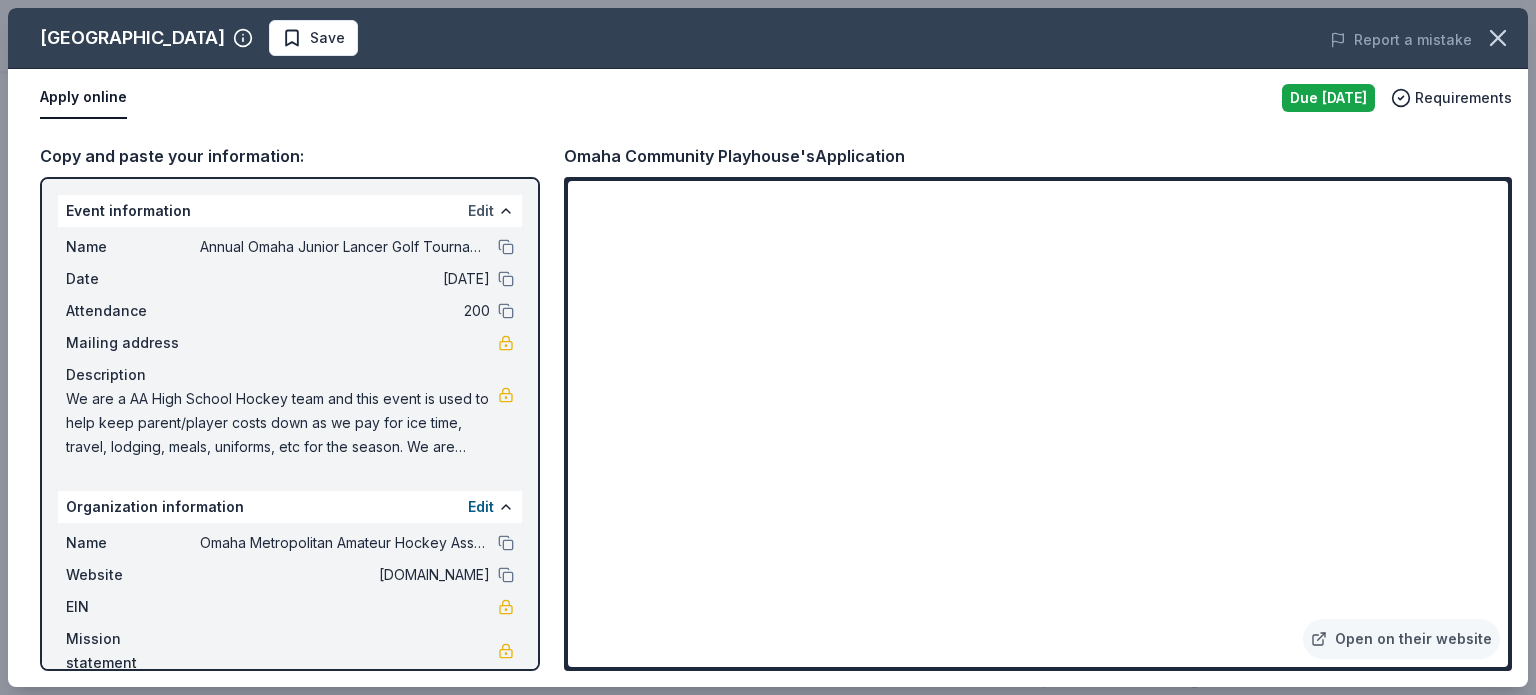 click on "Edit" at bounding box center (481, 211) 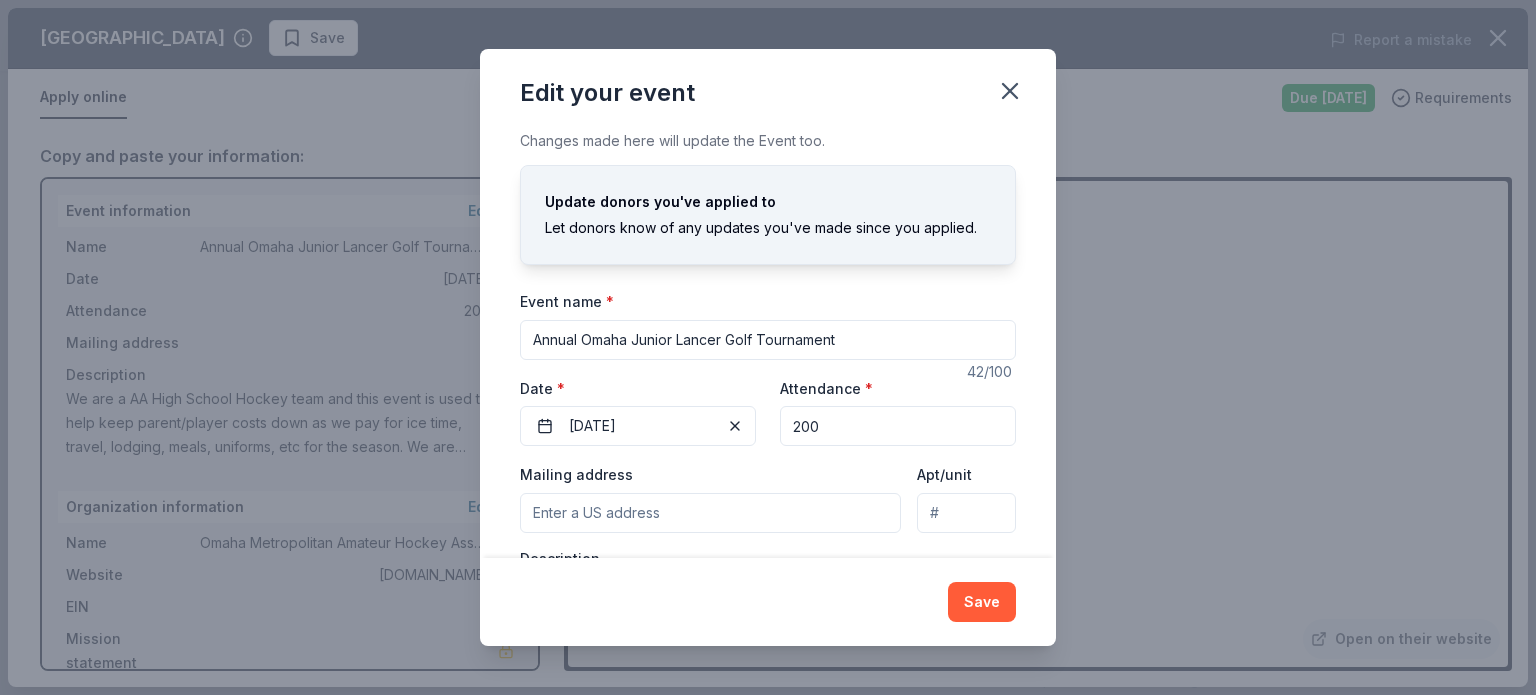 scroll, scrollTop: 140, scrollLeft: 0, axis: vertical 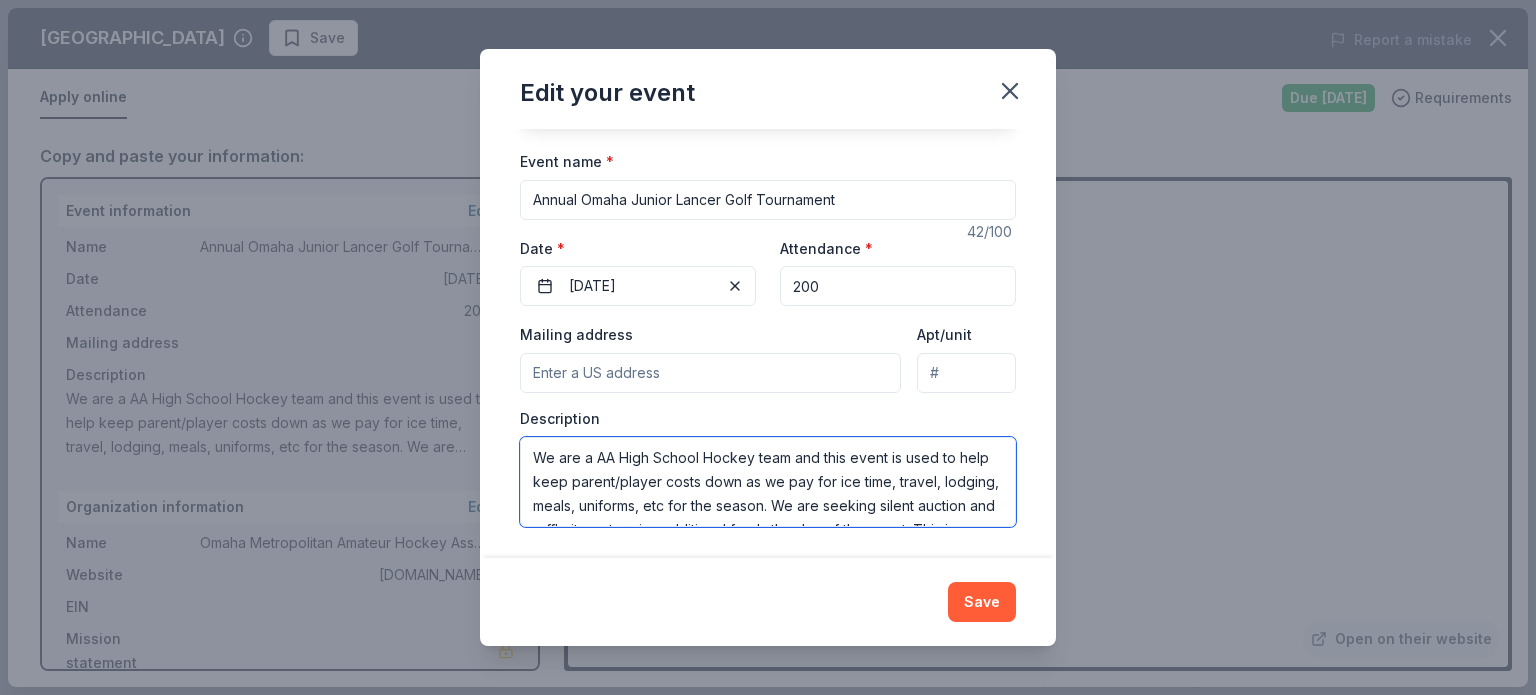 click on "We are a AA High School Hockey team and this event is used to help keep parent/player costs down as we pay for ice time, travel, lodging, meals, uniforms, etc for the season. We are seeking silent auction and raffle items to raise additional funds the day of the event. This is our biggest fundraiser of the year." at bounding box center (768, 482) 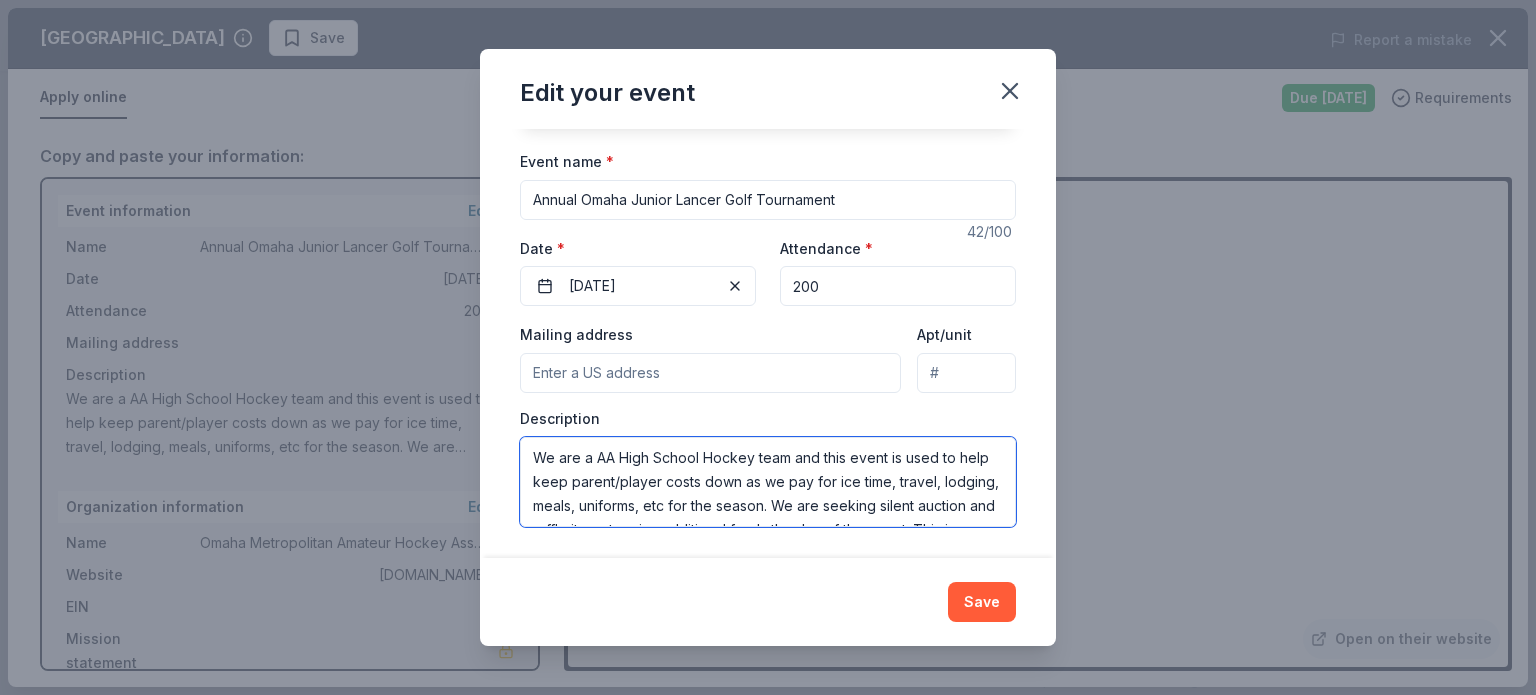 scroll, scrollTop: 48, scrollLeft: 0, axis: vertical 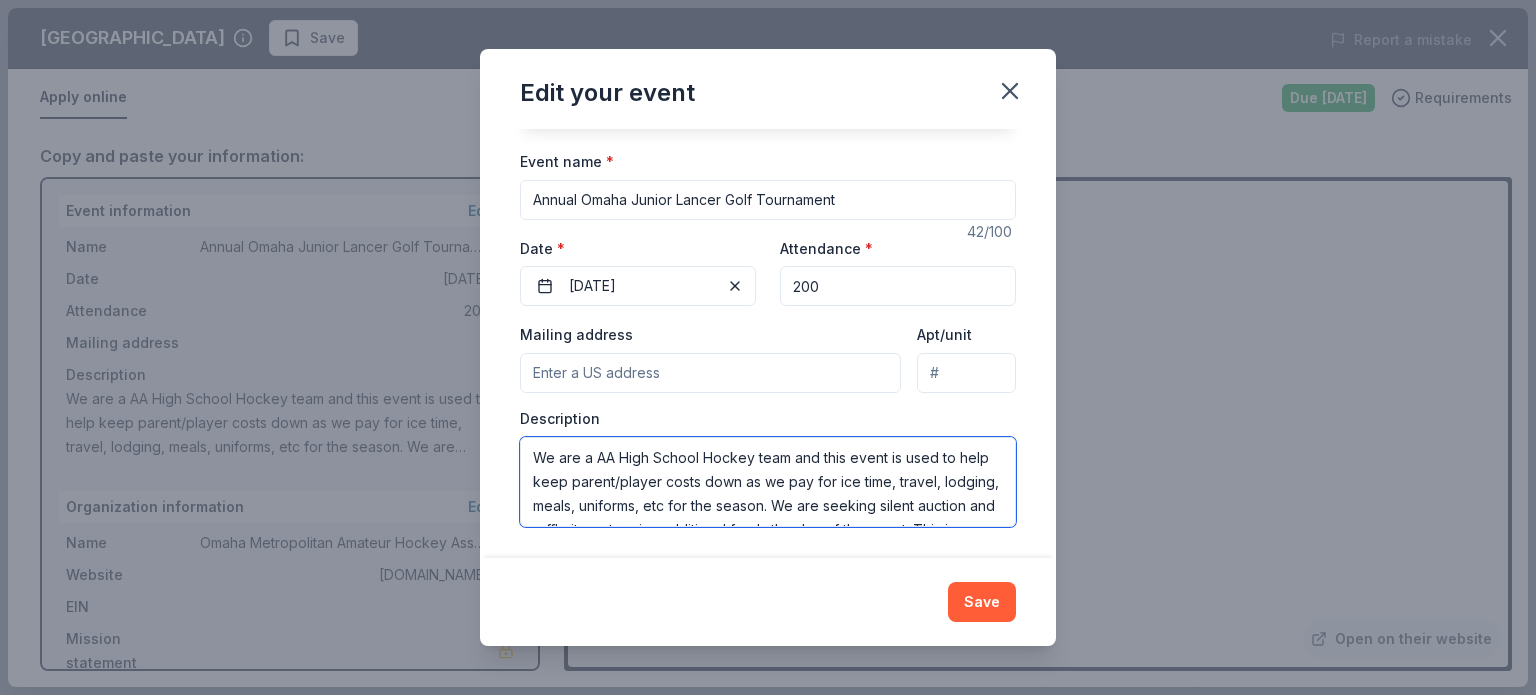 drag, startPoint x: 884, startPoint y: 503, endPoint x: 452, endPoint y: 423, distance: 439.34497 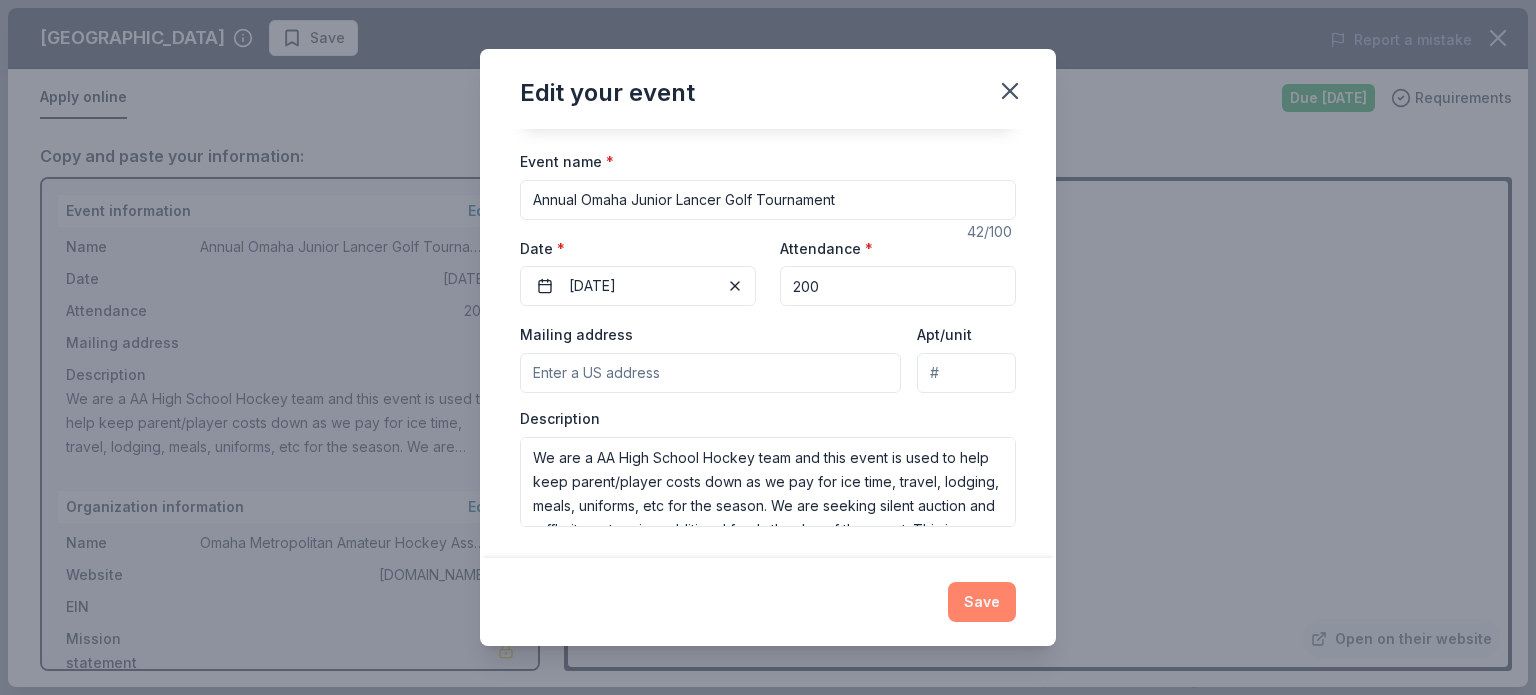 click on "Save" at bounding box center [982, 602] 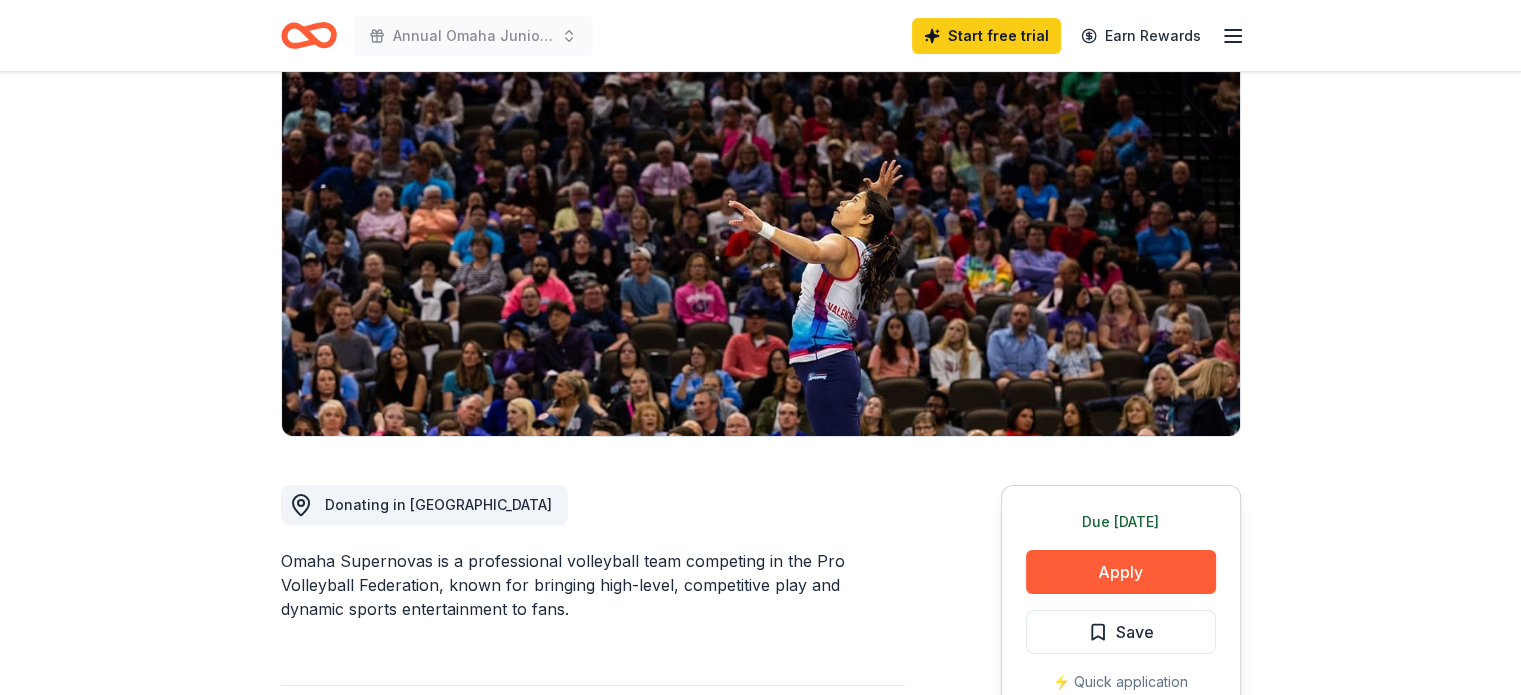 scroll, scrollTop: 178, scrollLeft: 0, axis: vertical 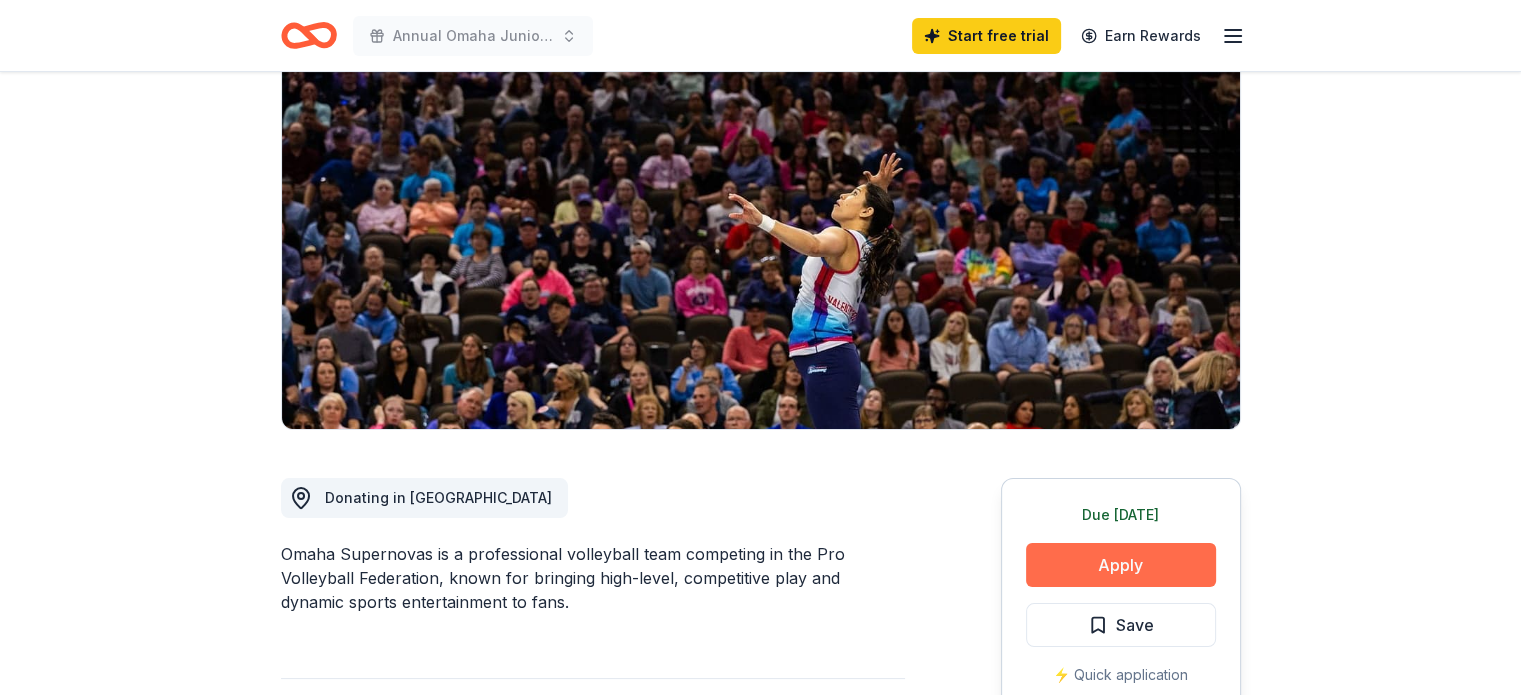 click on "Apply" at bounding box center (1121, 565) 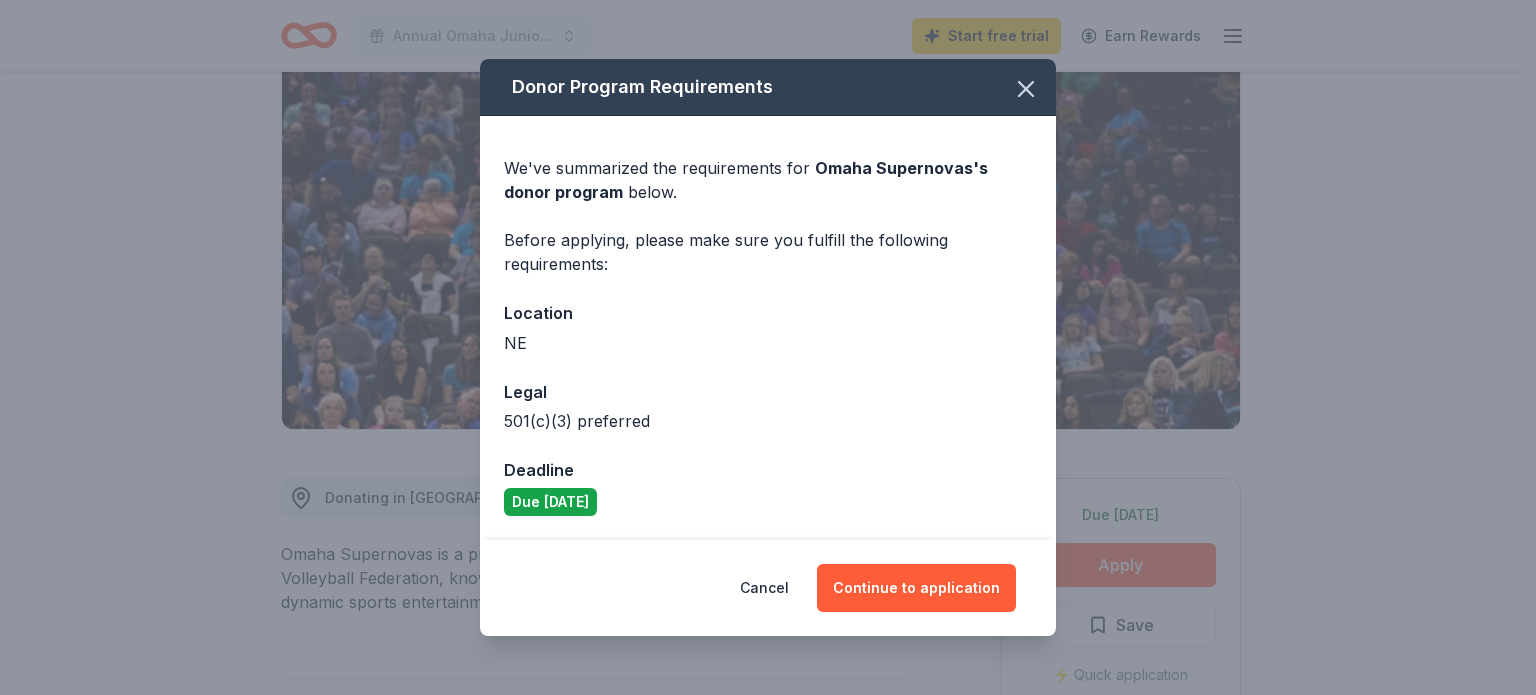 click on "Cancel Continue to application" at bounding box center (768, 588) 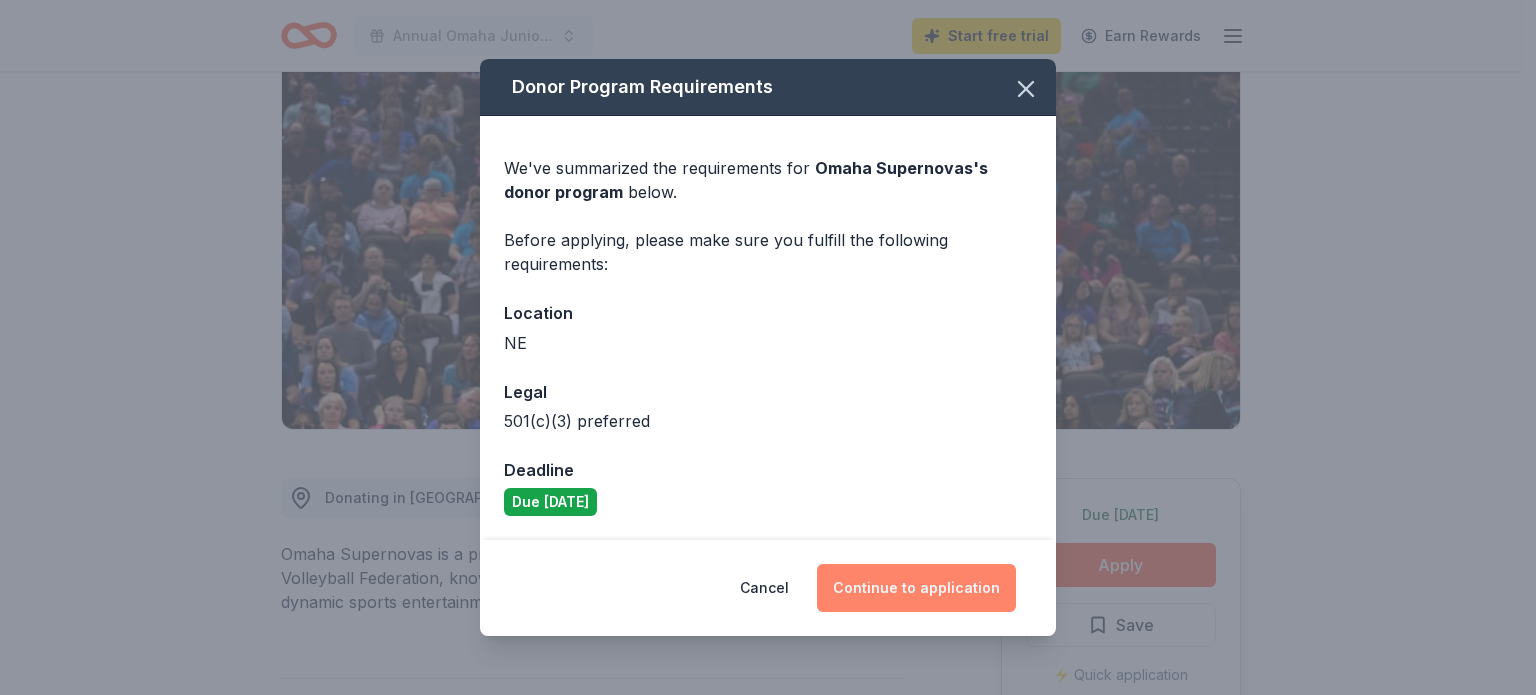 click on "Continue to application" at bounding box center (916, 588) 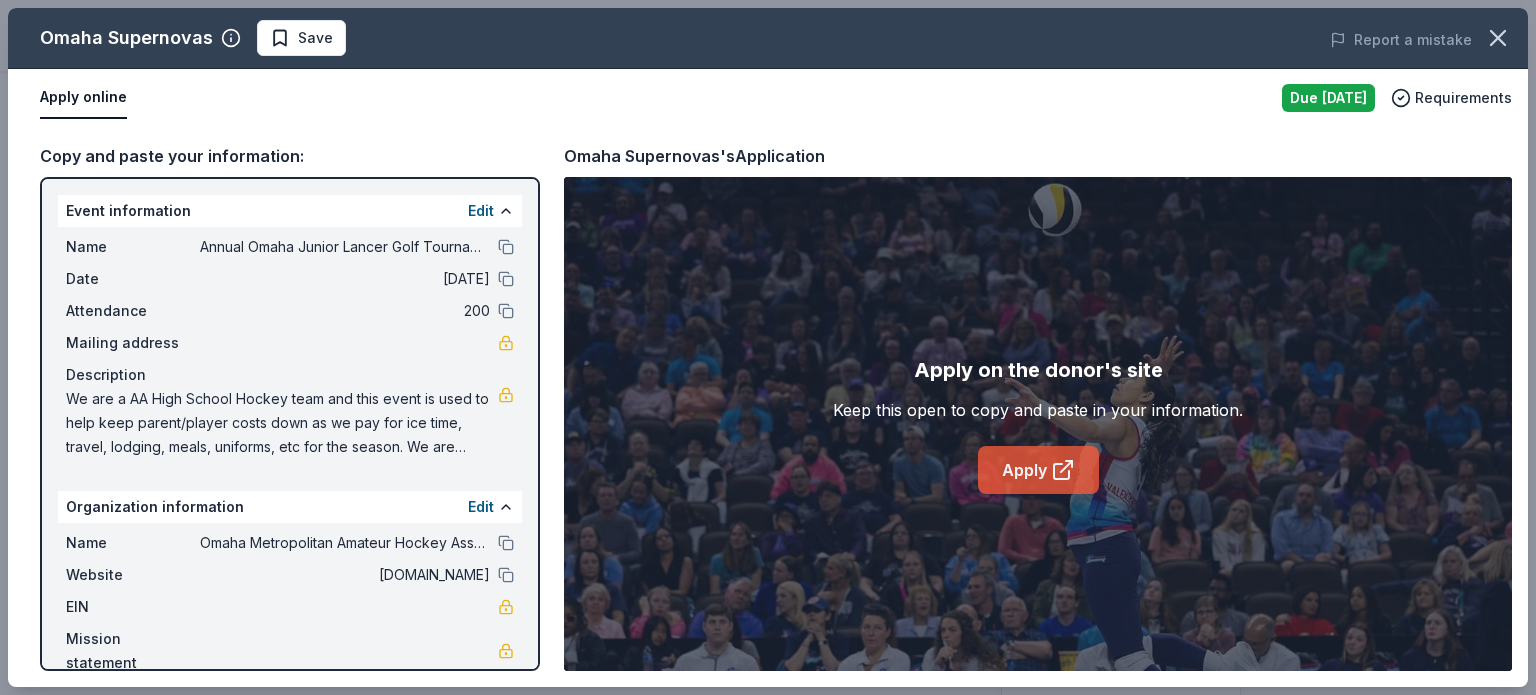 click on "Apply" at bounding box center (1038, 470) 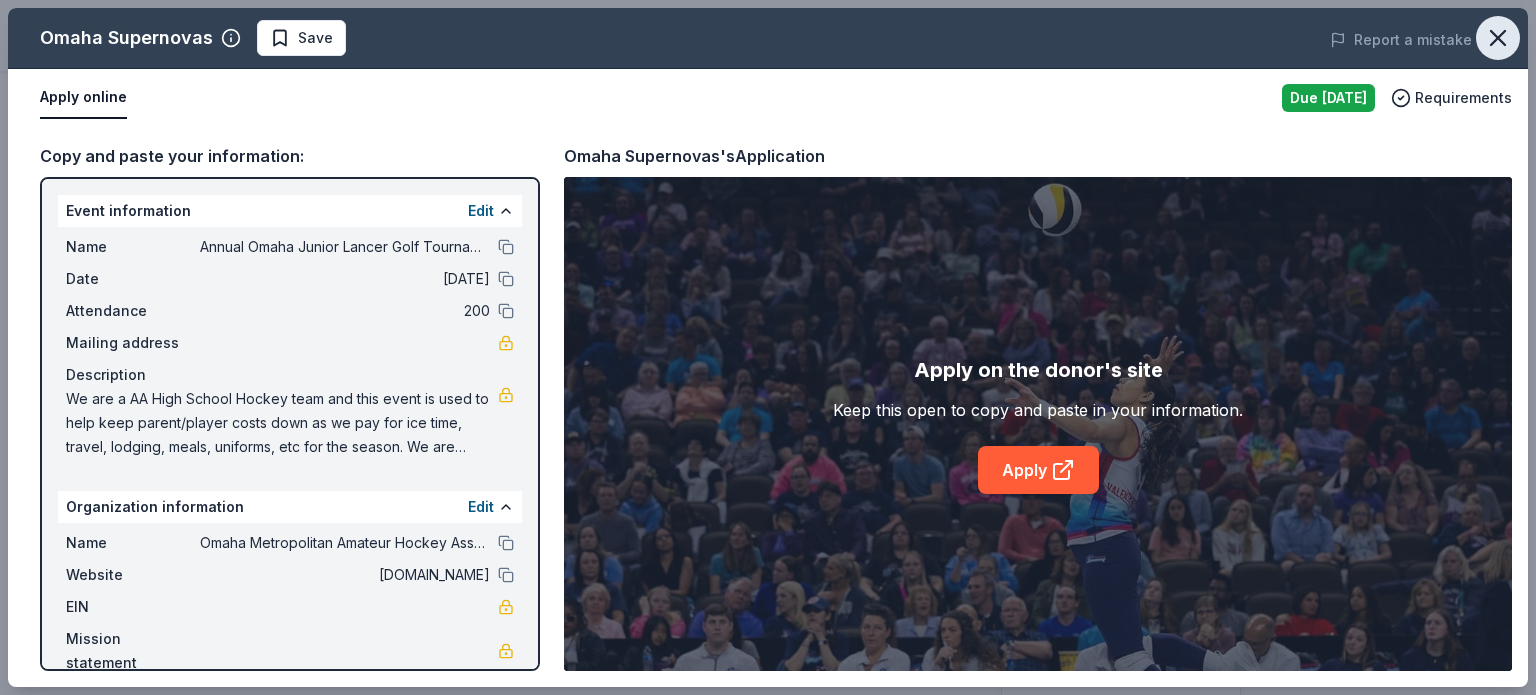 click 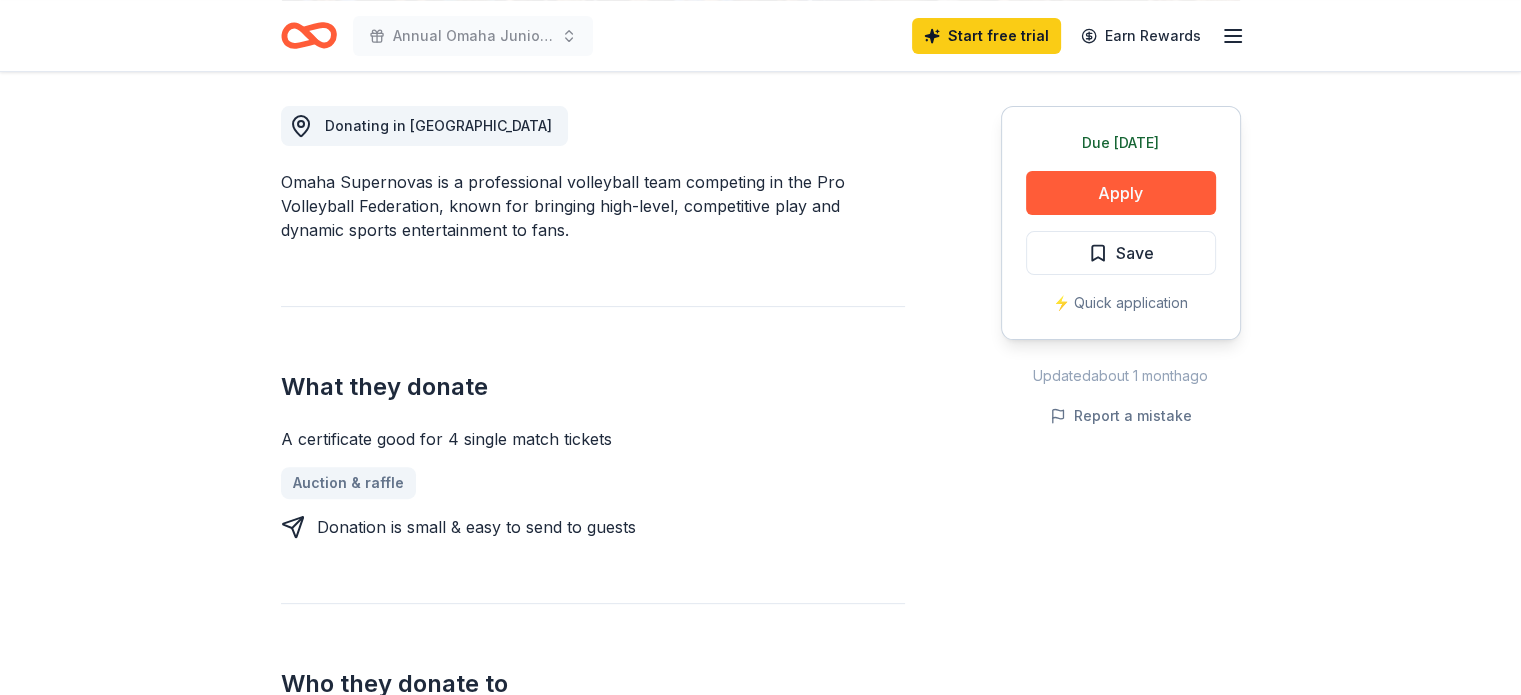 scroll, scrollTop: 0, scrollLeft: 0, axis: both 